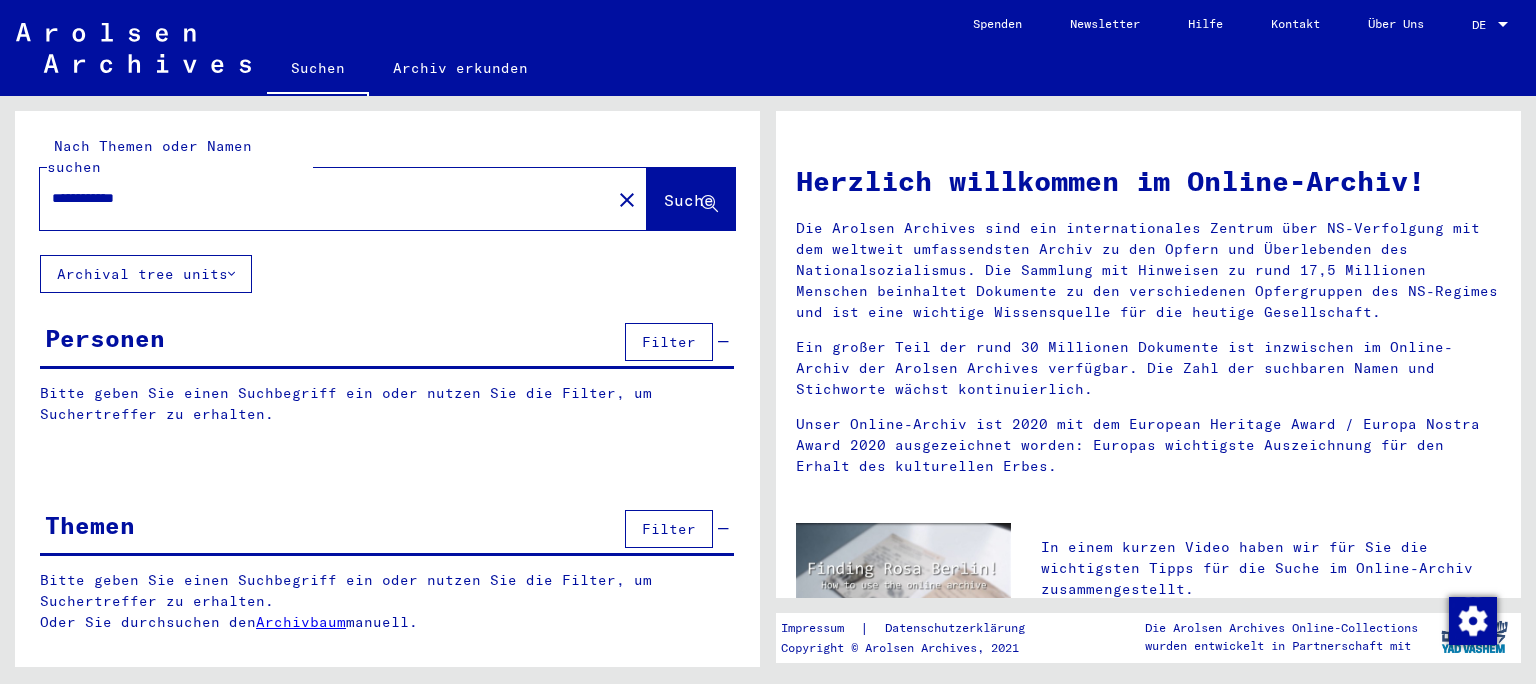 scroll, scrollTop: 0, scrollLeft: 0, axis: both 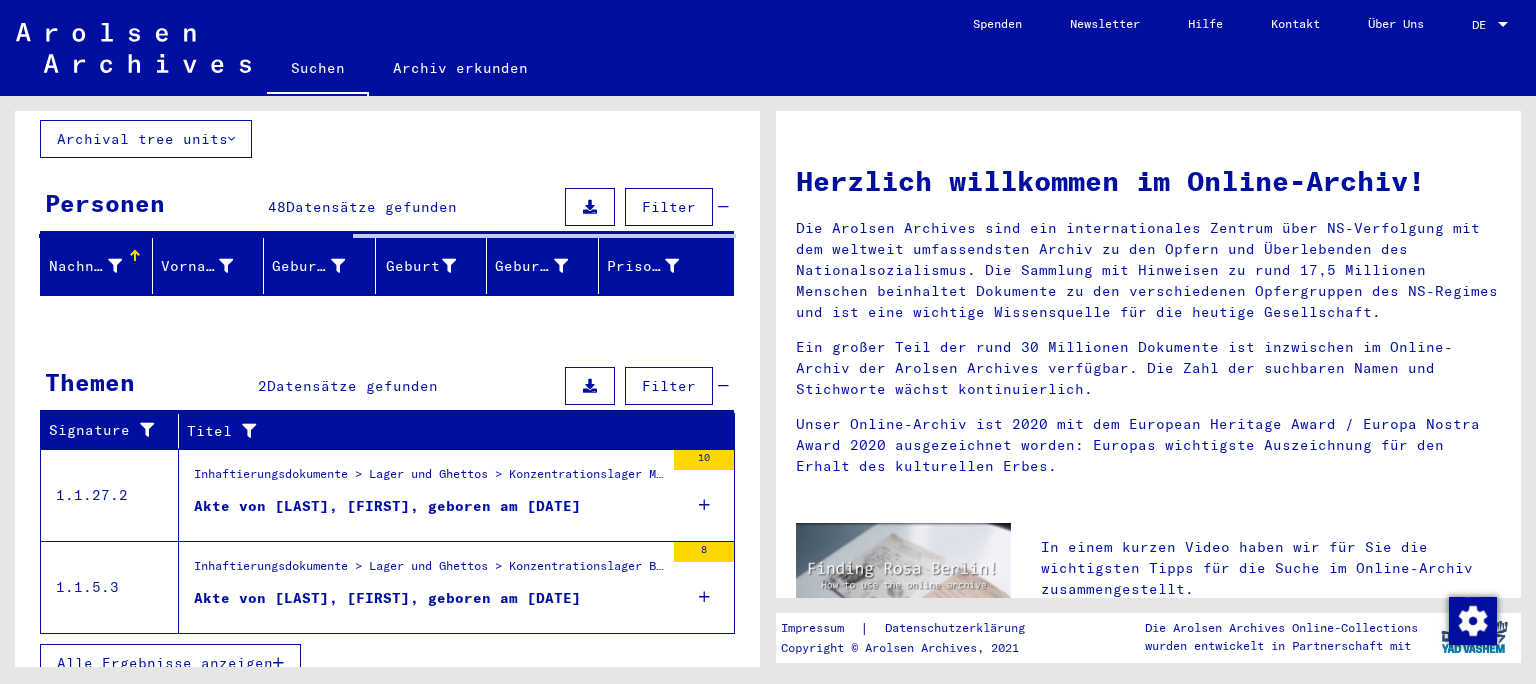 click on "Akte von [LAST], [FIRST], geboren am [DATE]" at bounding box center [387, 506] 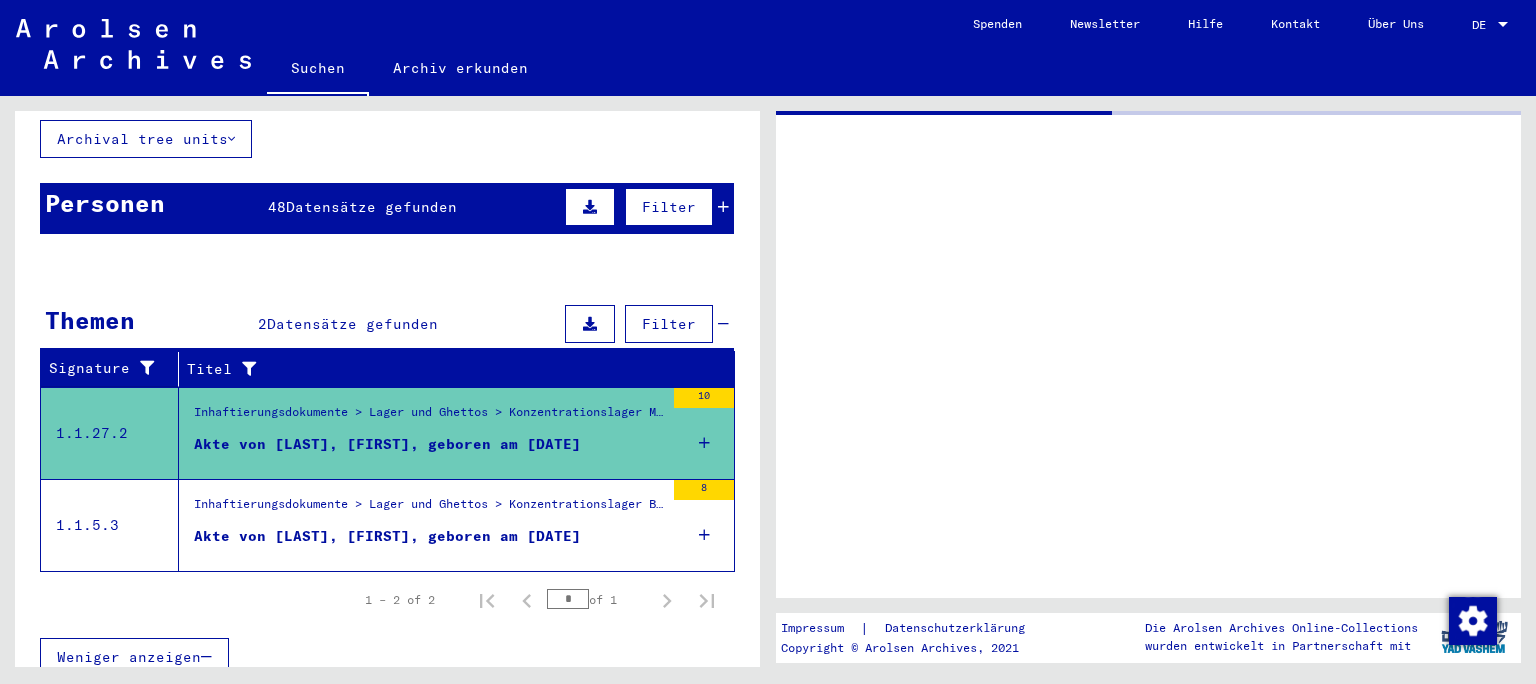 scroll, scrollTop: 130, scrollLeft: 0, axis: vertical 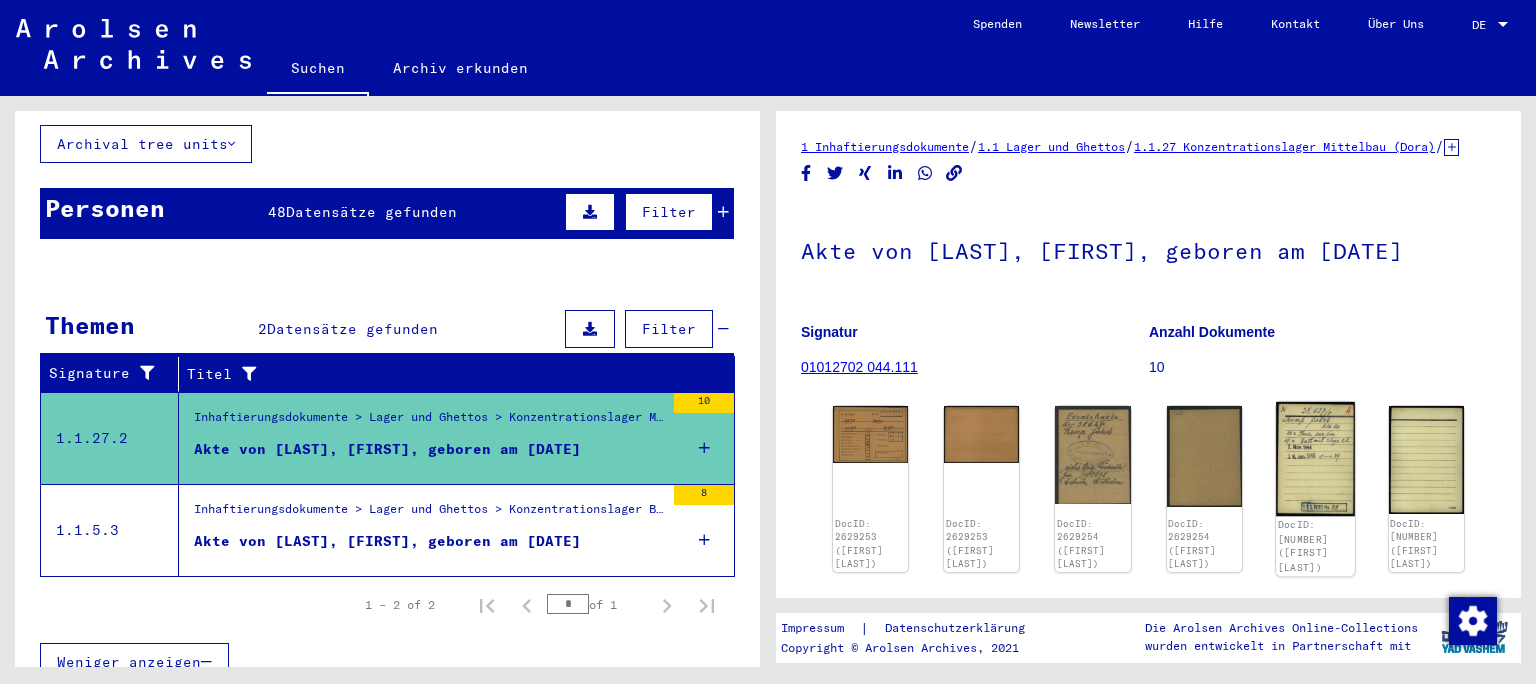 click 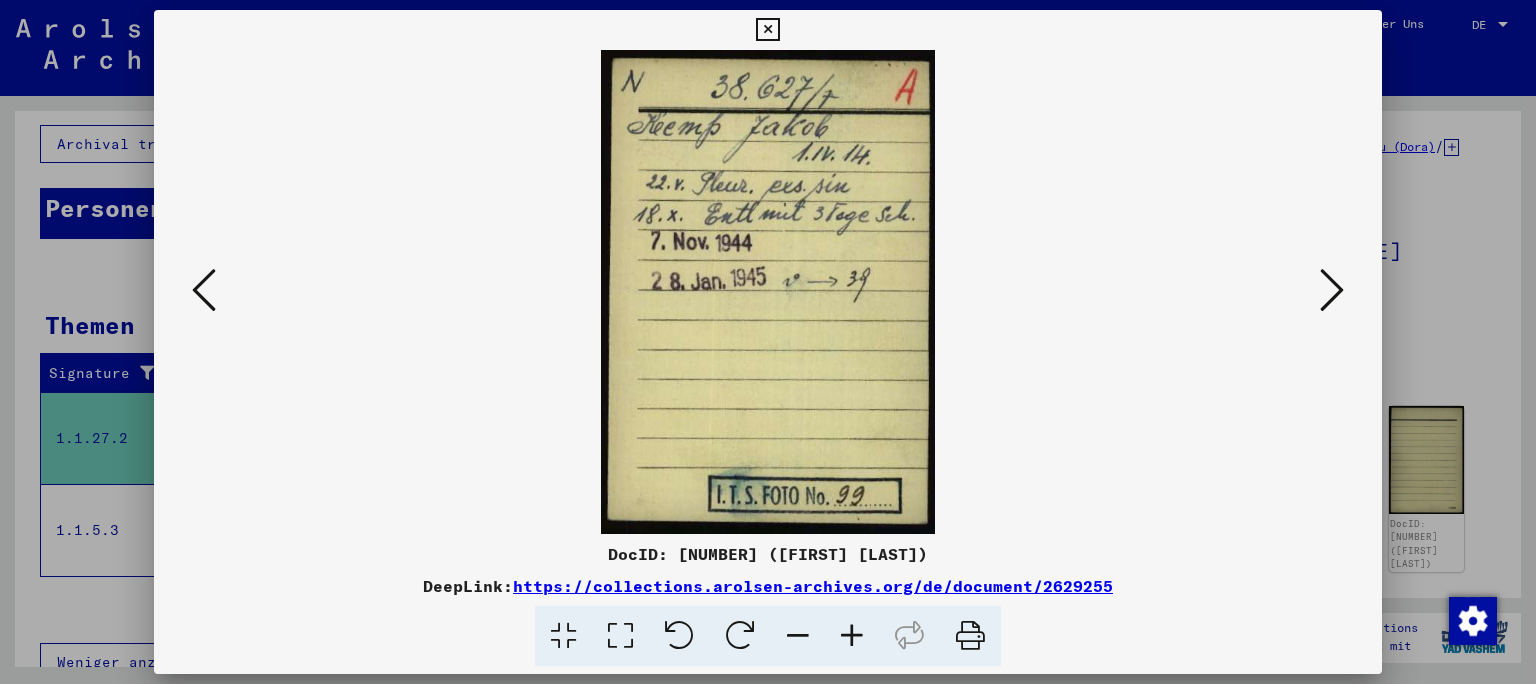 click at bounding box center (1332, 290) 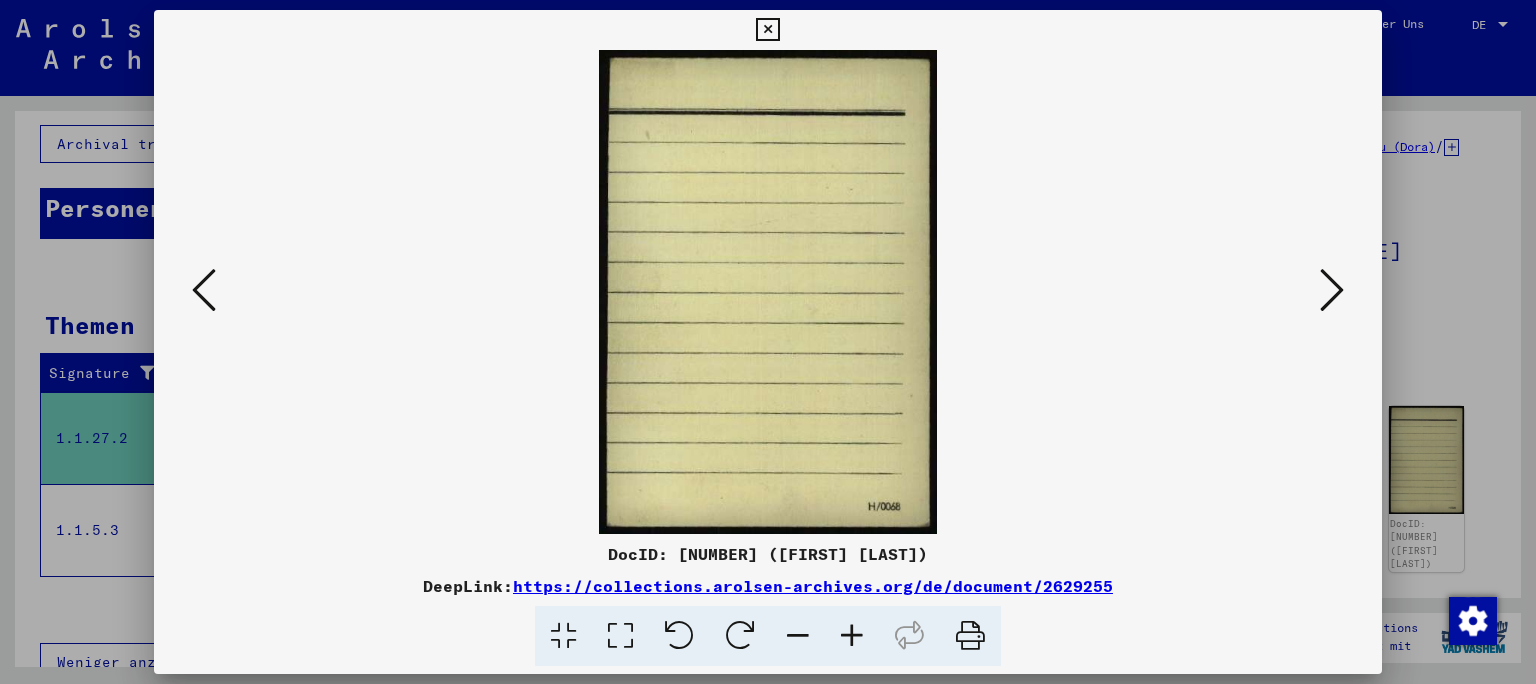 click at bounding box center [1332, 290] 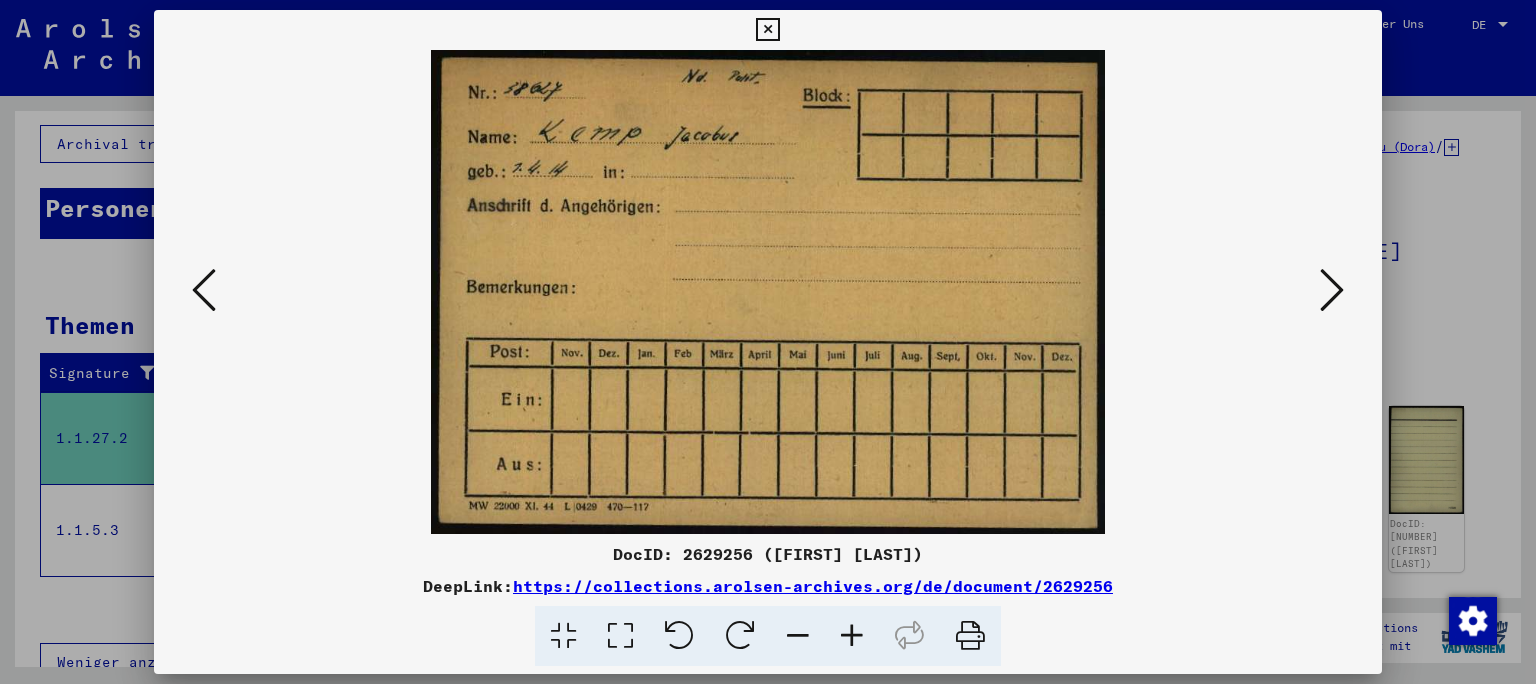 click at bounding box center (1332, 290) 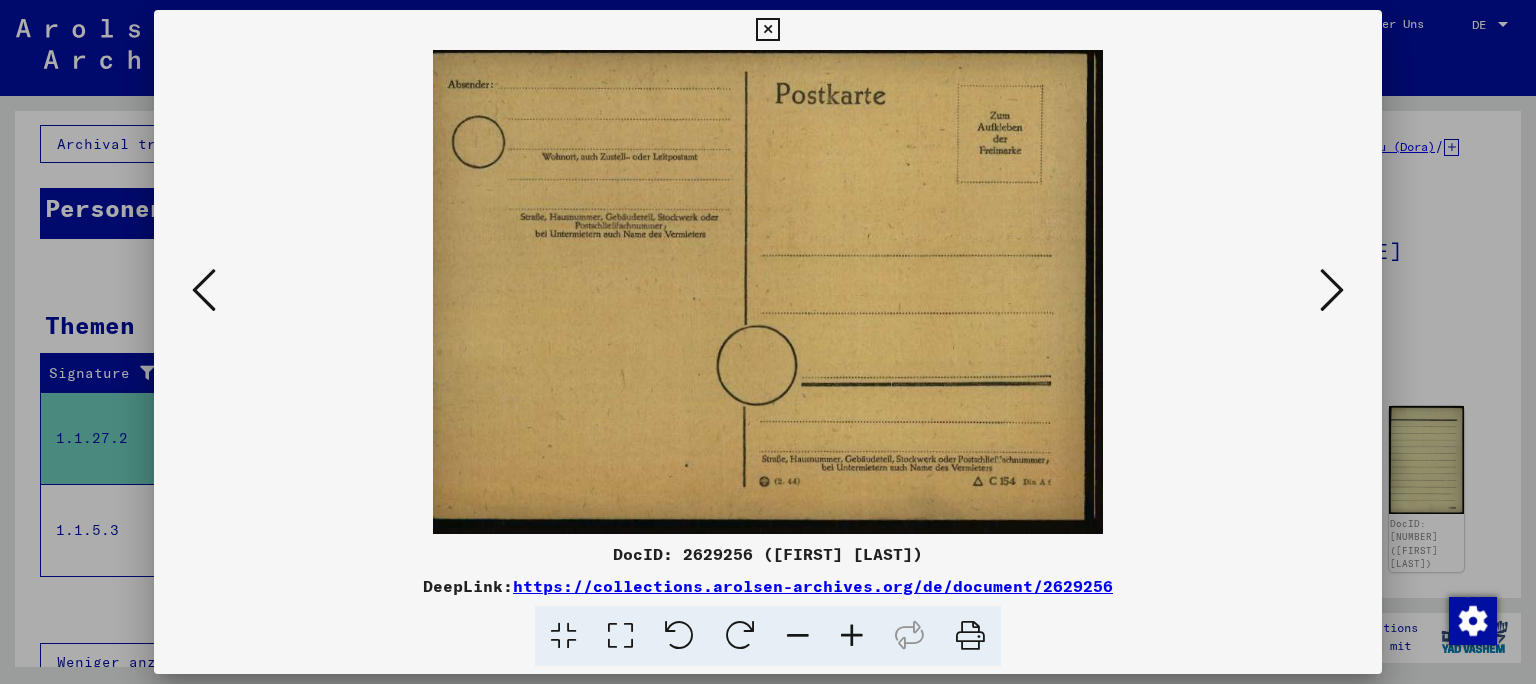 click at bounding box center [1332, 290] 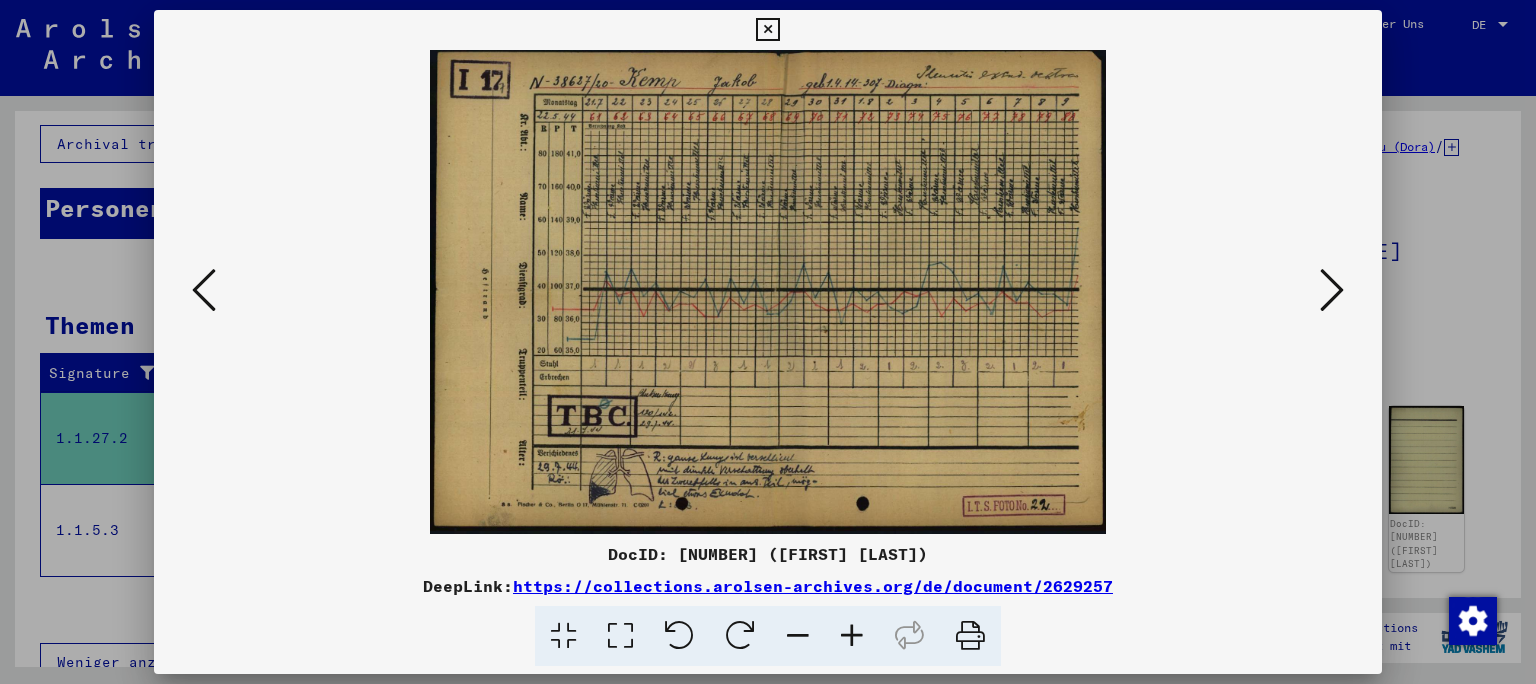 click at bounding box center [852, 636] 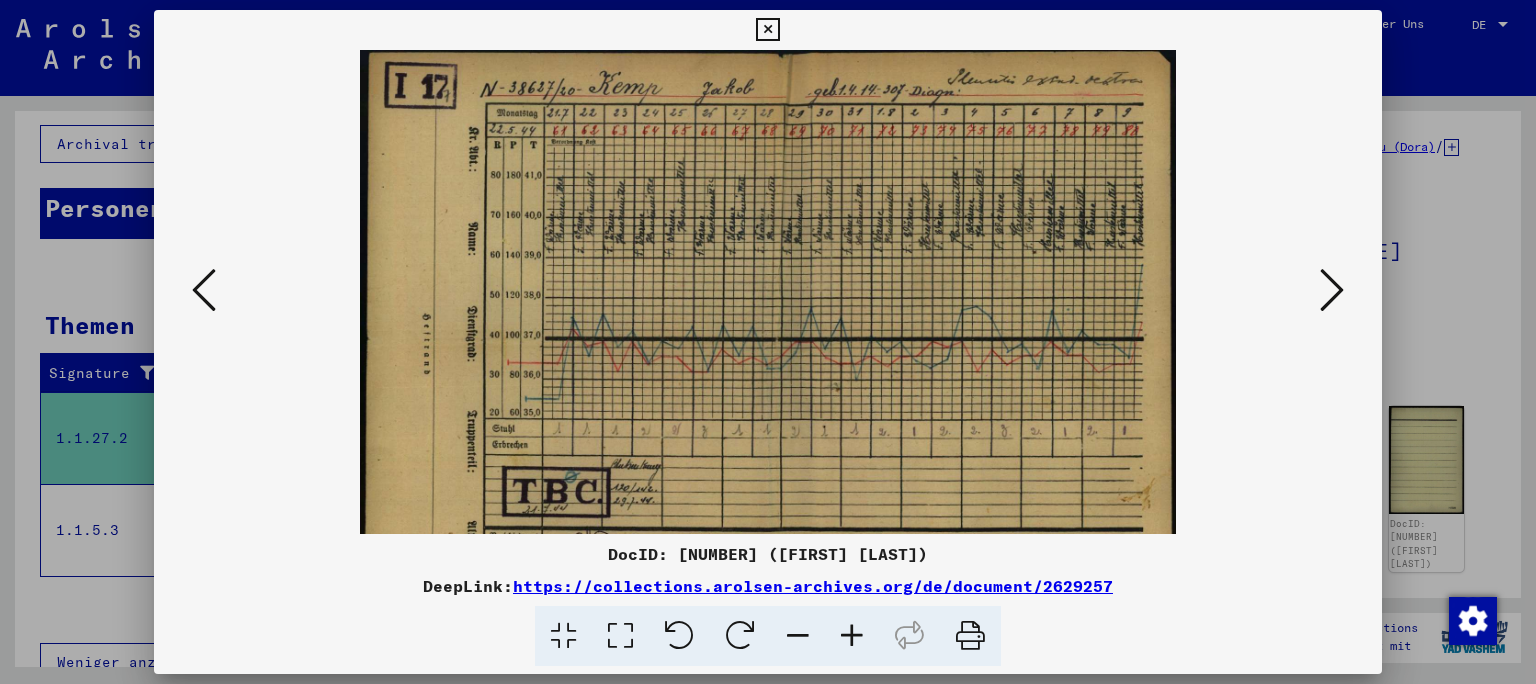 click at bounding box center (852, 636) 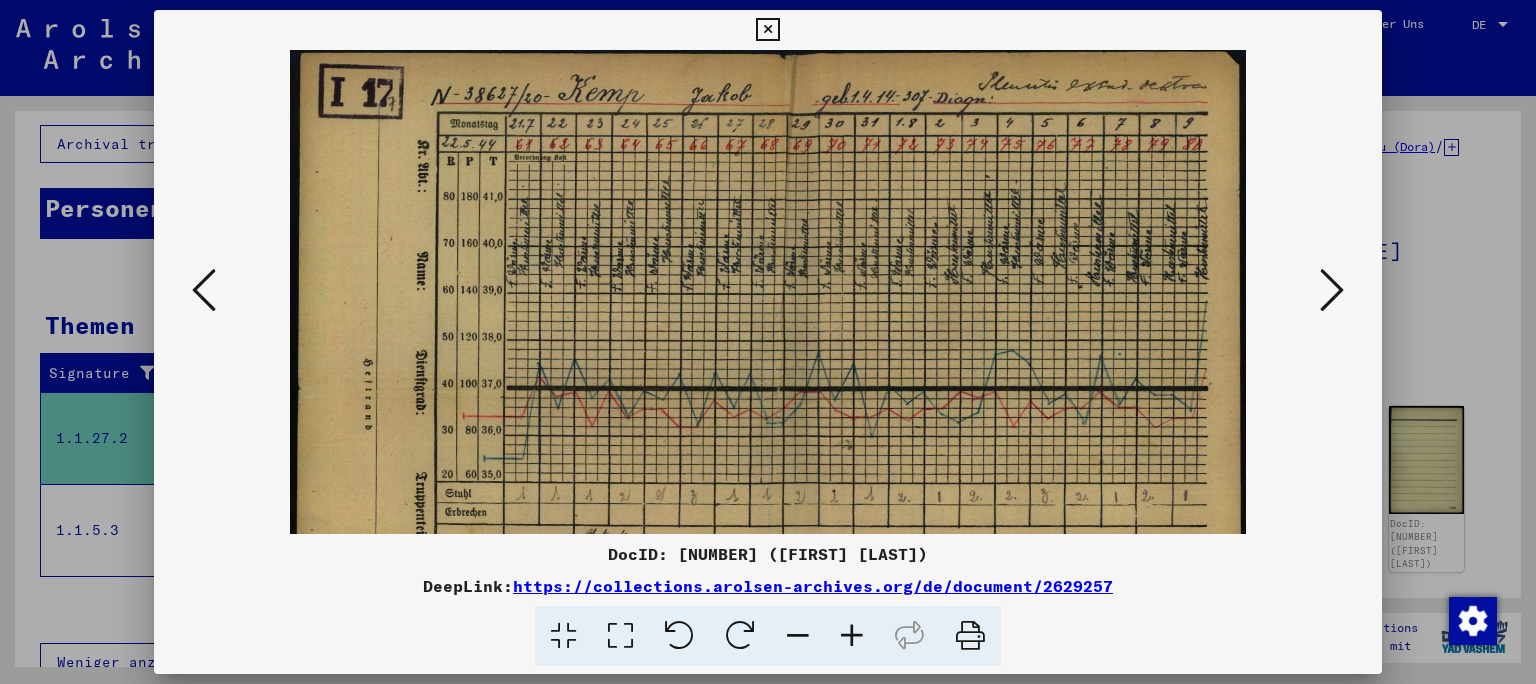 click at bounding box center (852, 636) 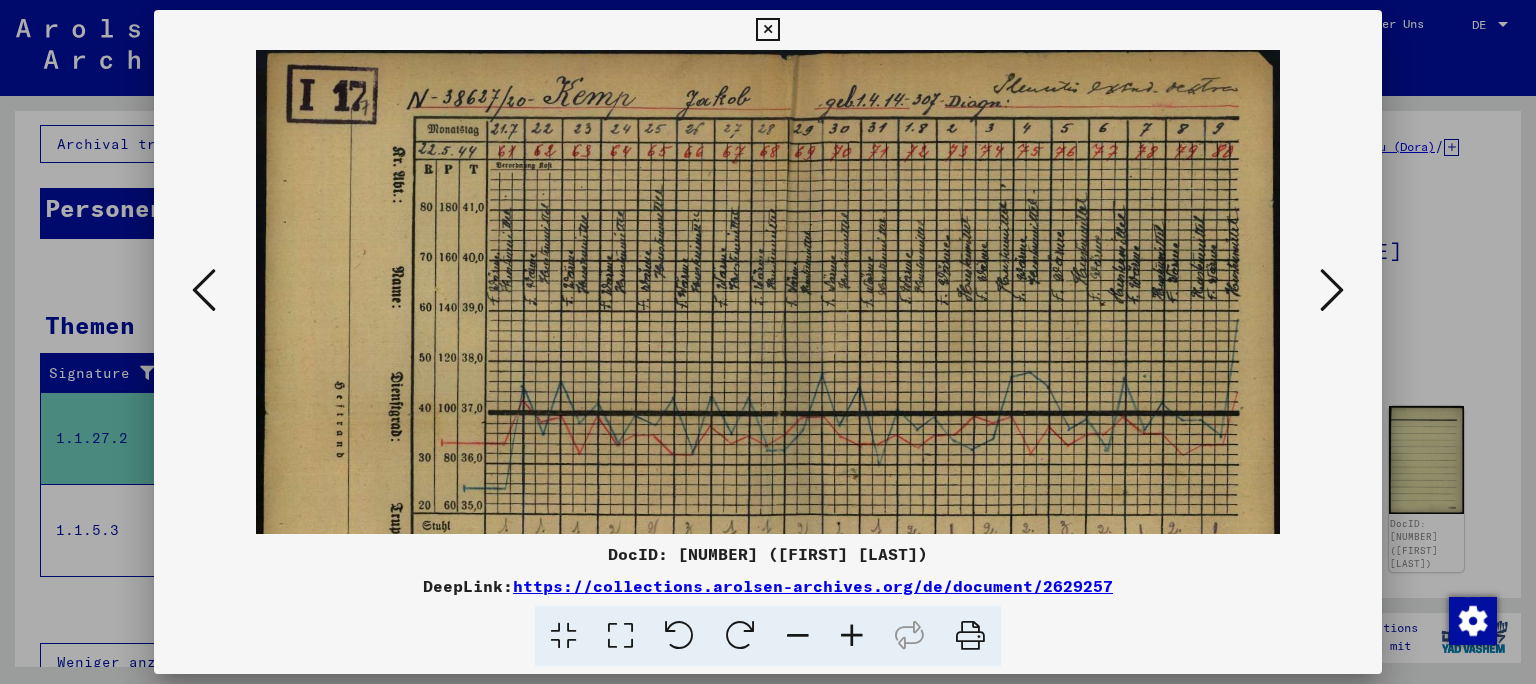 click at bounding box center (1332, 290) 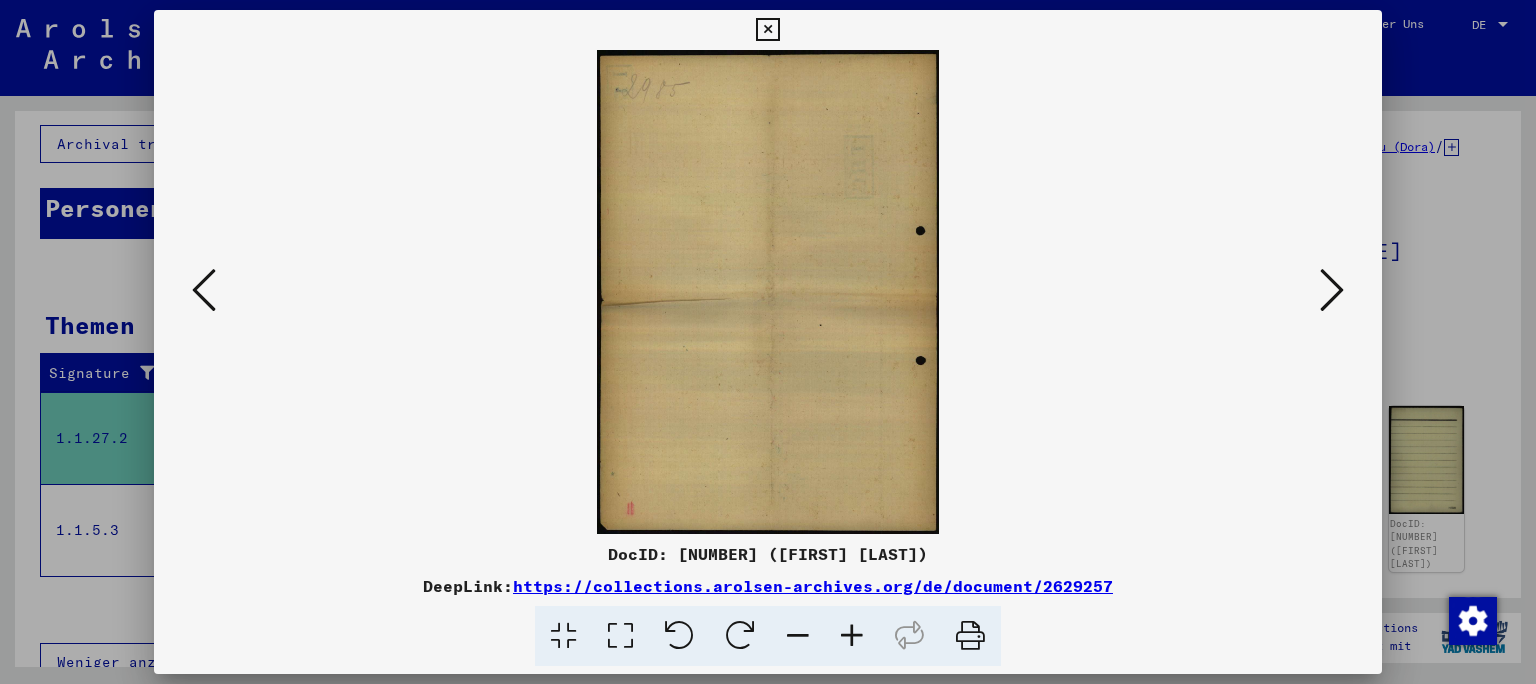 click at bounding box center [1332, 290] 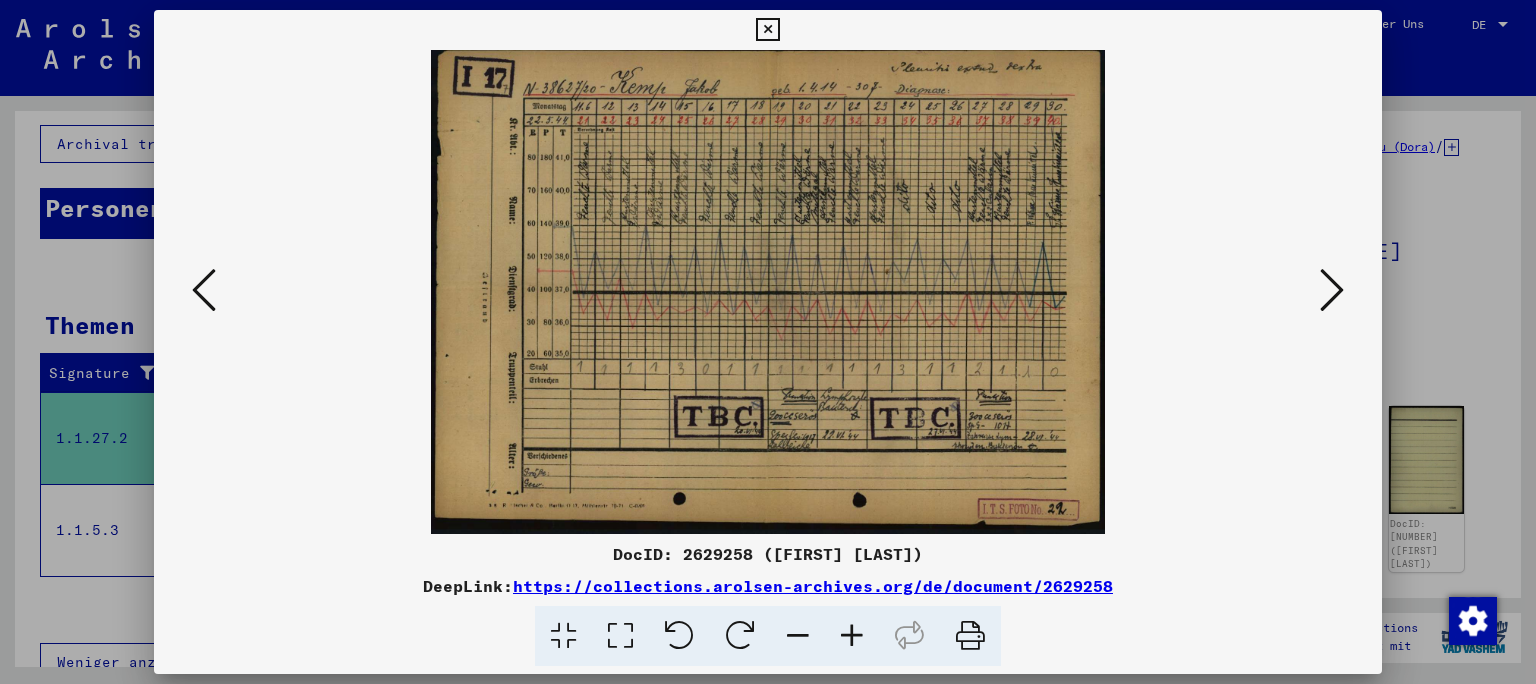 click at bounding box center (1332, 290) 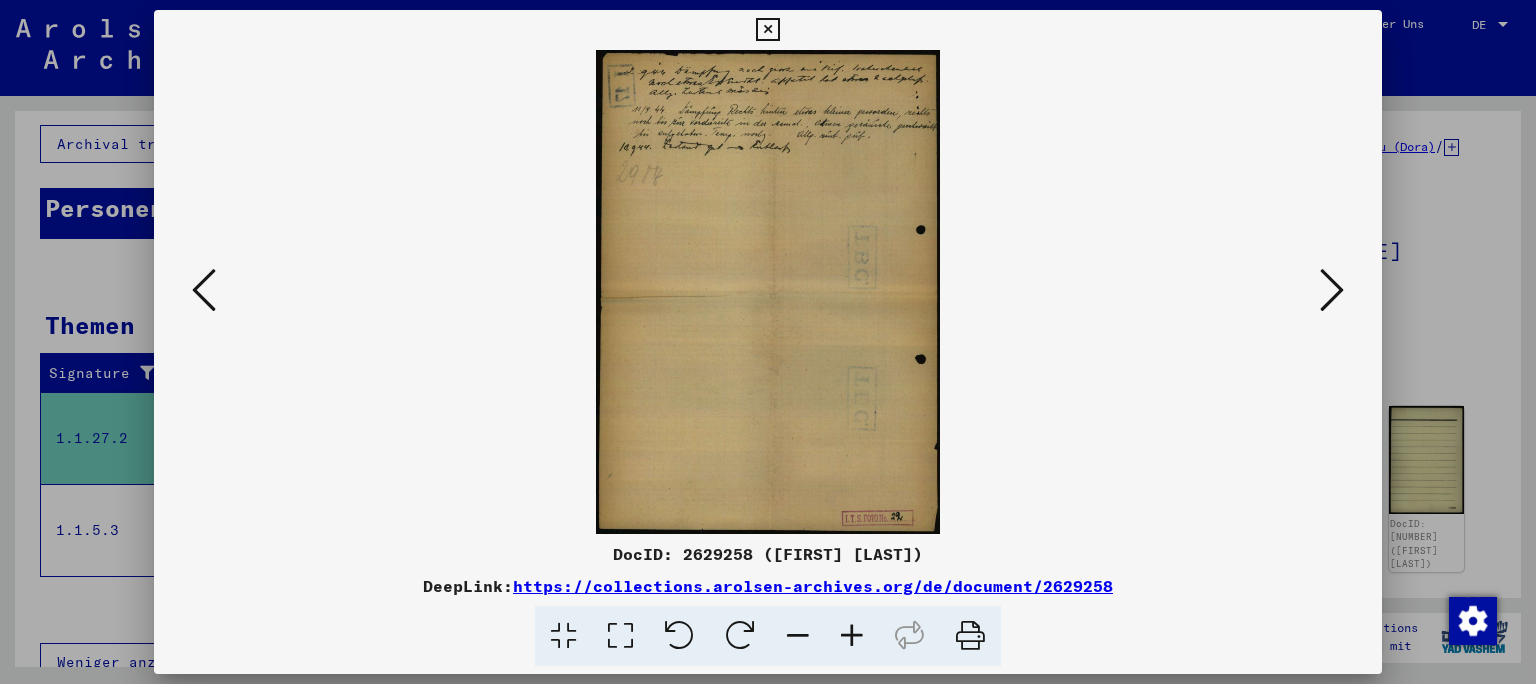 click at bounding box center (1332, 290) 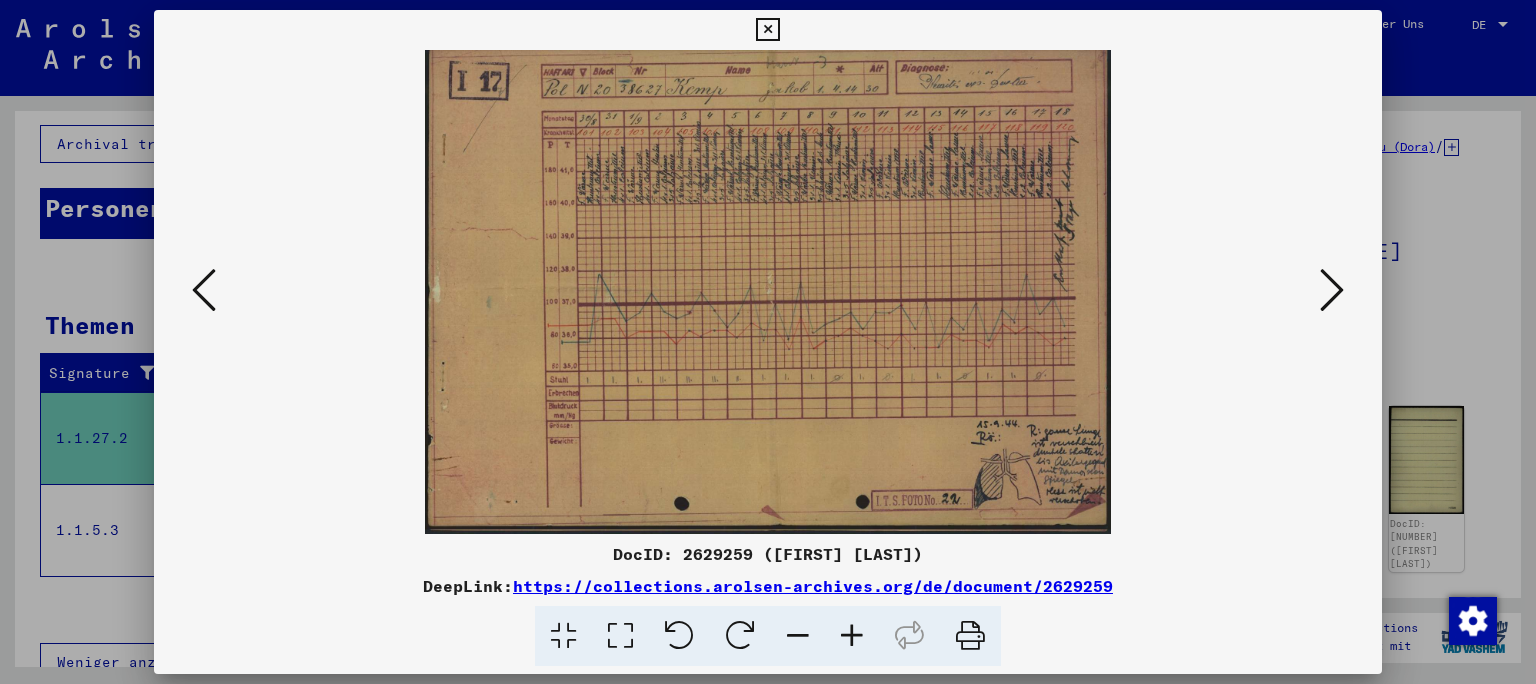 click at bounding box center (852, 636) 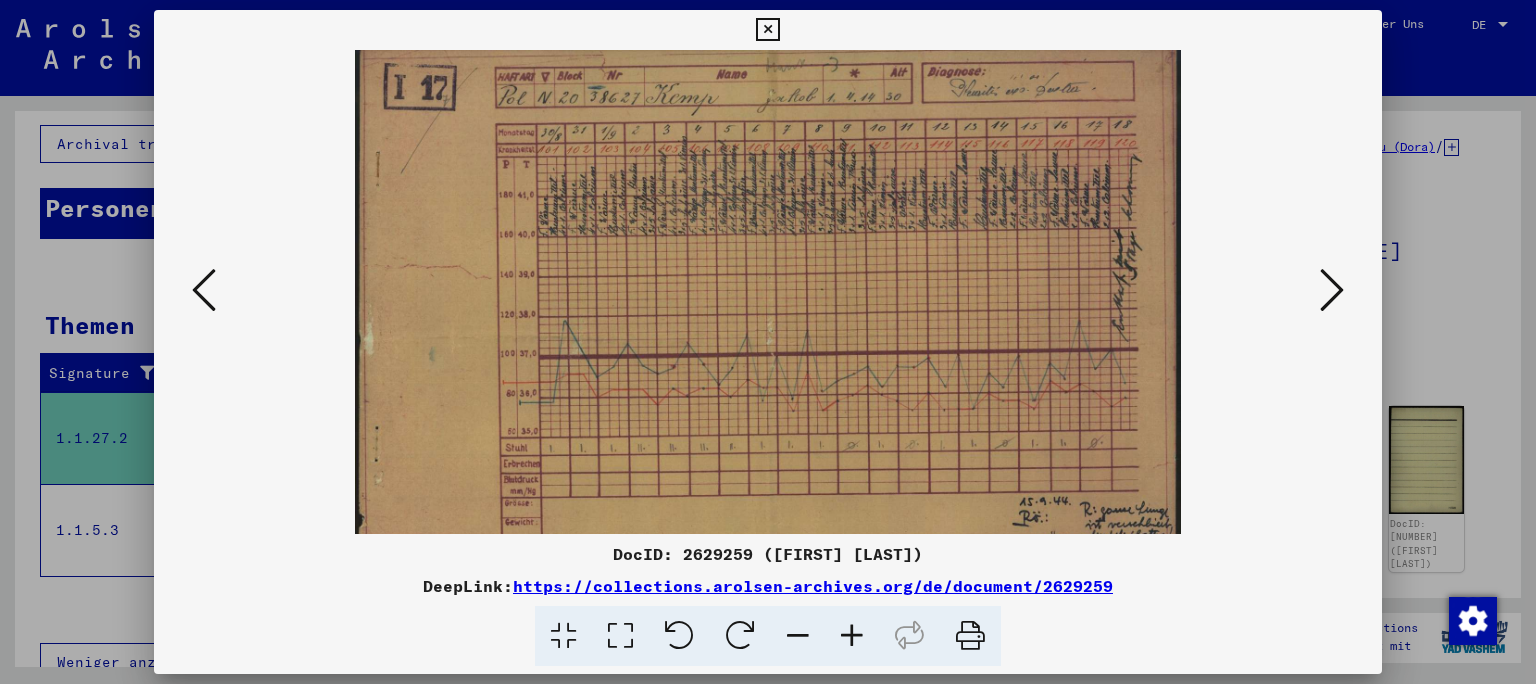 click at bounding box center [852, 636] 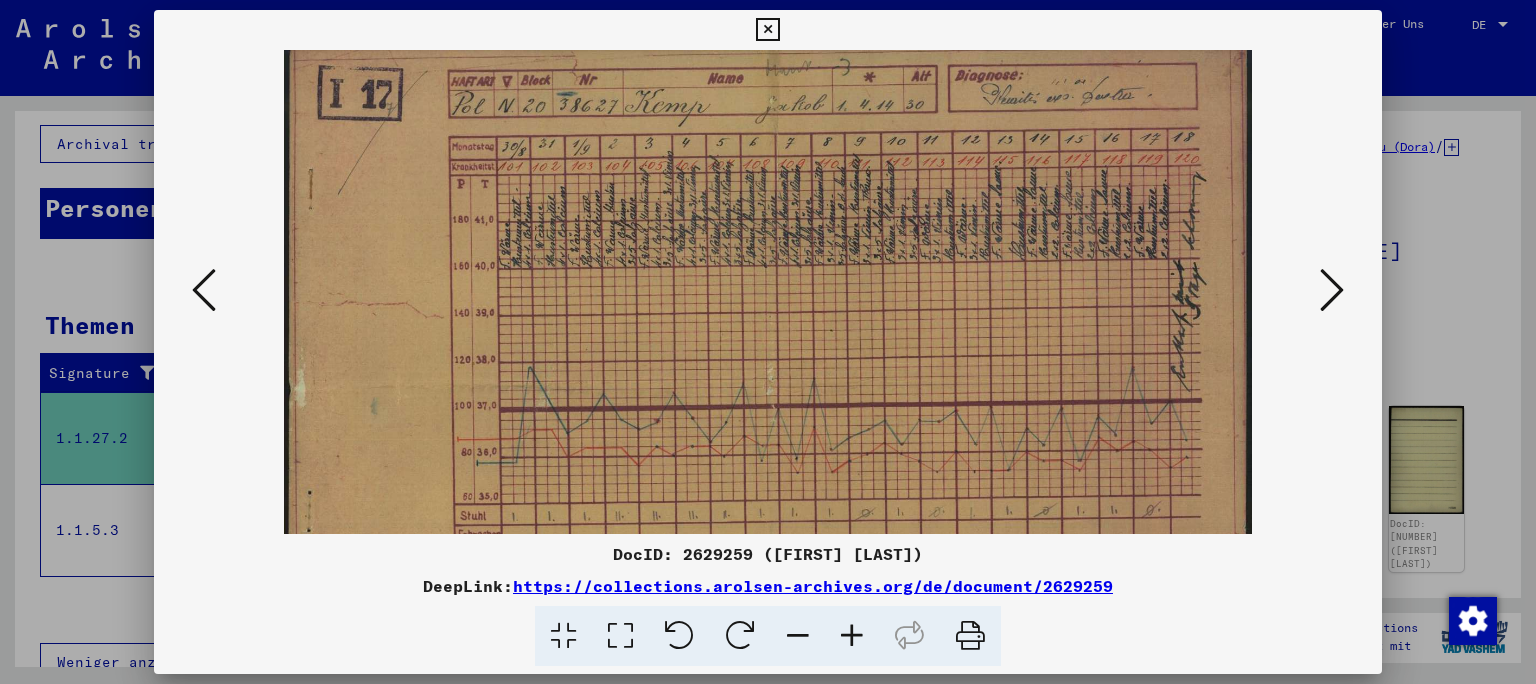 click at bounding box center (852, 636) 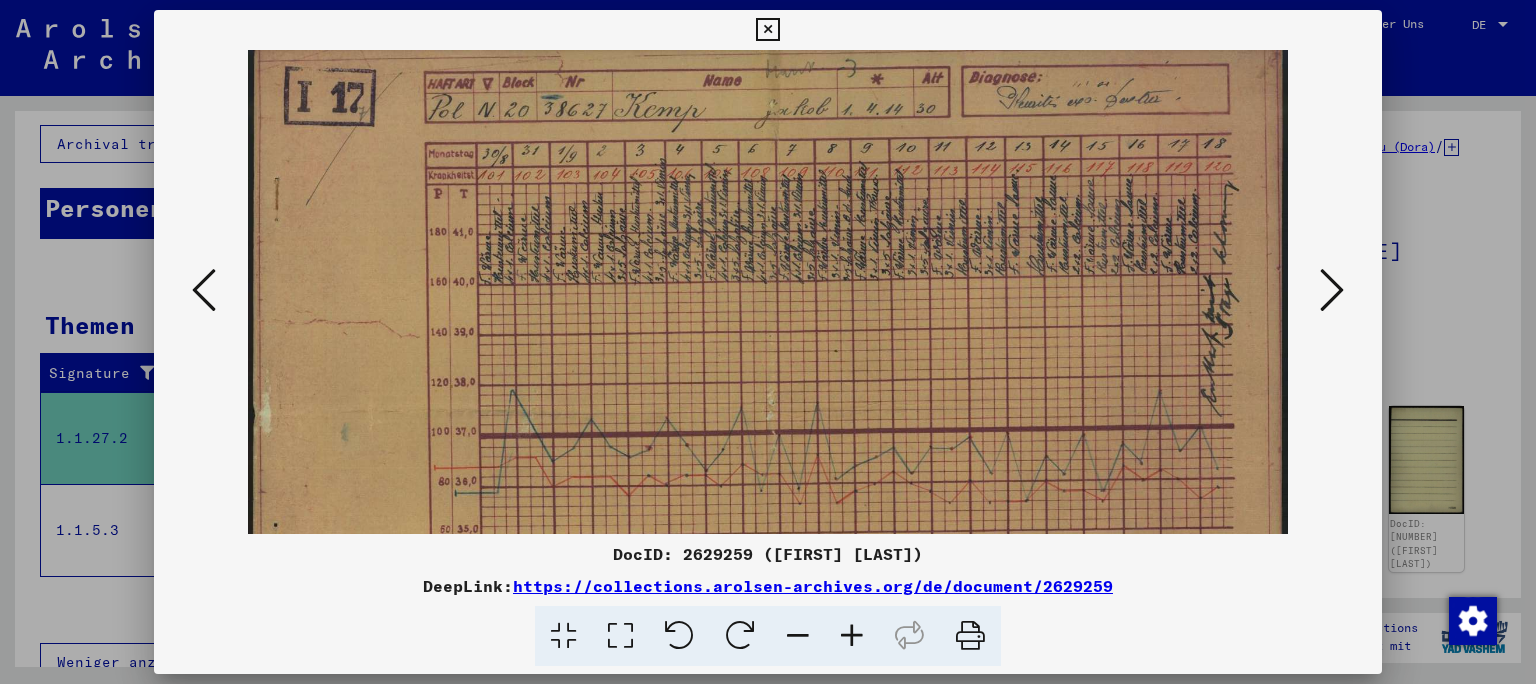 click at bounding box center (852, 636) 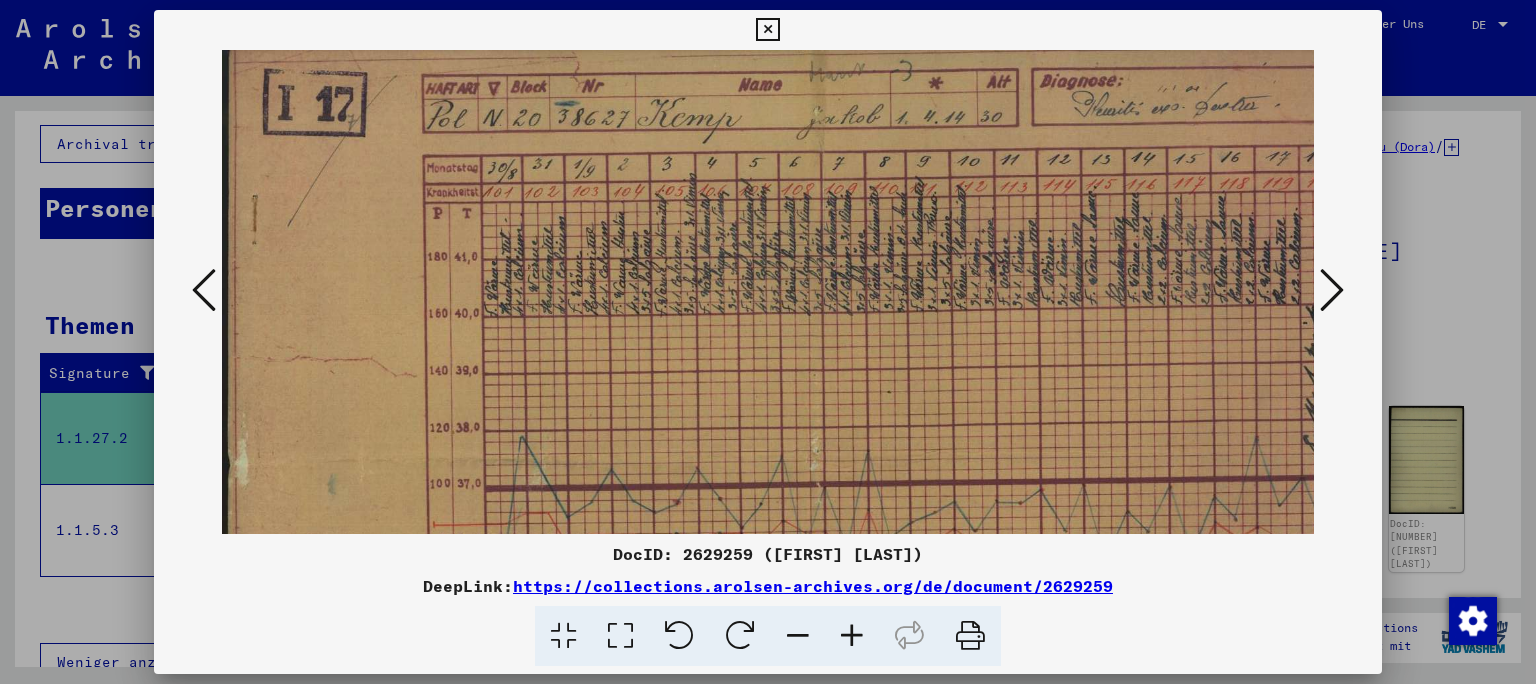 click at bounding box center [852, 636] 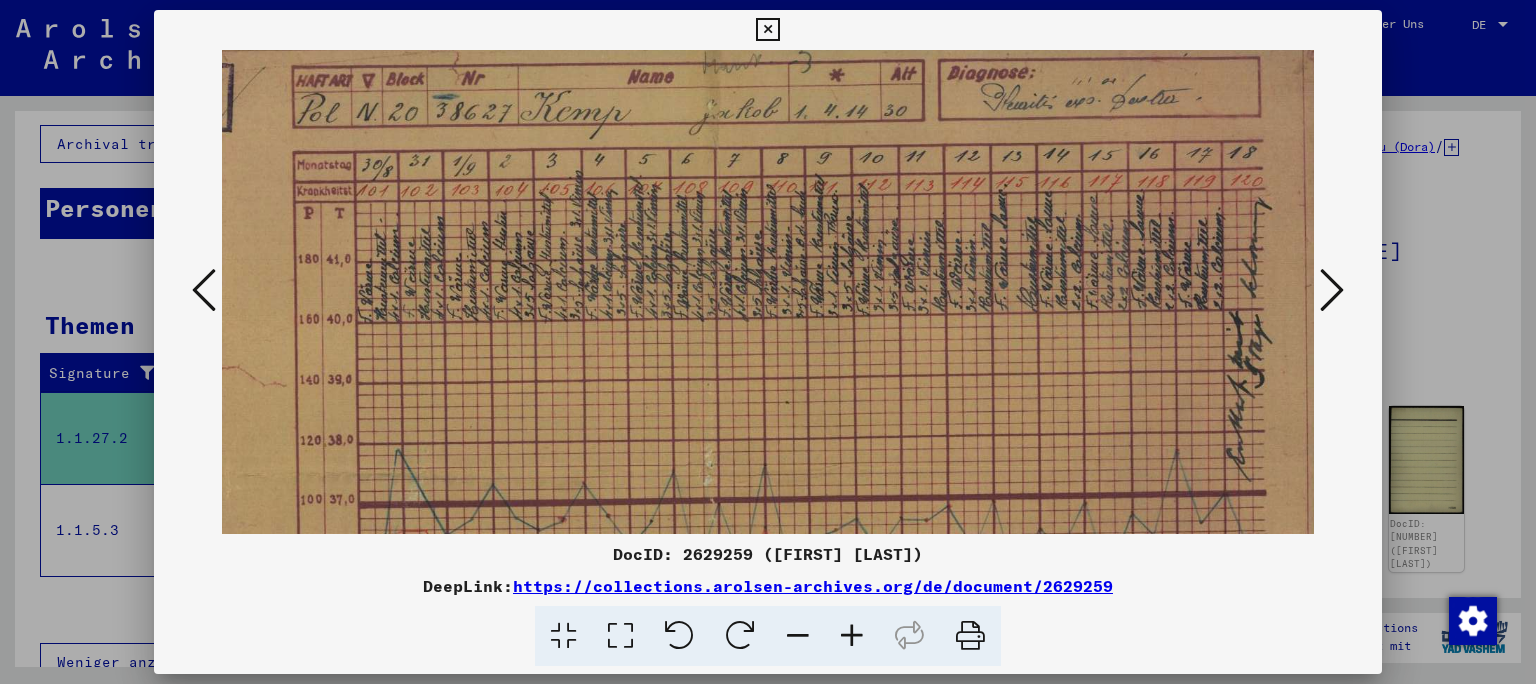 drag, startPoint x: 681, startPoint y: 330, endPoint x: 541, endPoint y: 392, distance: 153.11433 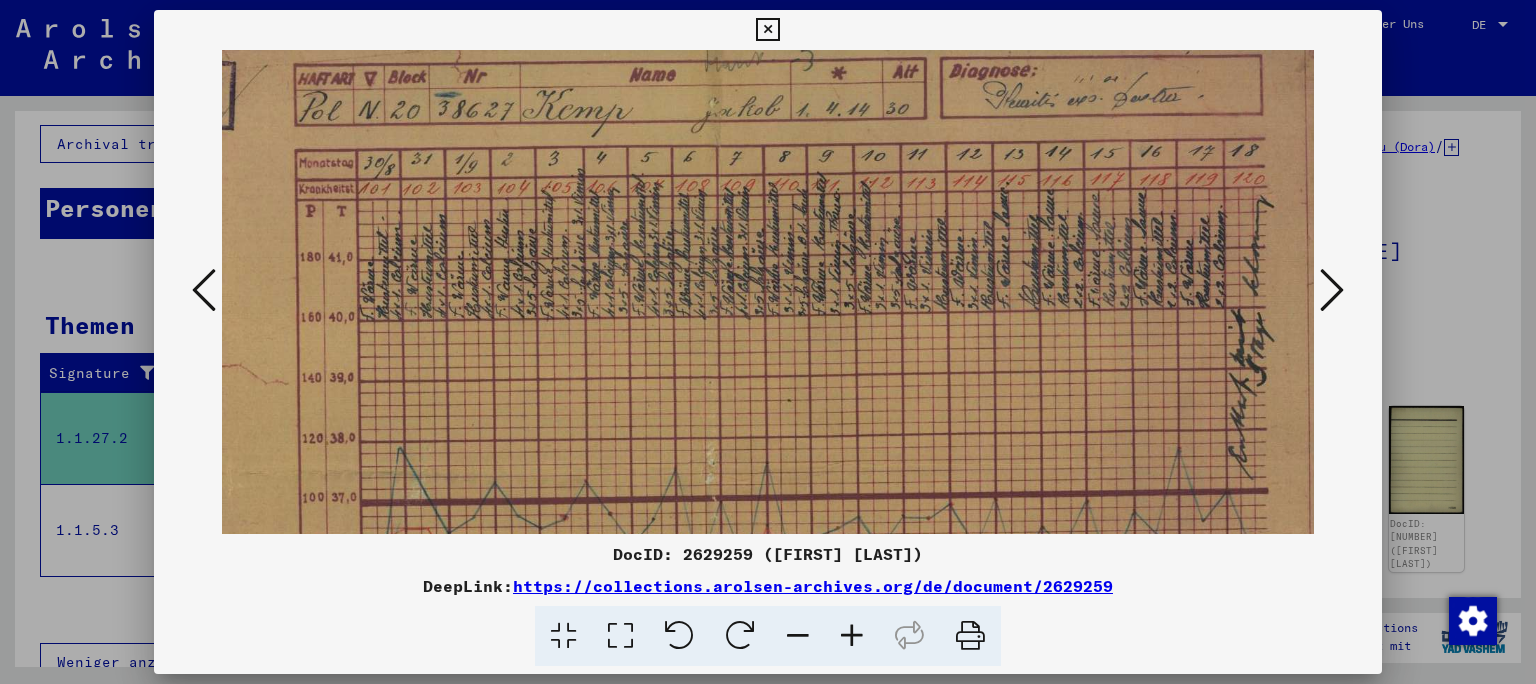 click at bounding box center (204, 290) 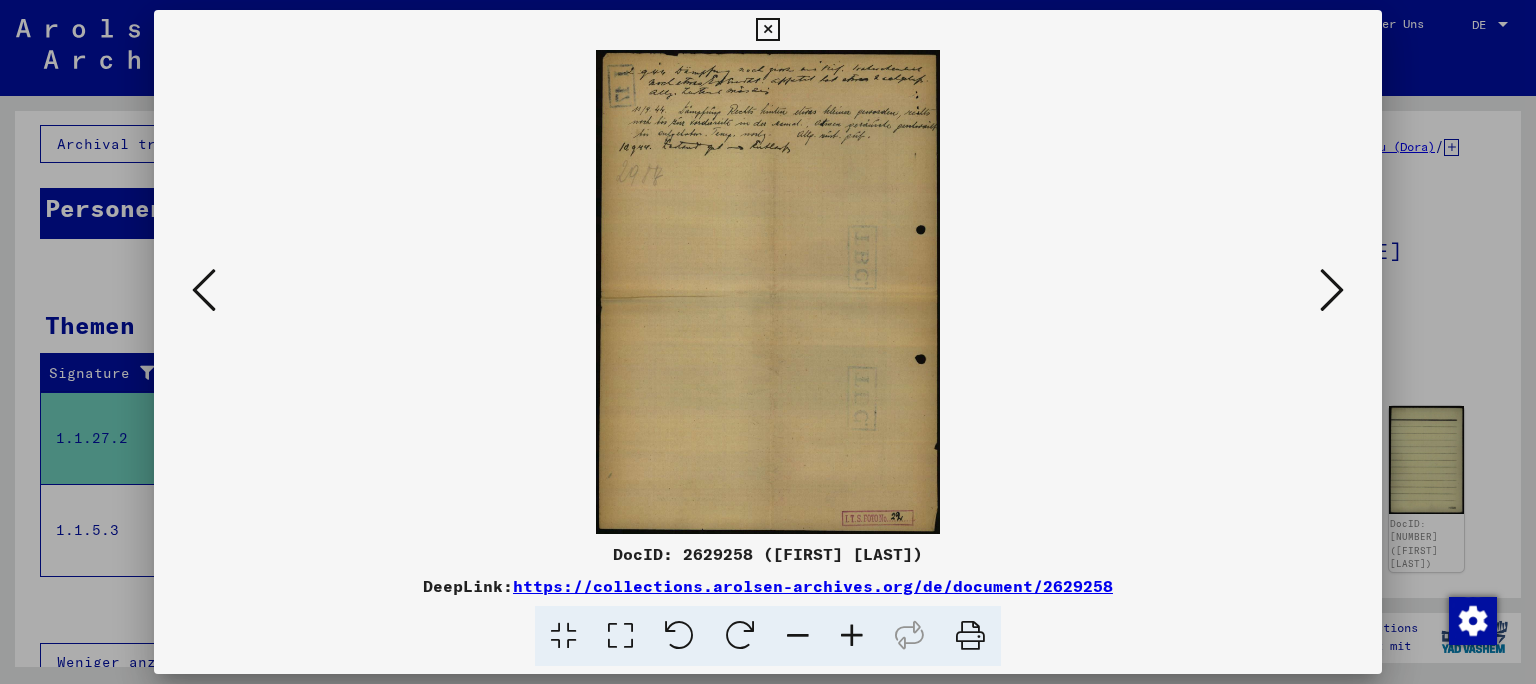 click at bounding box center [204, 290] 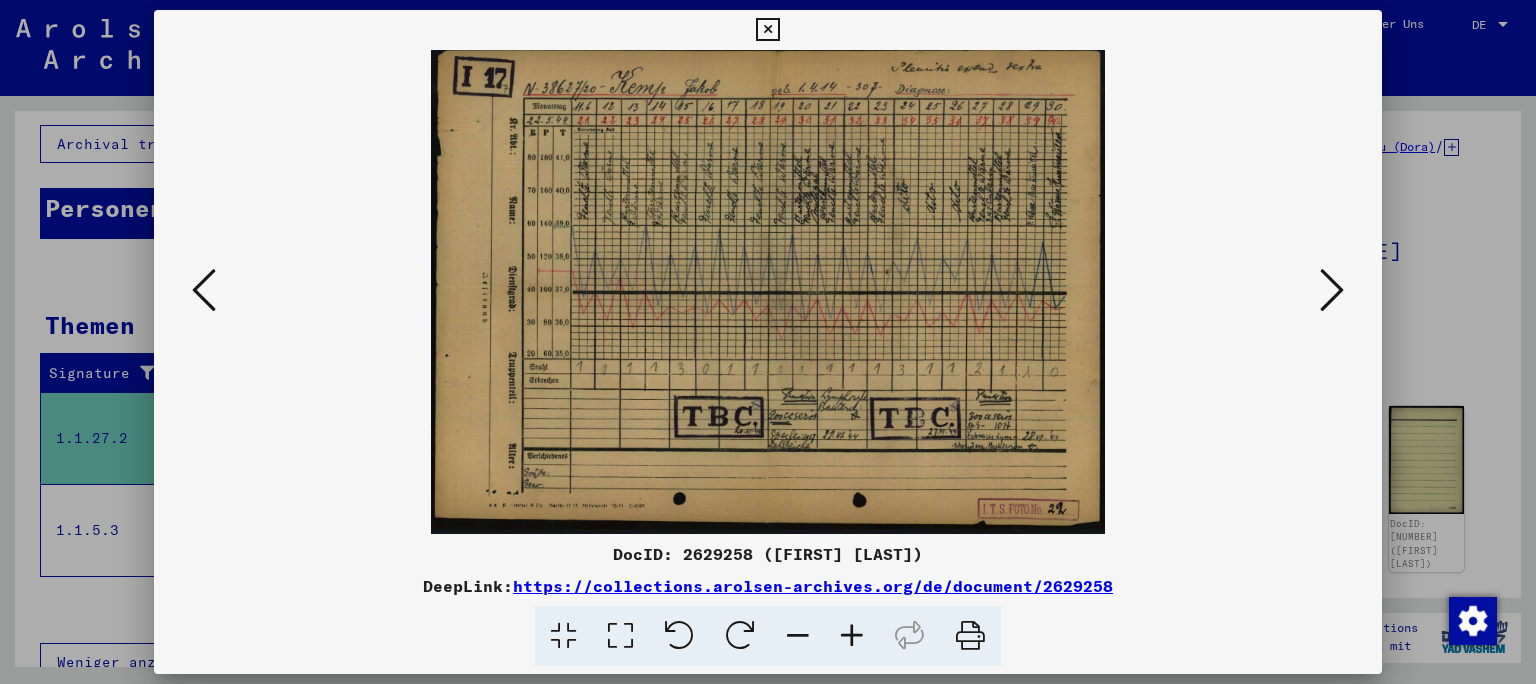 click at bounding box center [204, 290] 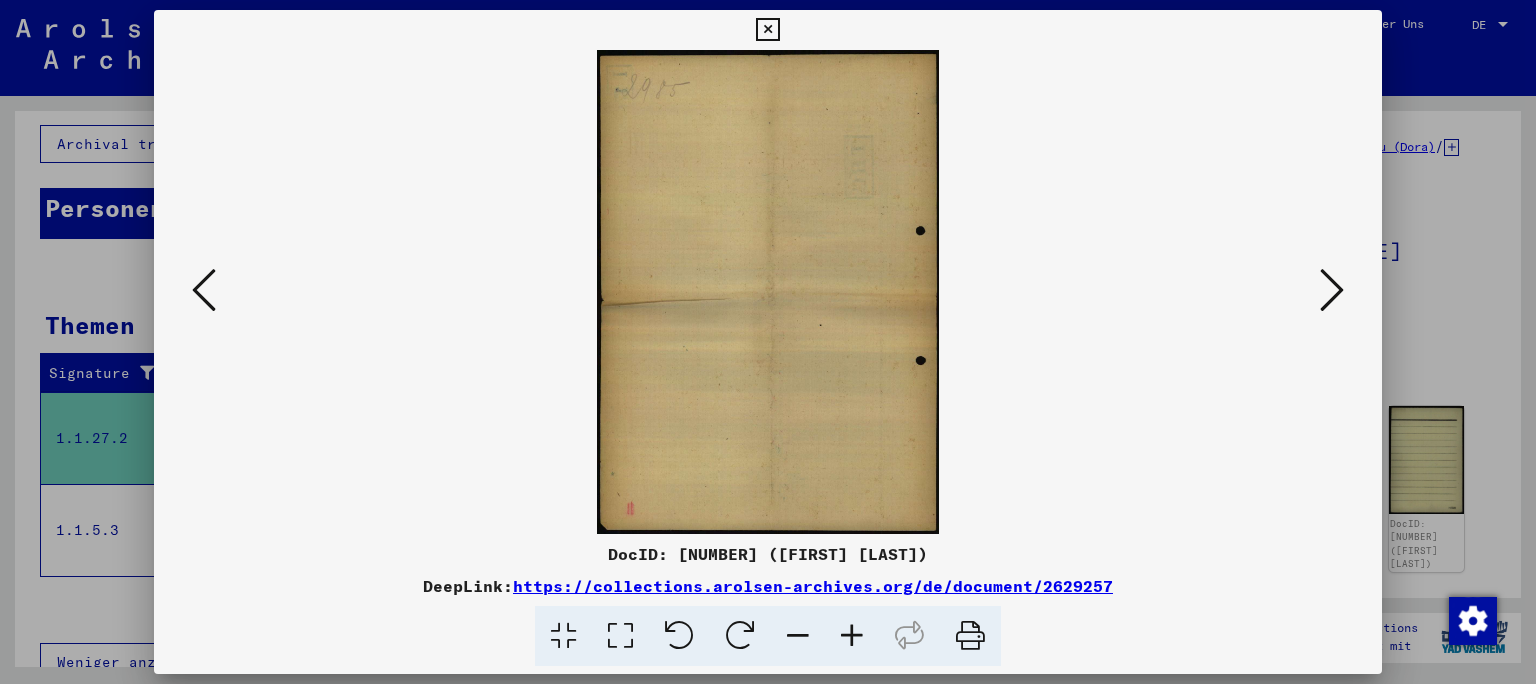 click at bounding box center (204, 290) 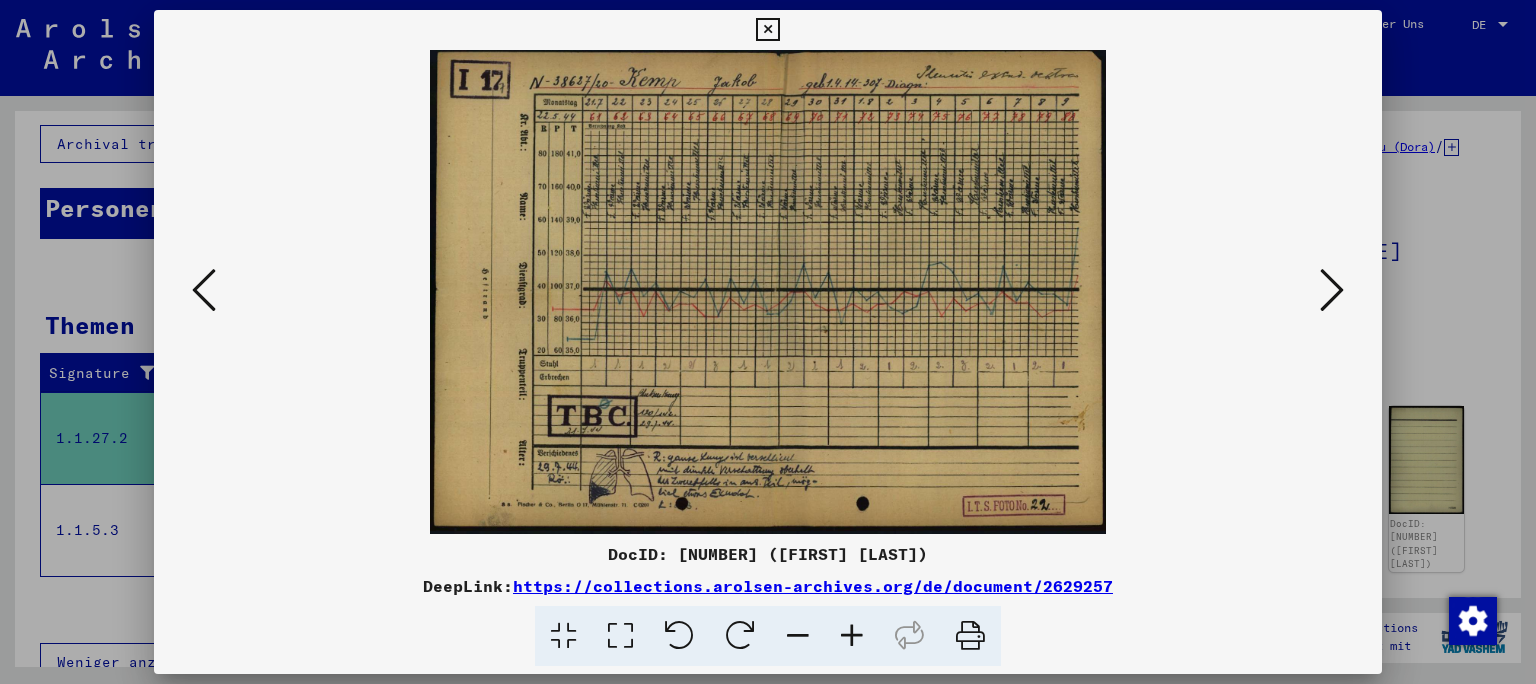 click at bounding box center (1332, 290) 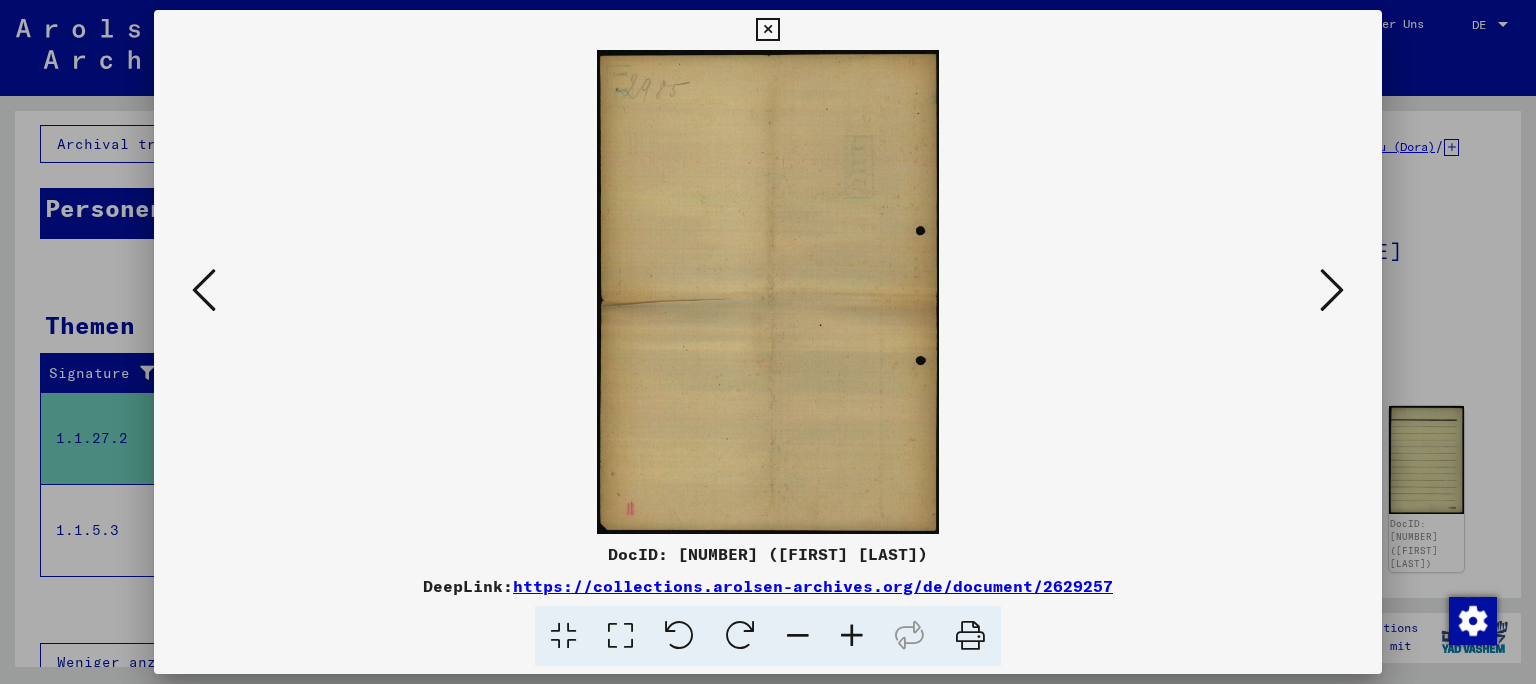 click at bounding box center (1332, 290) 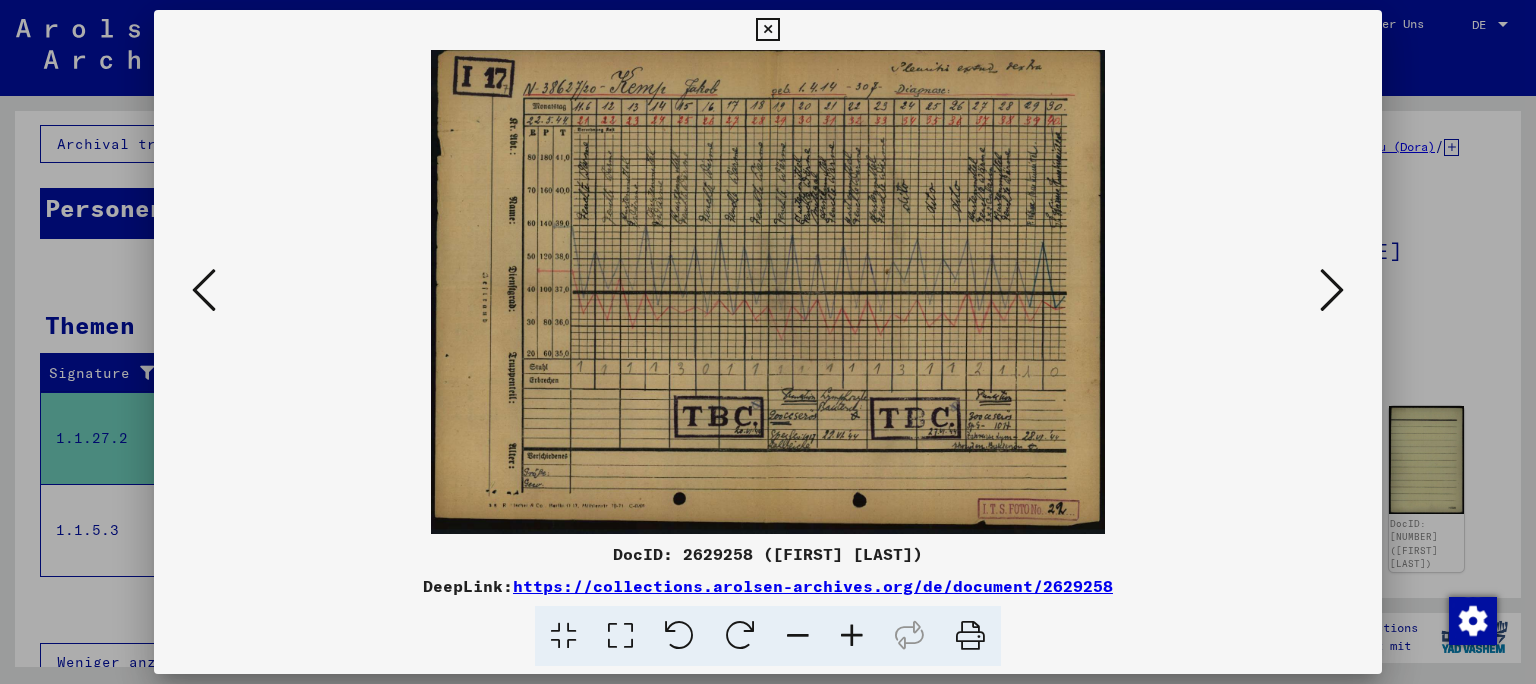 click at bounding box center [1332, 290] 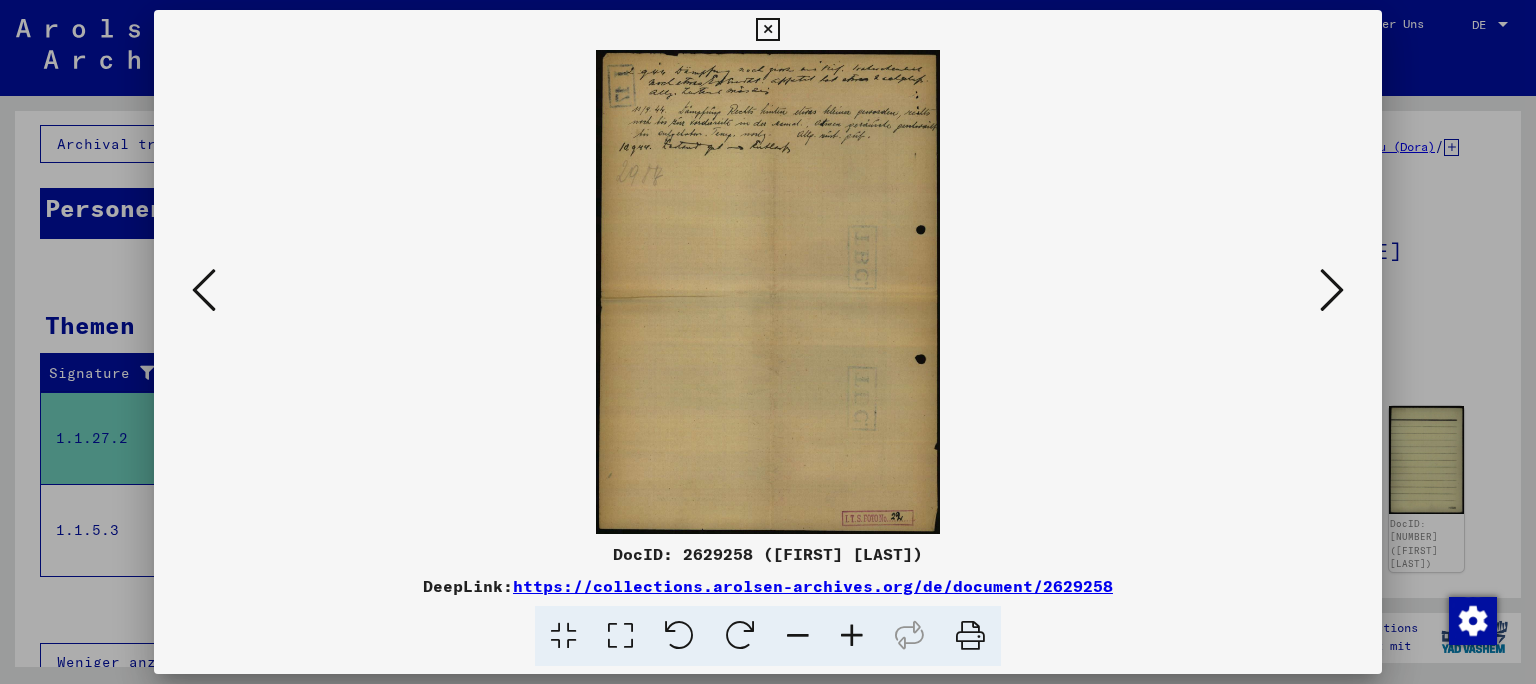 click at bounding box center [1332, 290] 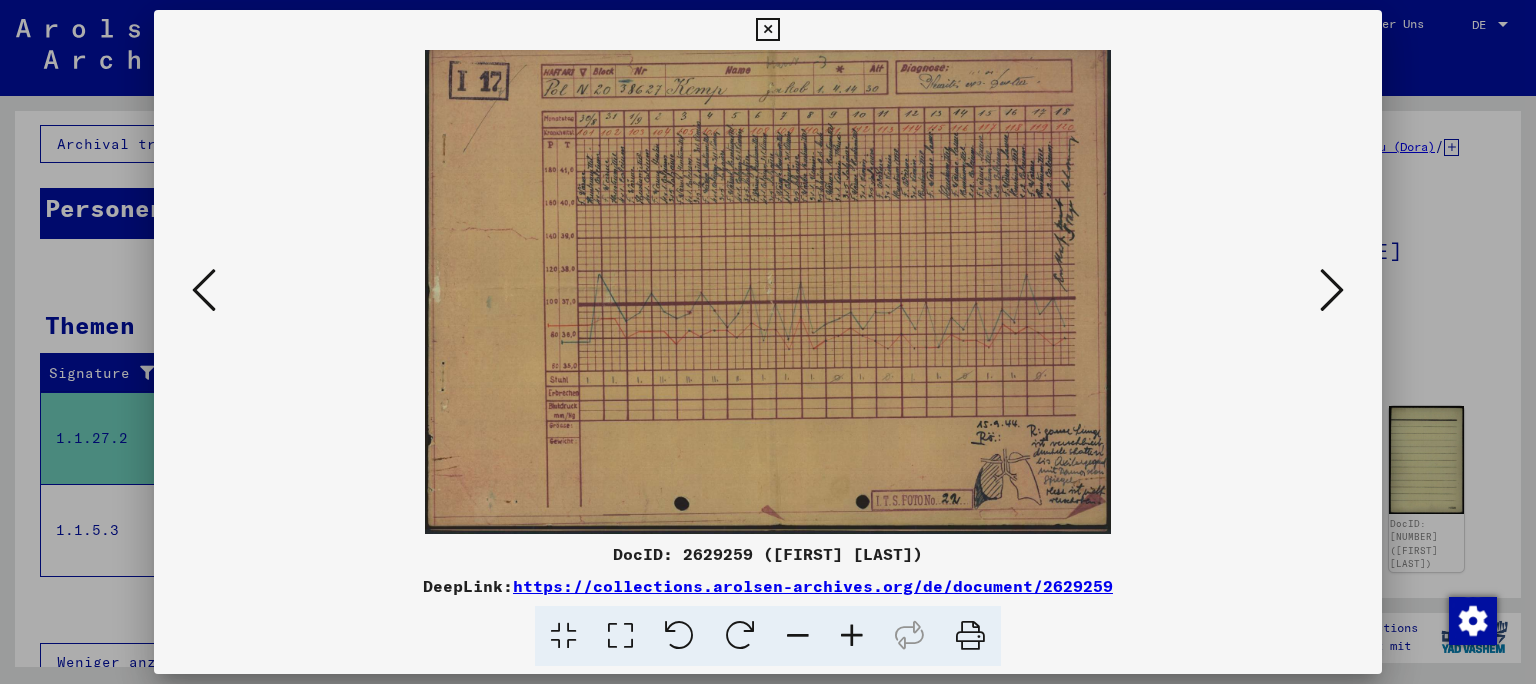 click at bounding box center (1332, 290) 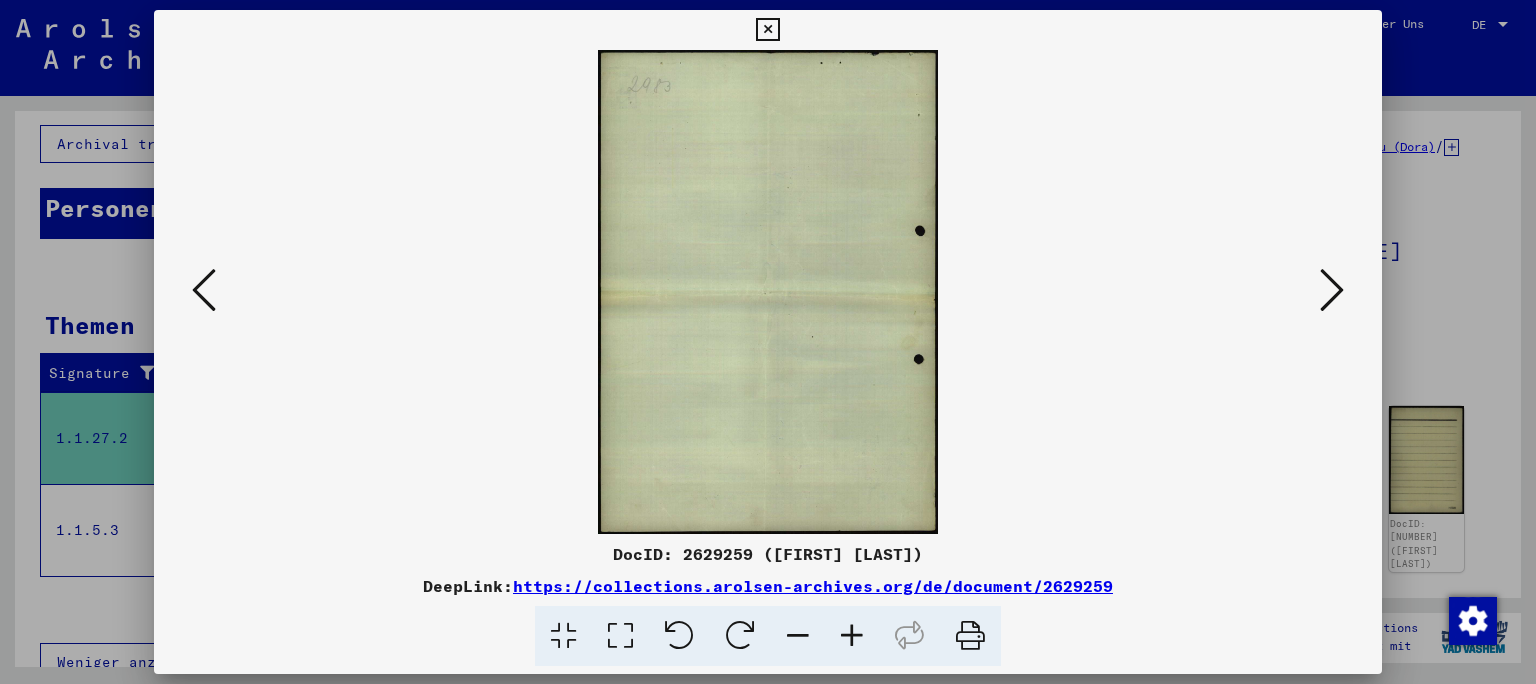 click at bounding box center (1332, 290) 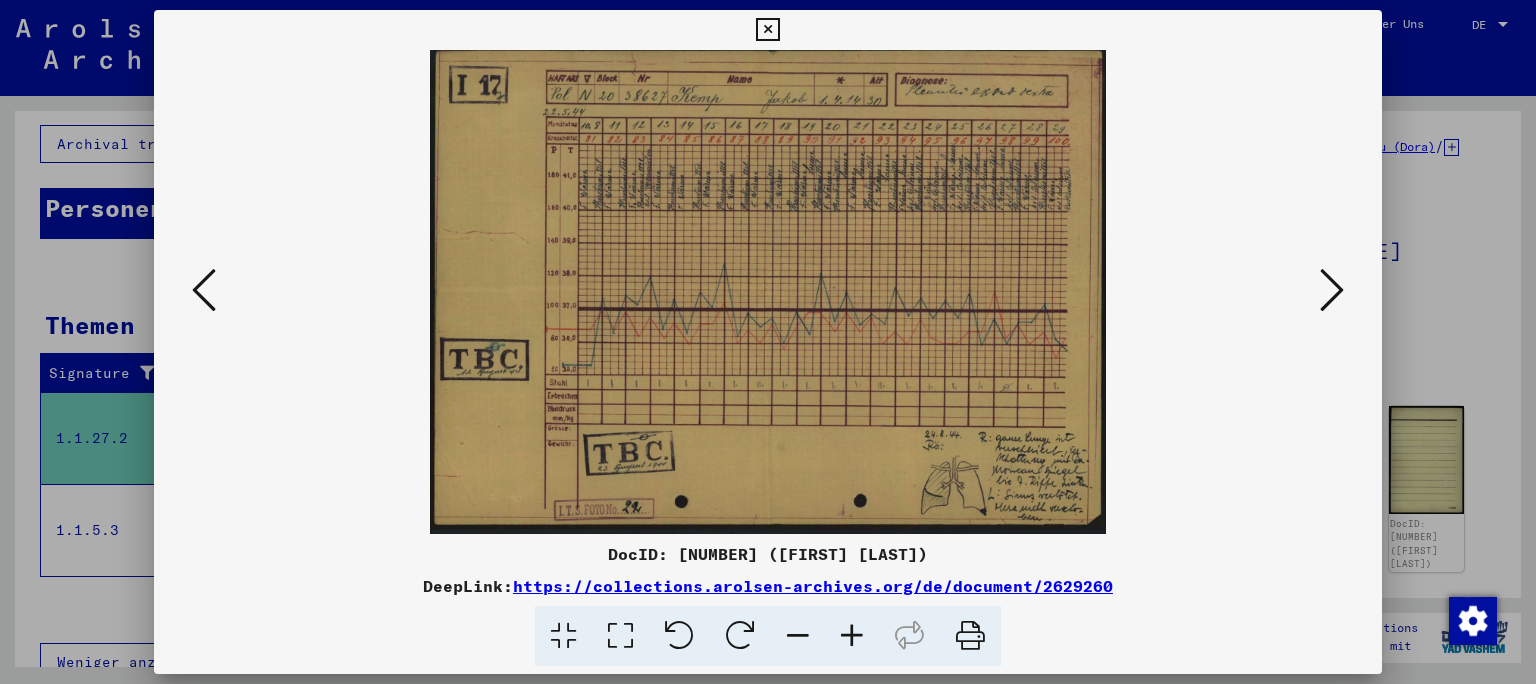 click at bounding box center (1332, 290) 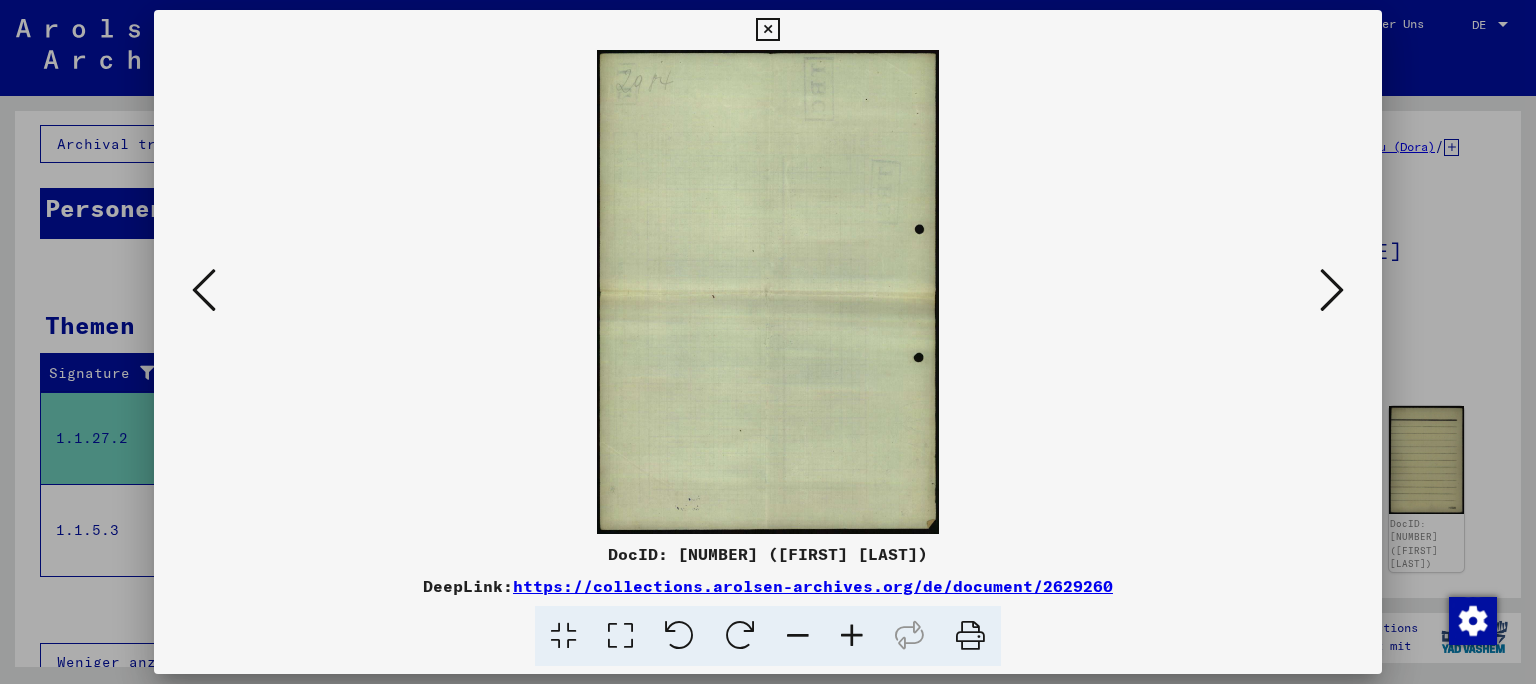 click at bounding box center [1332, 290] 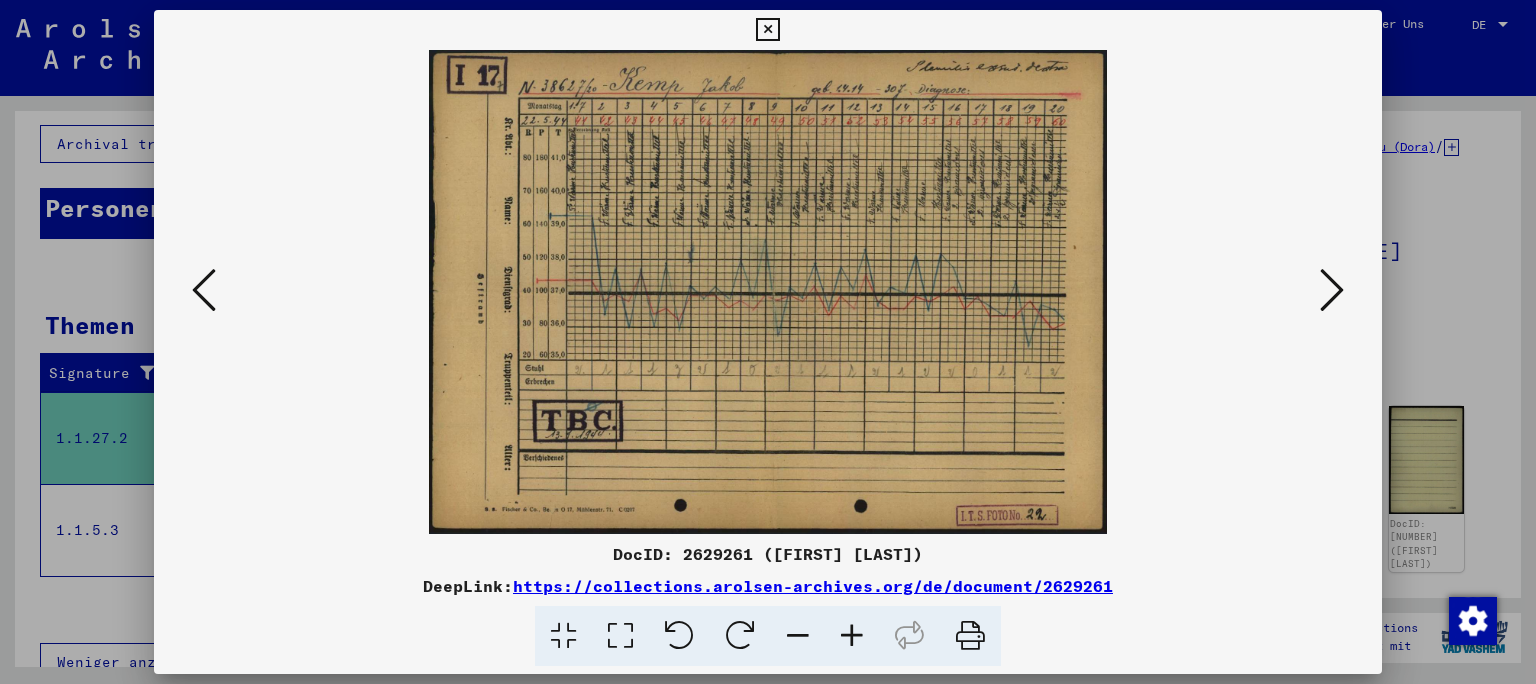 click at bounding box center [1332, 290] 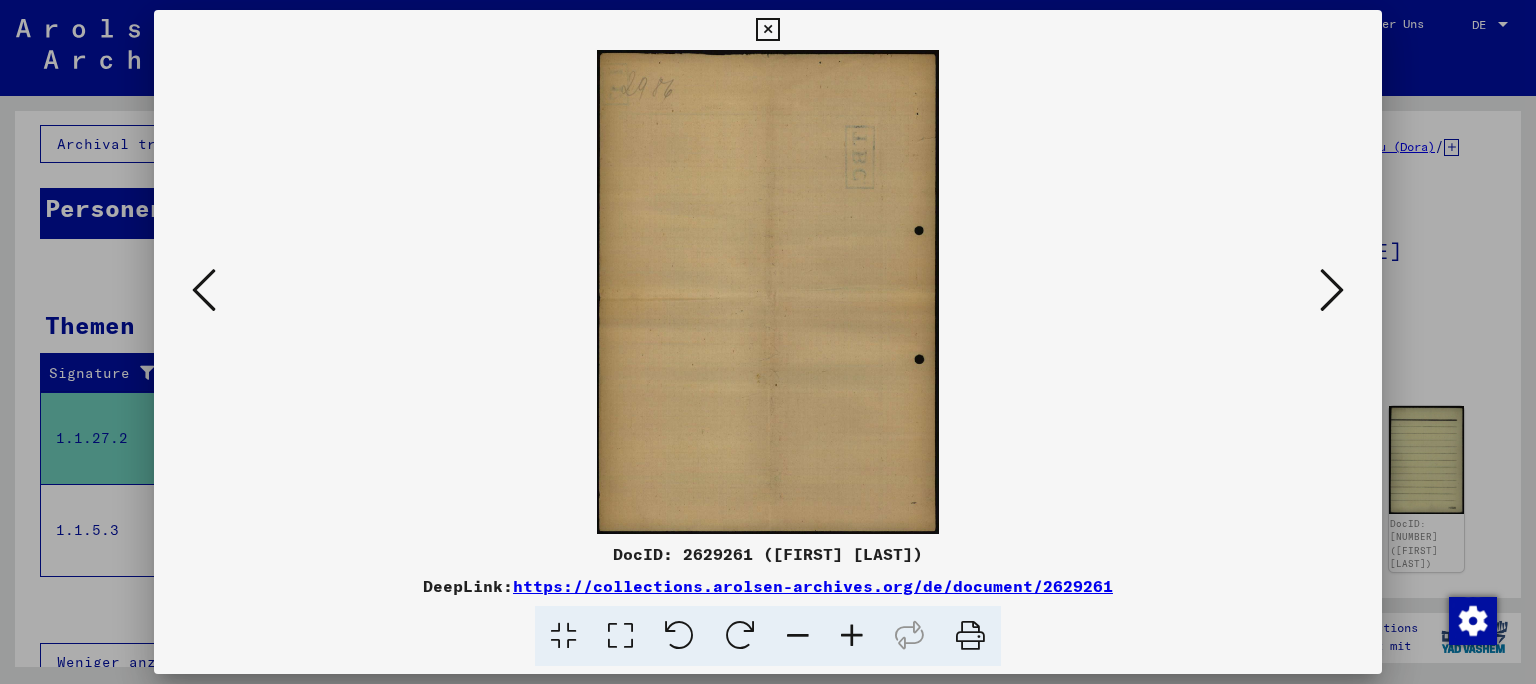 click at bounding box center (1332, 290) 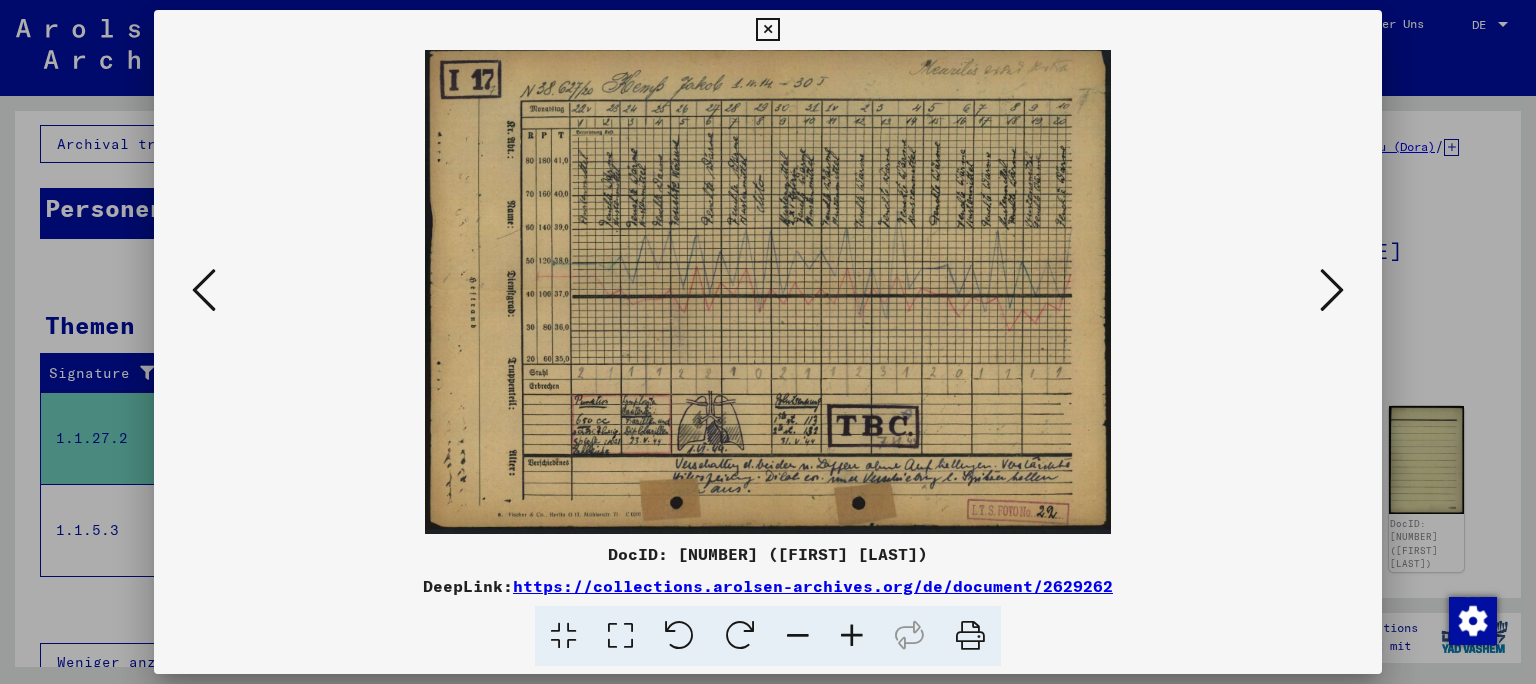click at bounding box center (204, 290) 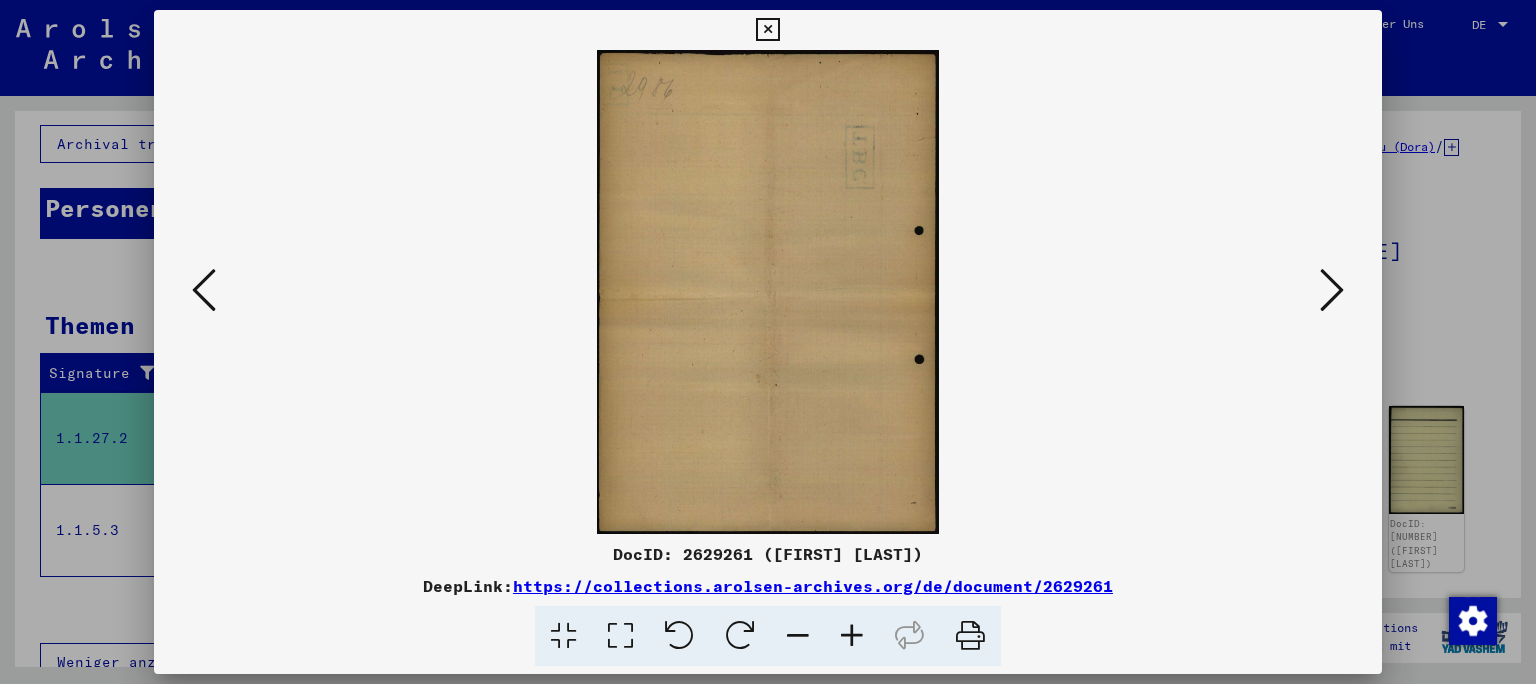 click at bounding box center (204, 290) 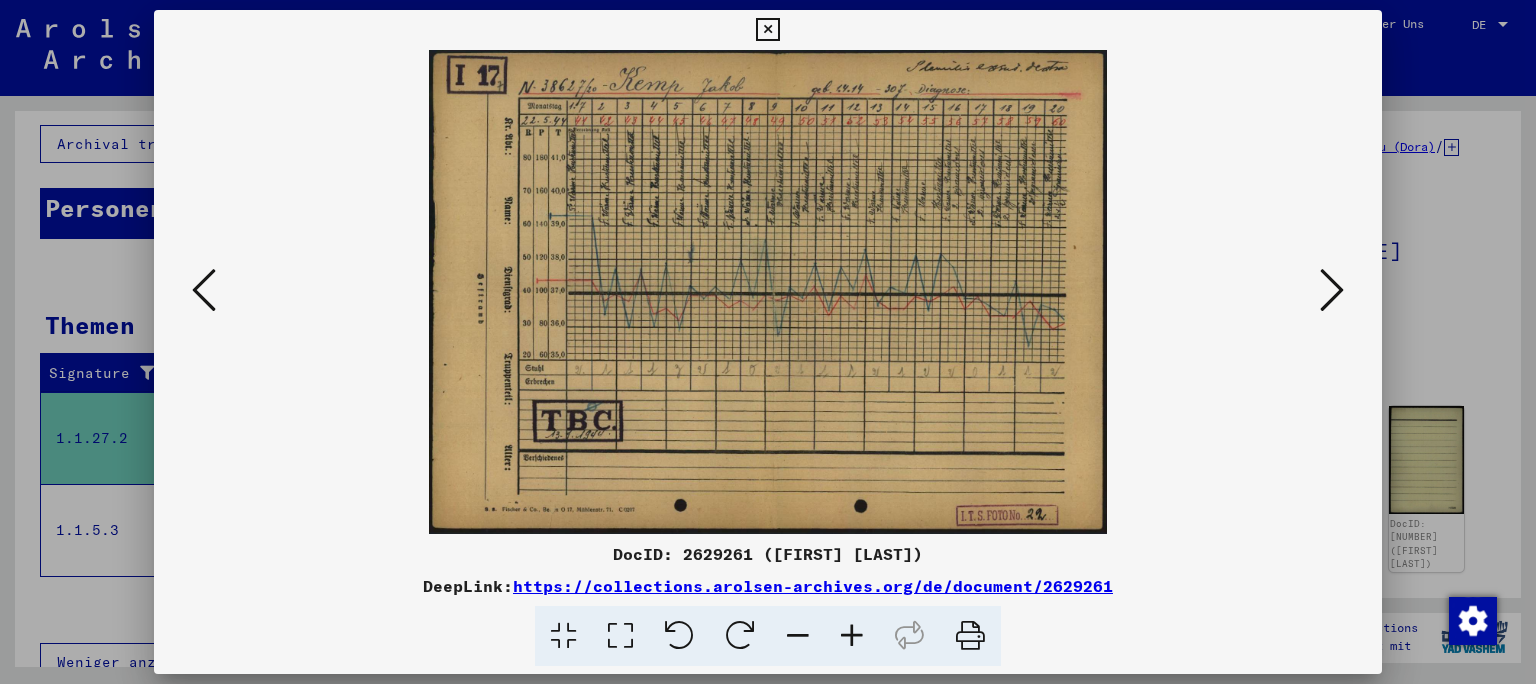 click at bounding box center [204, 290] 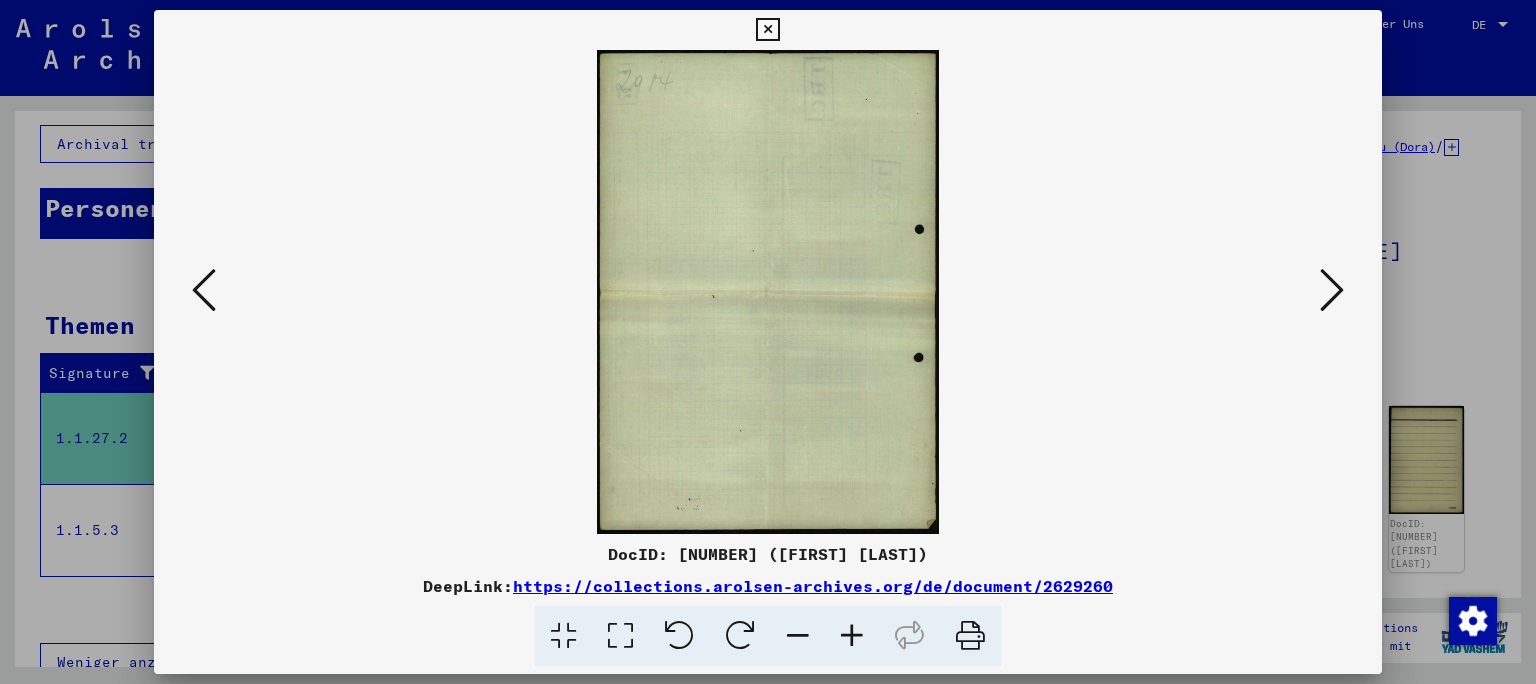 click at bounding box center [204, 290] 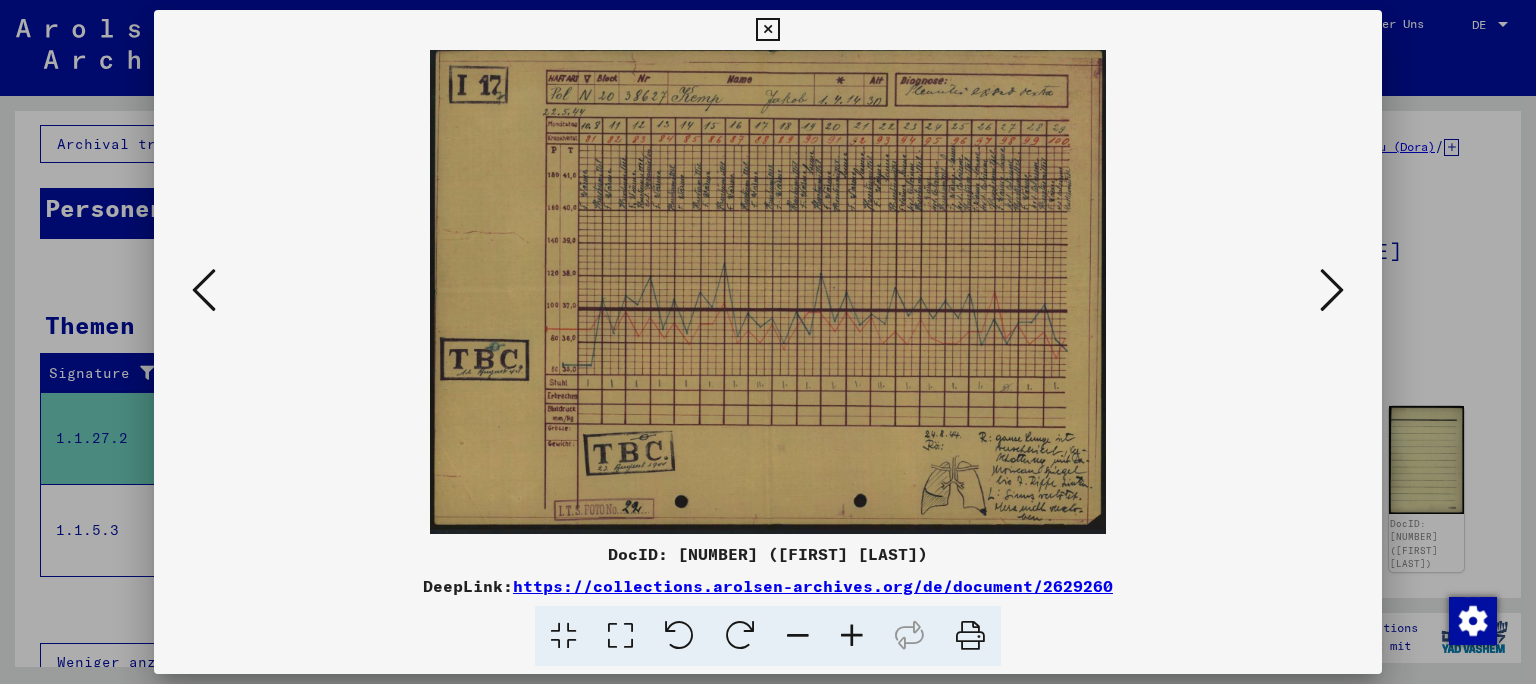 click at bounding box center [204, 290] 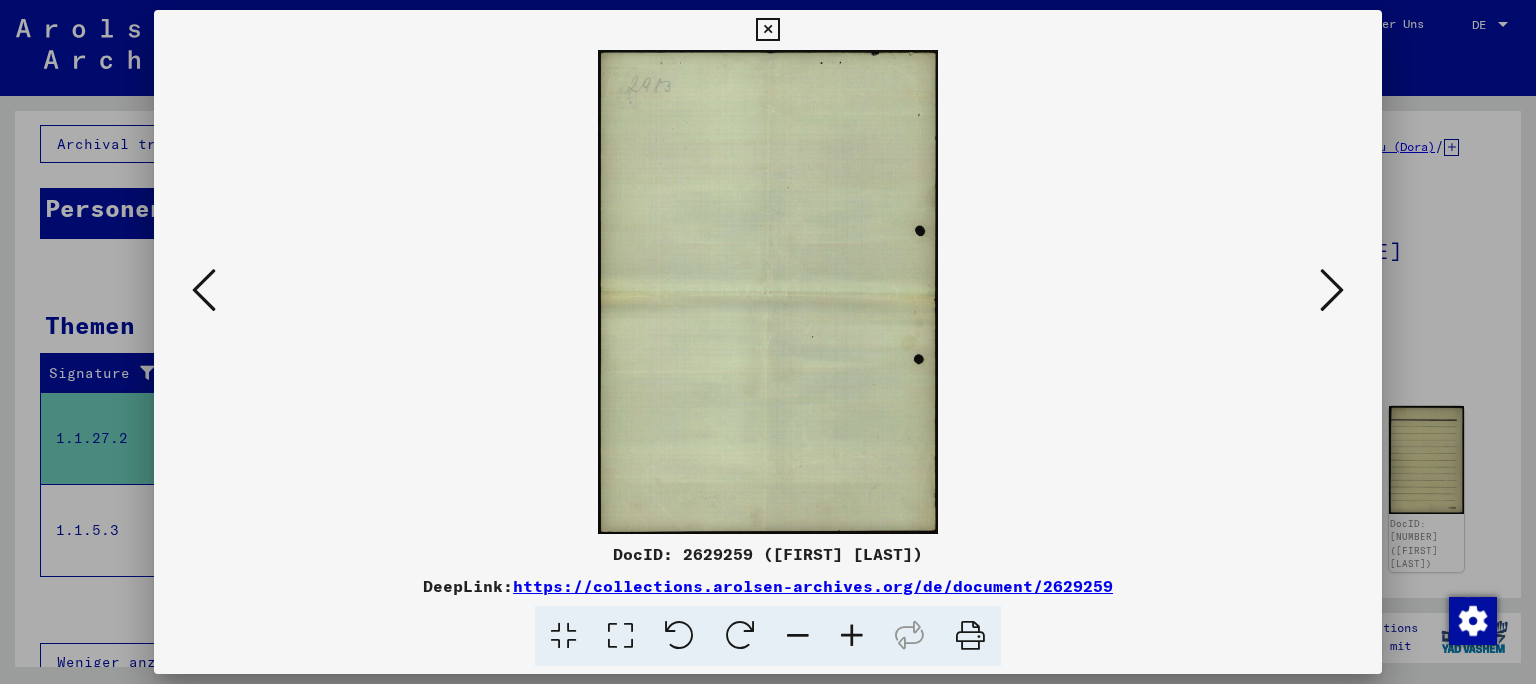 click at bounding box center (204, 290) 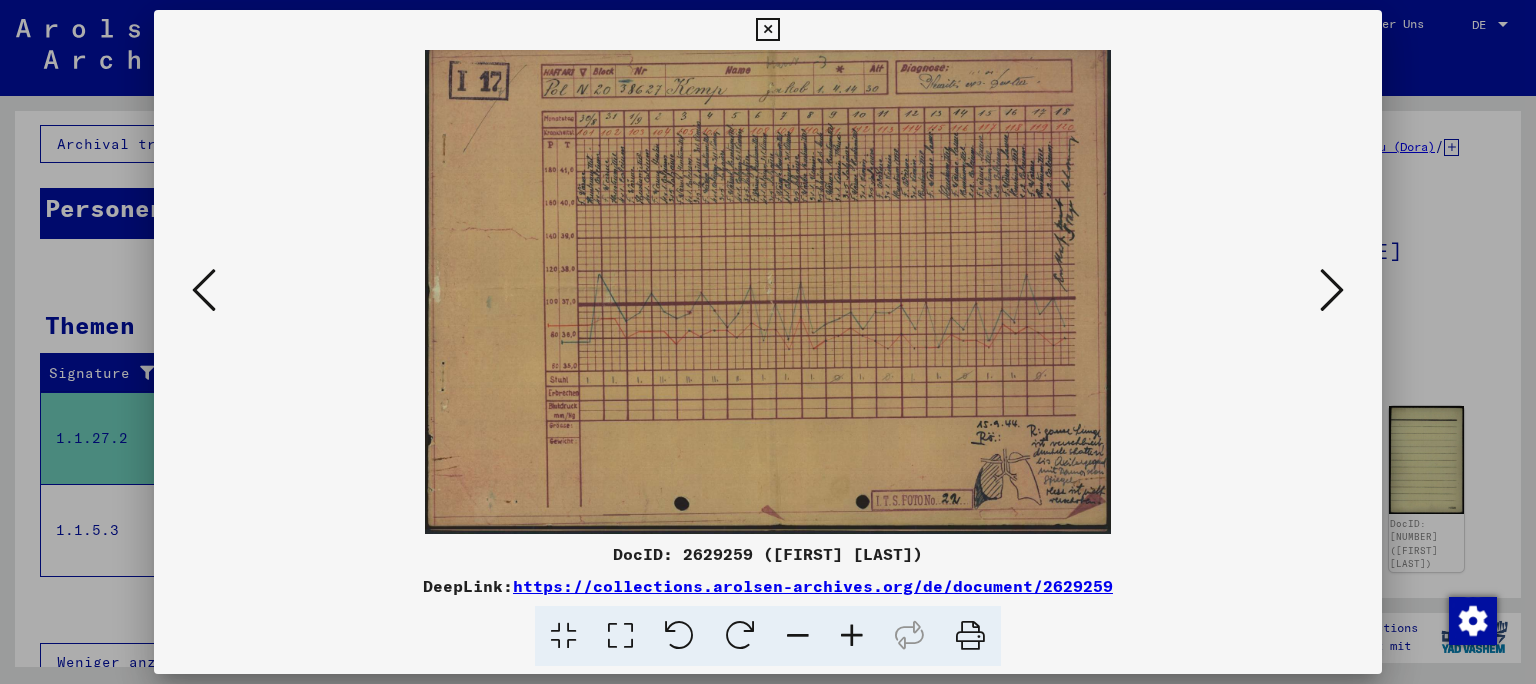 click at bounding box center (204, 290) 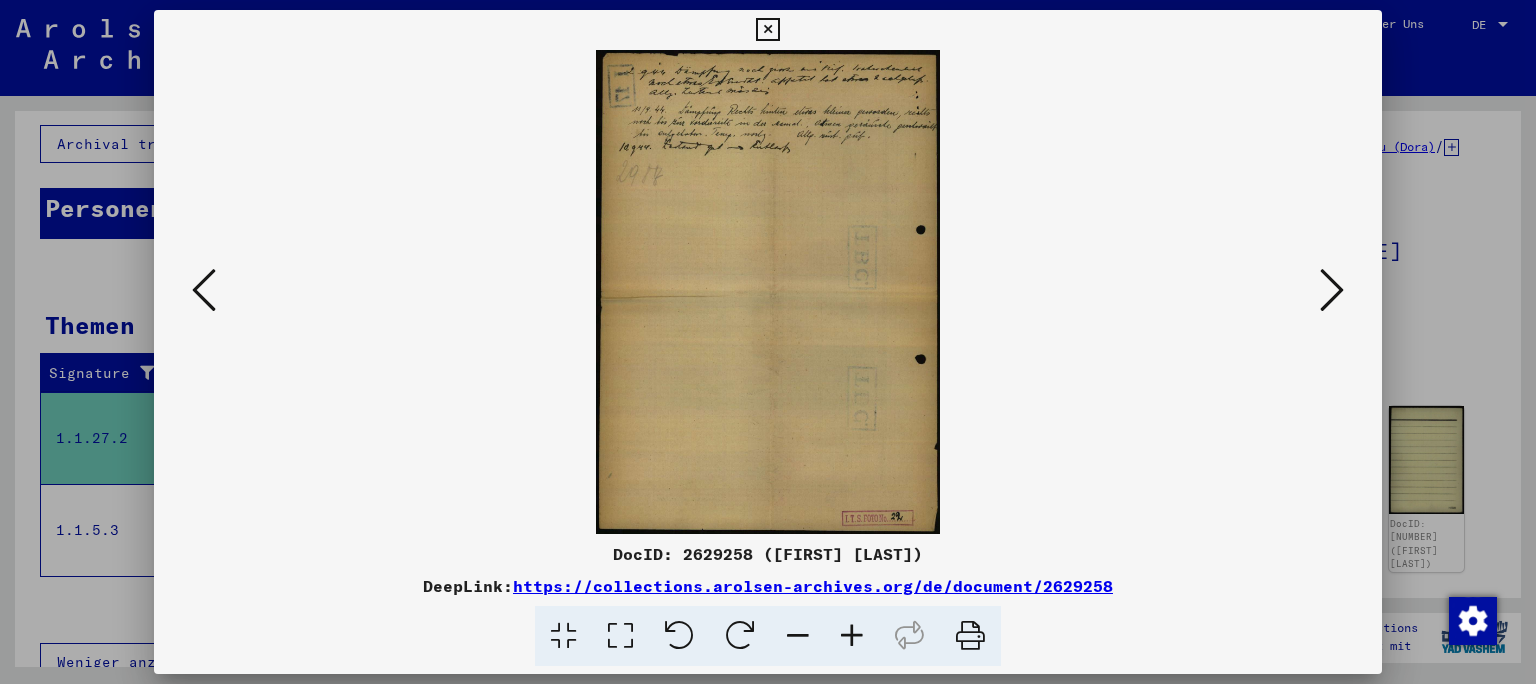 click at bounding box center [204, 290] 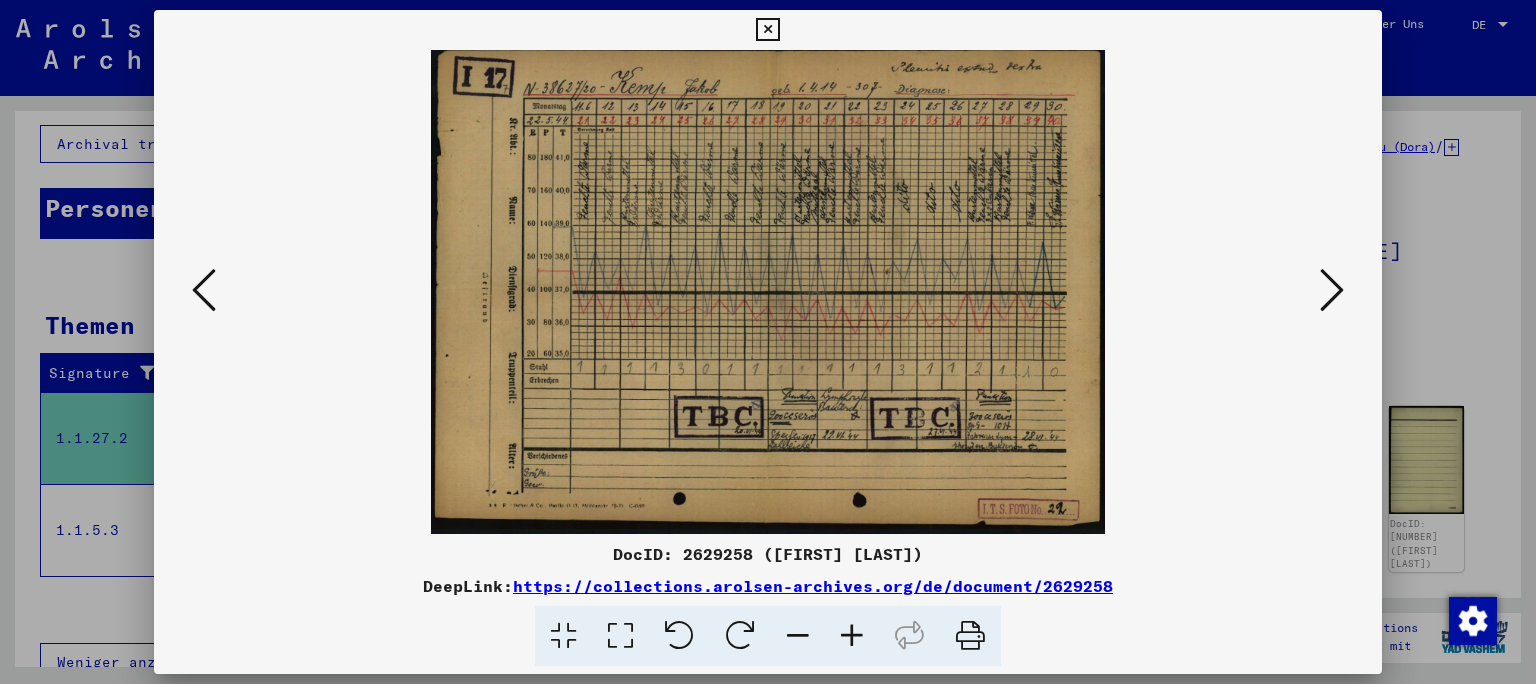 click at bounding box center [204, 290] 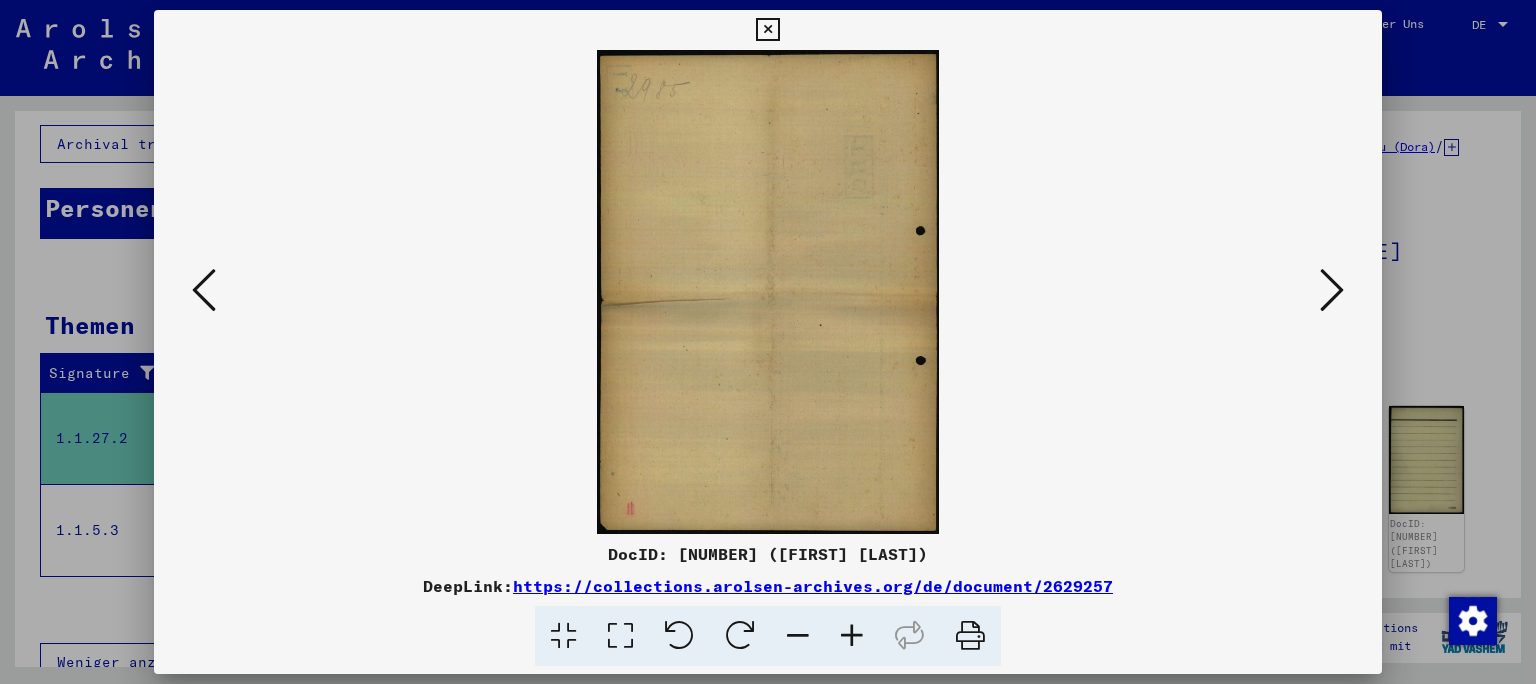 click at bounding box center (204, 290) 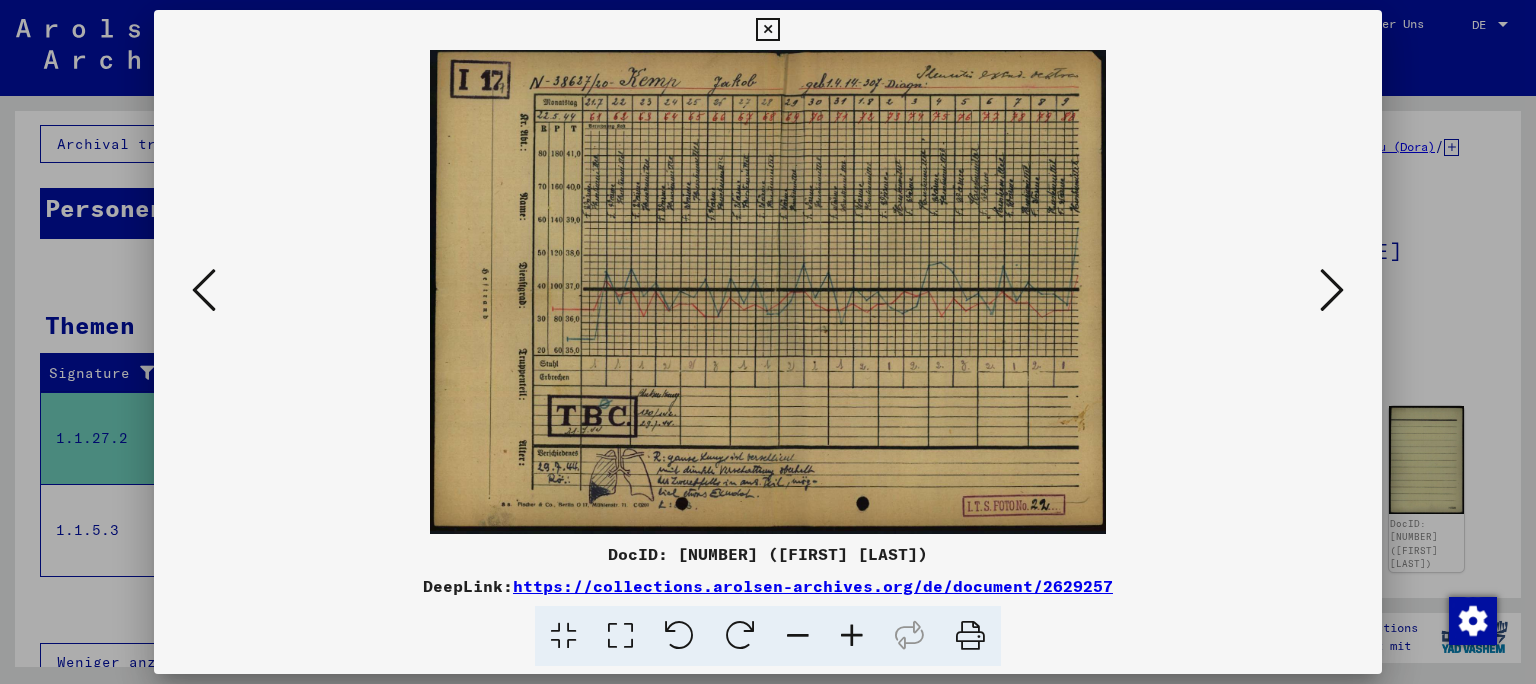 click at bounding box center (204, 290) 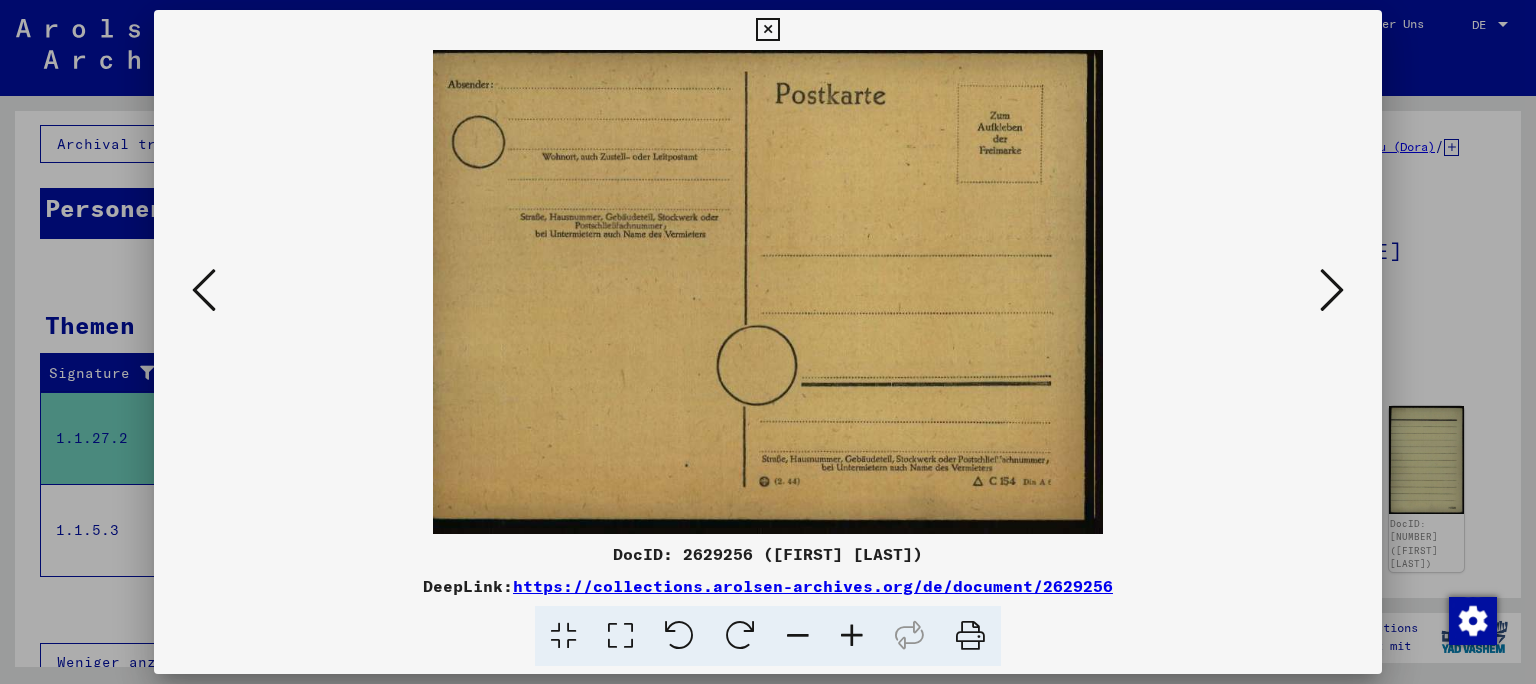 click at bounding box center (204, 290) 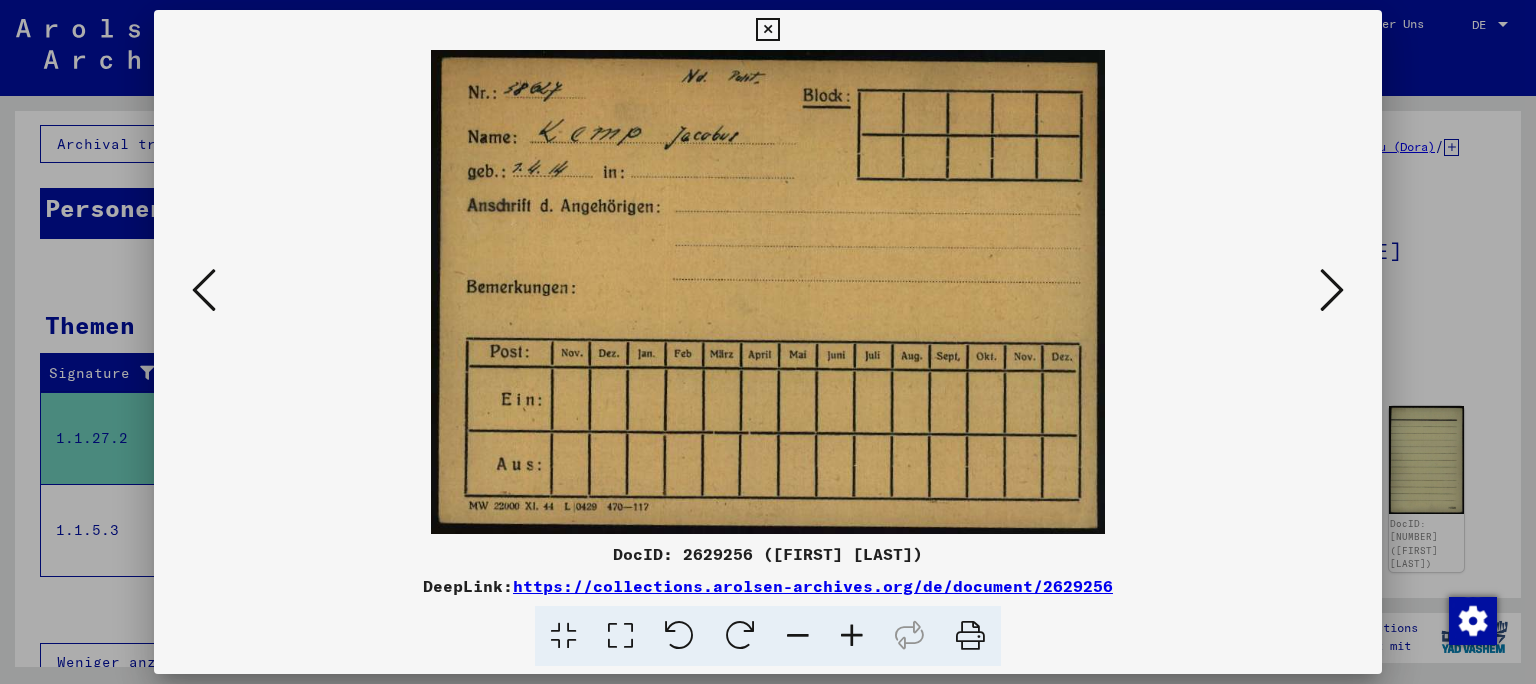 click at bounding box center [1332, 290] 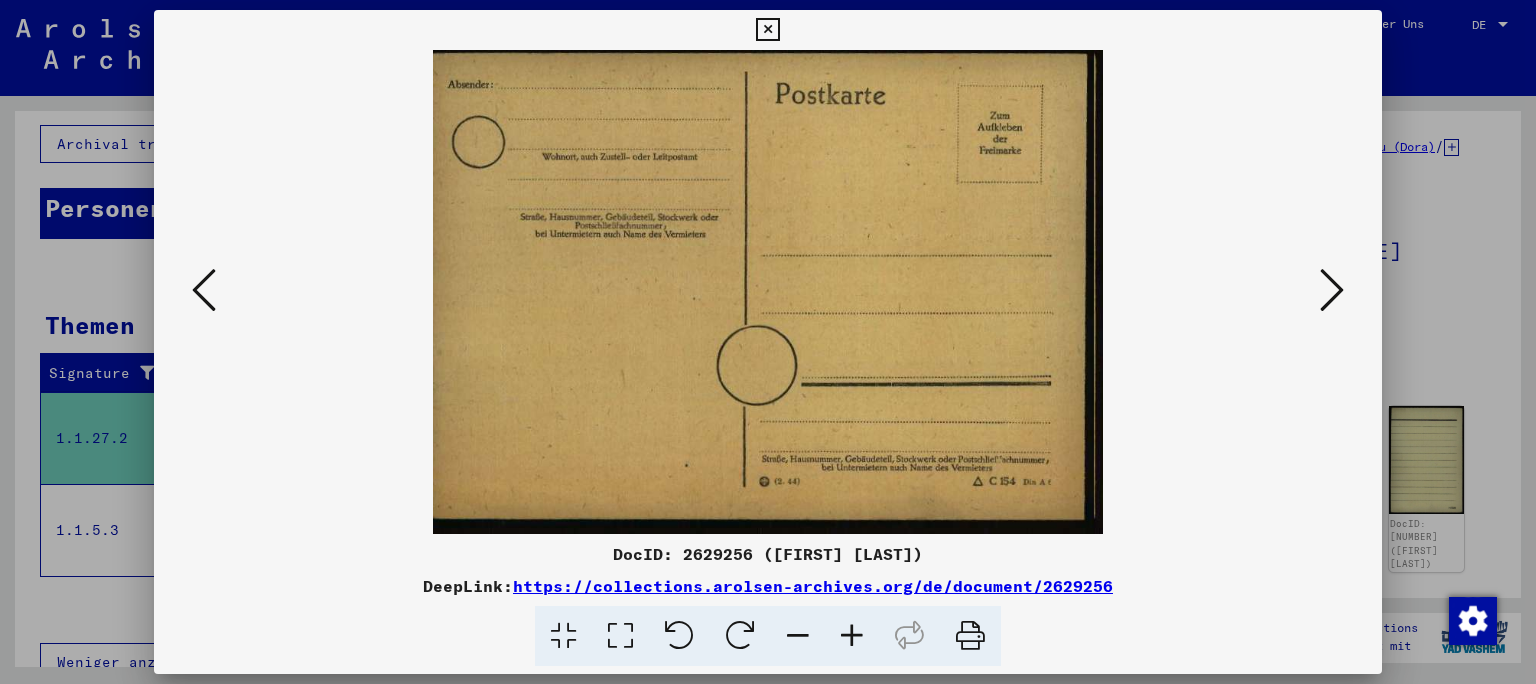 click at bounding box center [1332, 290] 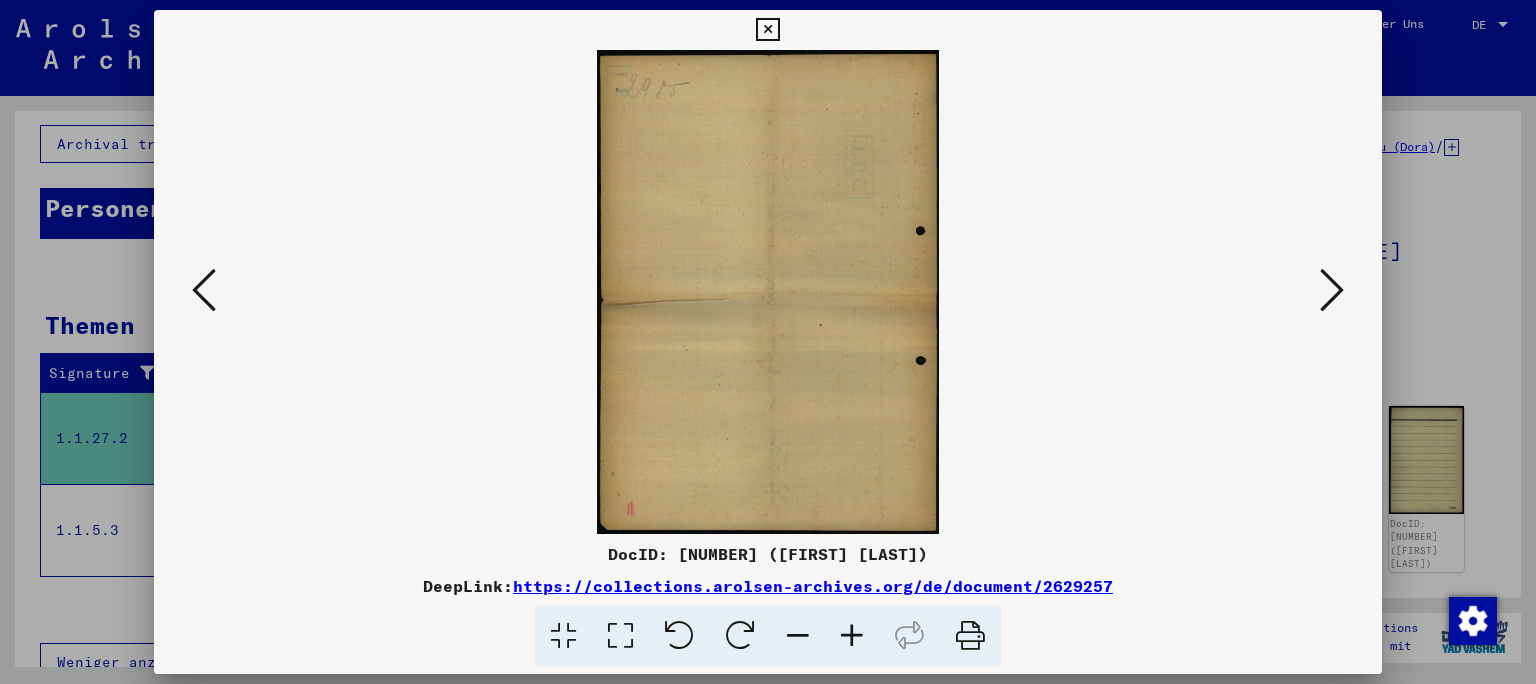 click at bounding box center (1332, 290) 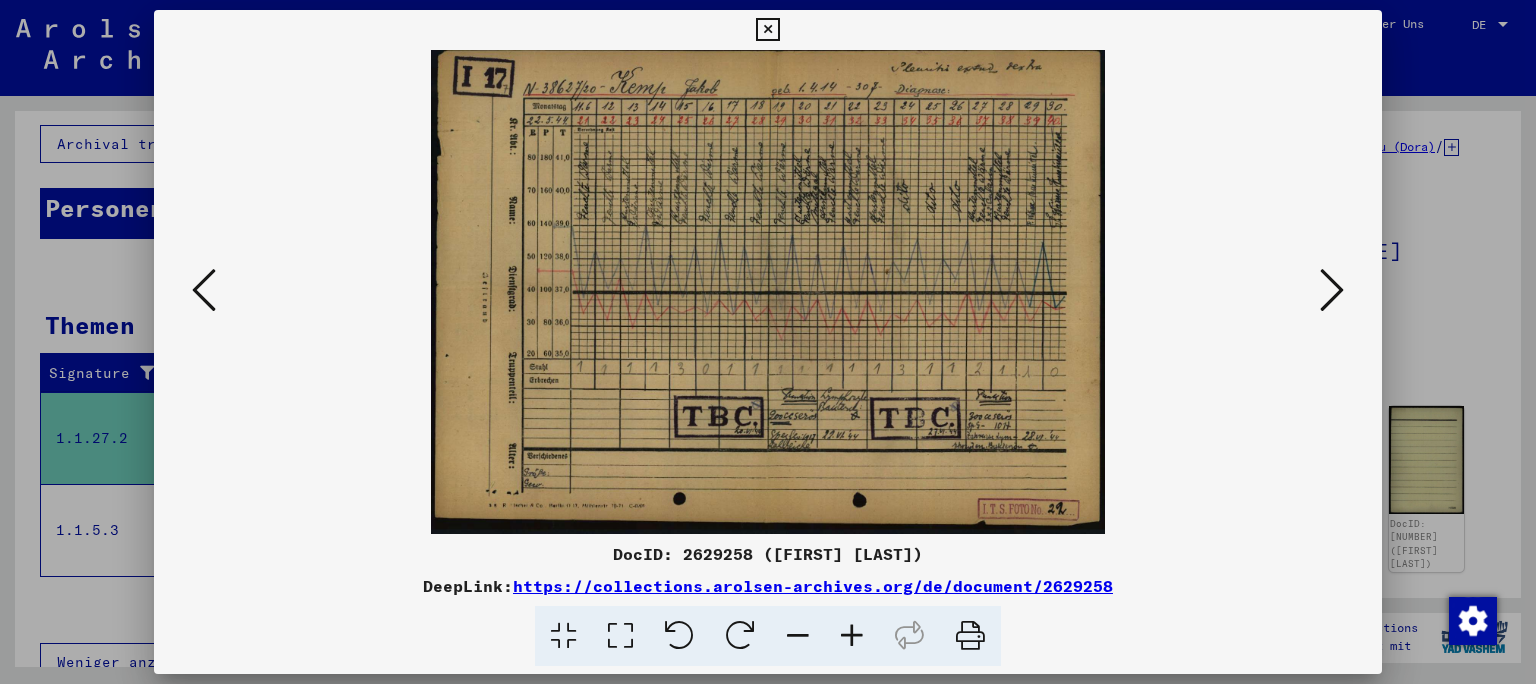 click at bounding box center [1332, 290] 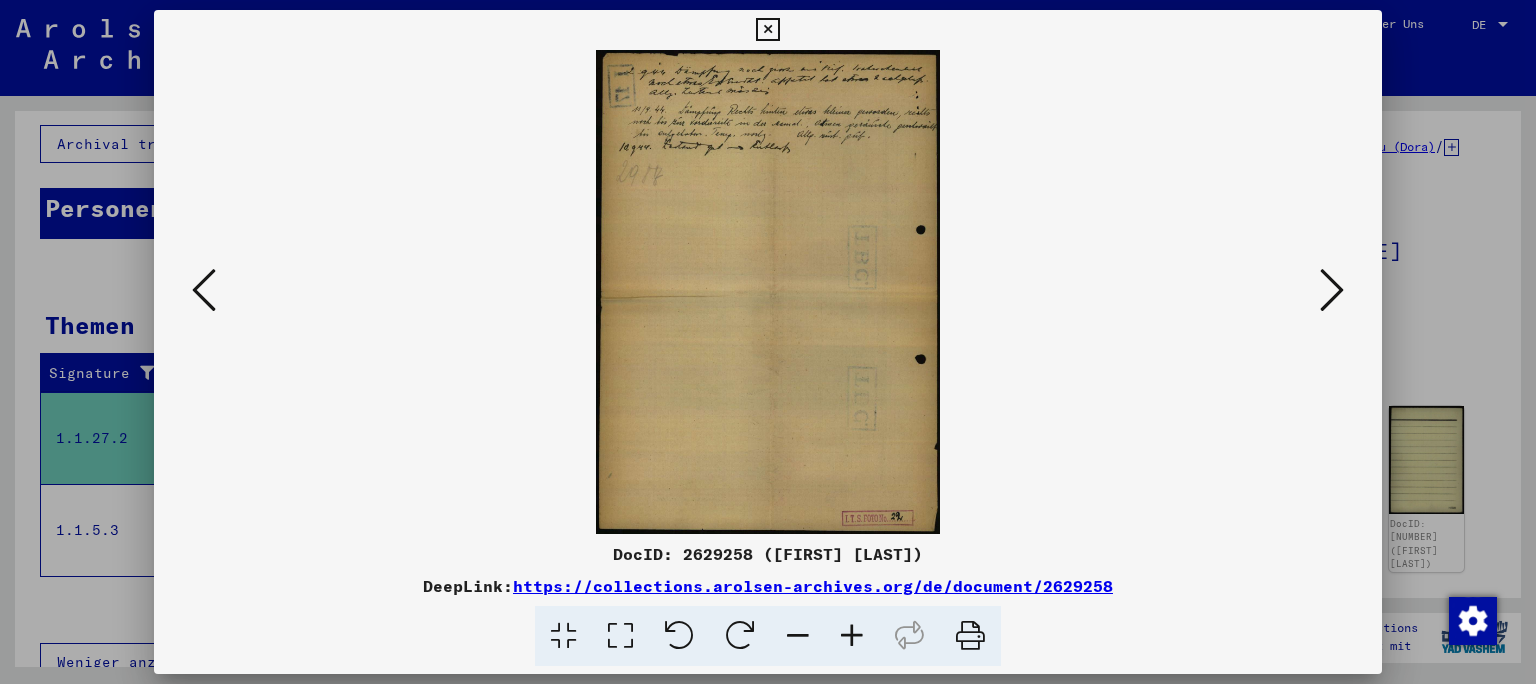 click at bounding box center [1332, 290] 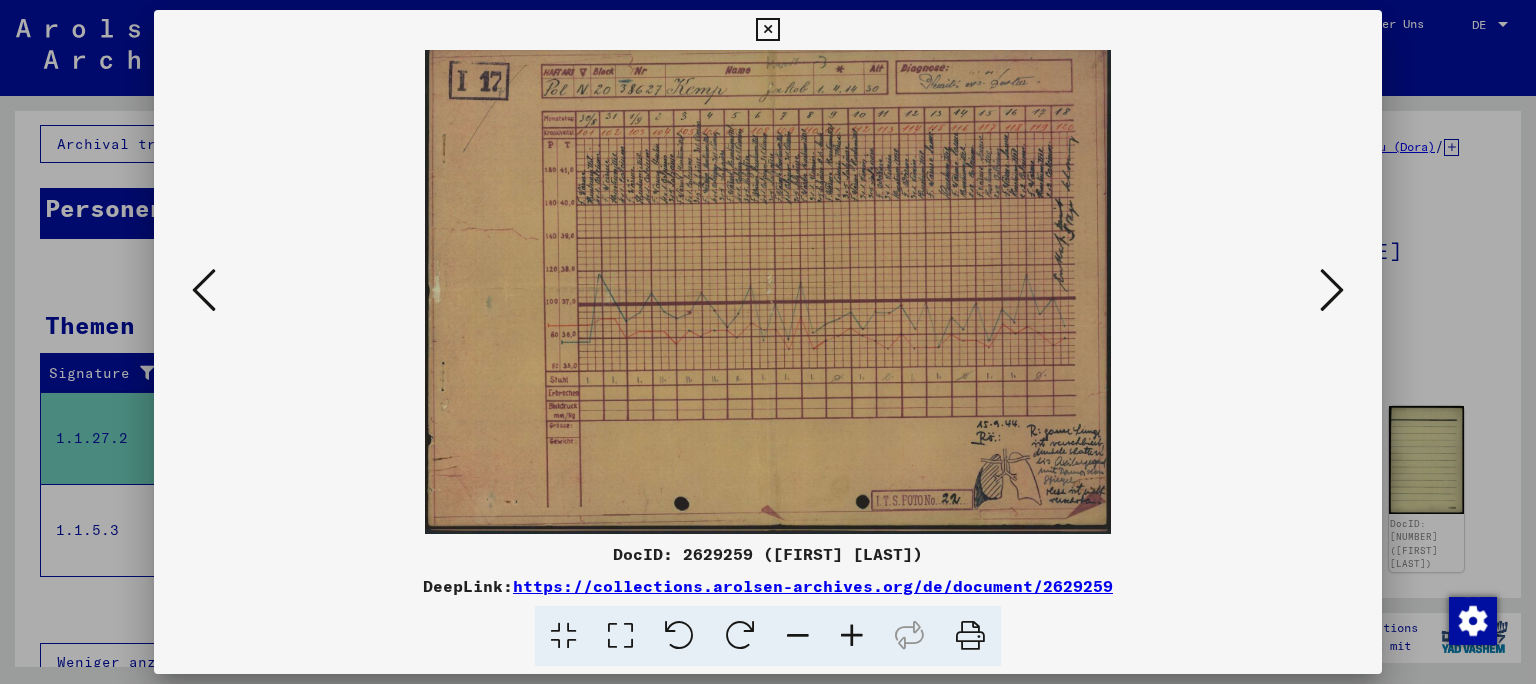 click at bounding box center [1332, 290] 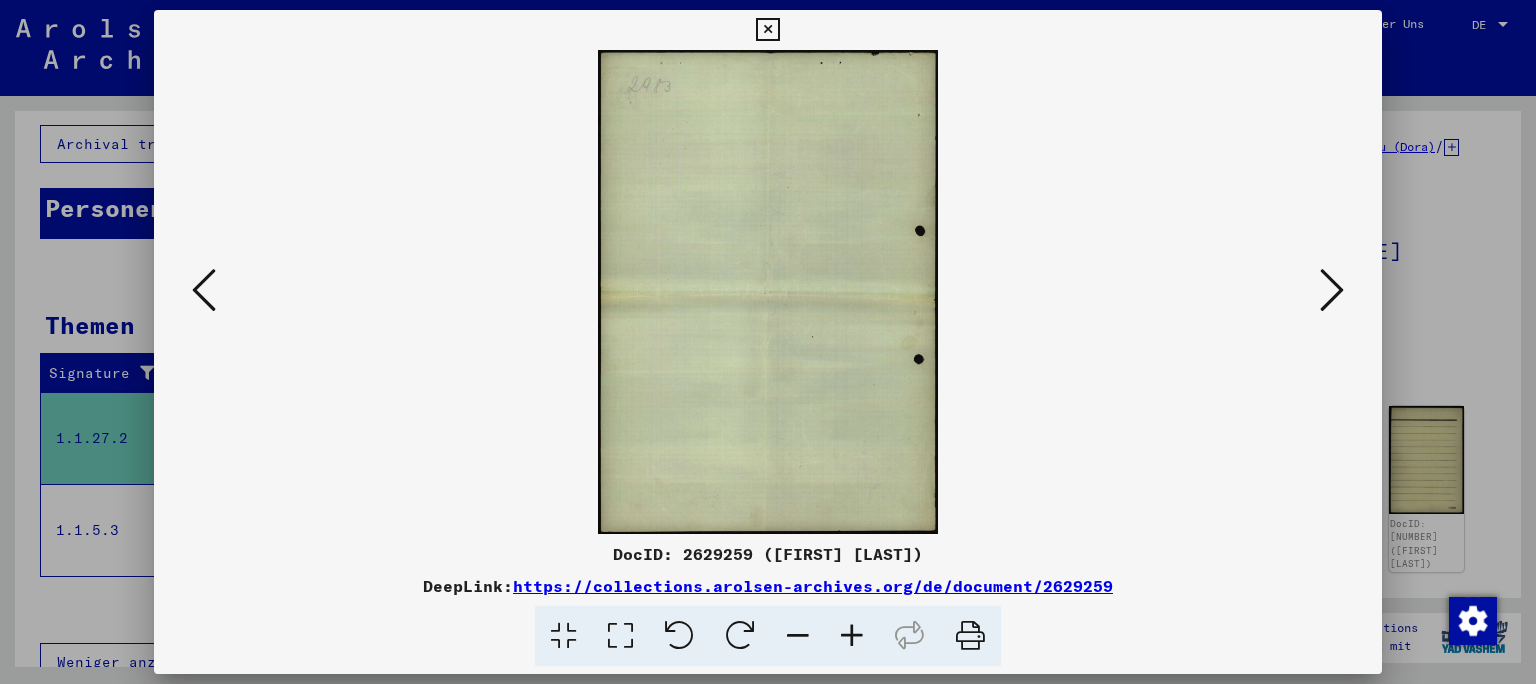 click at bounding box center [1332, 290] 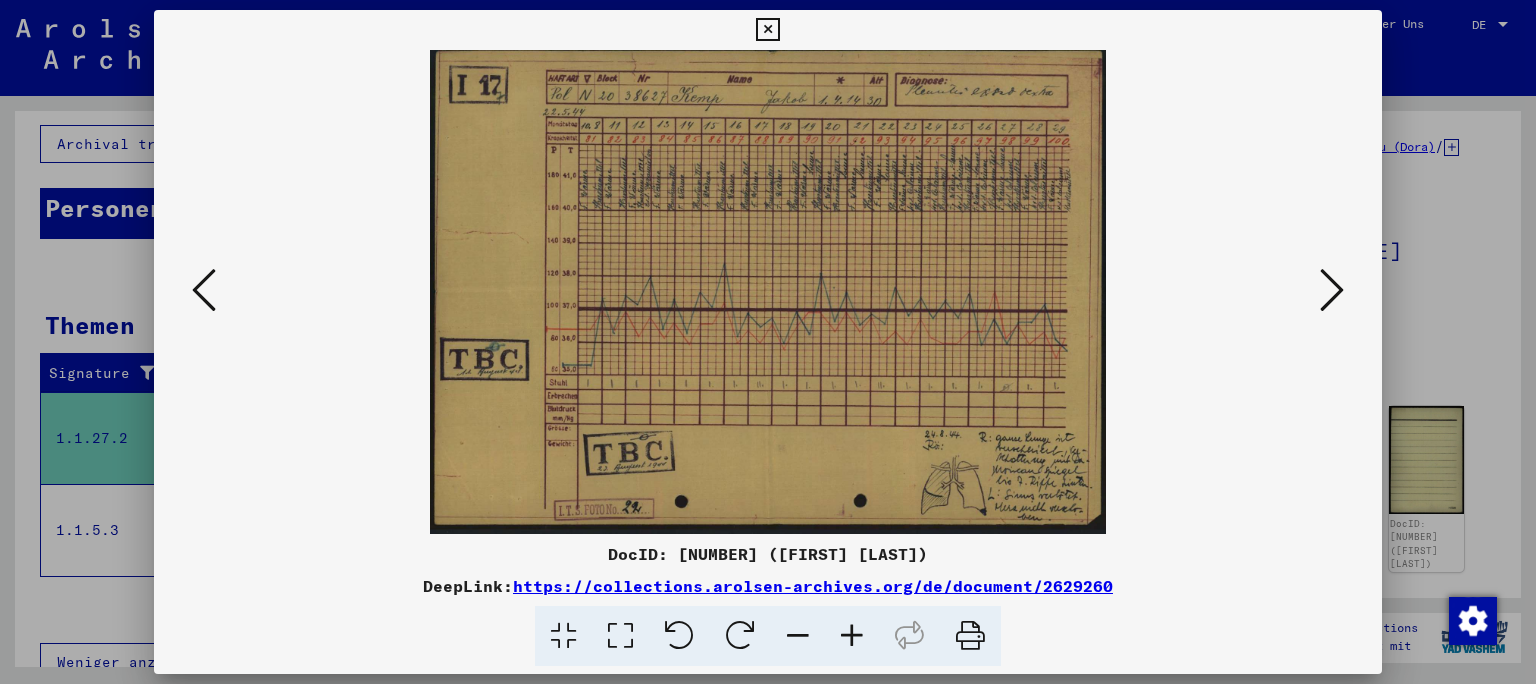 click at bounding box center (1332, 290) 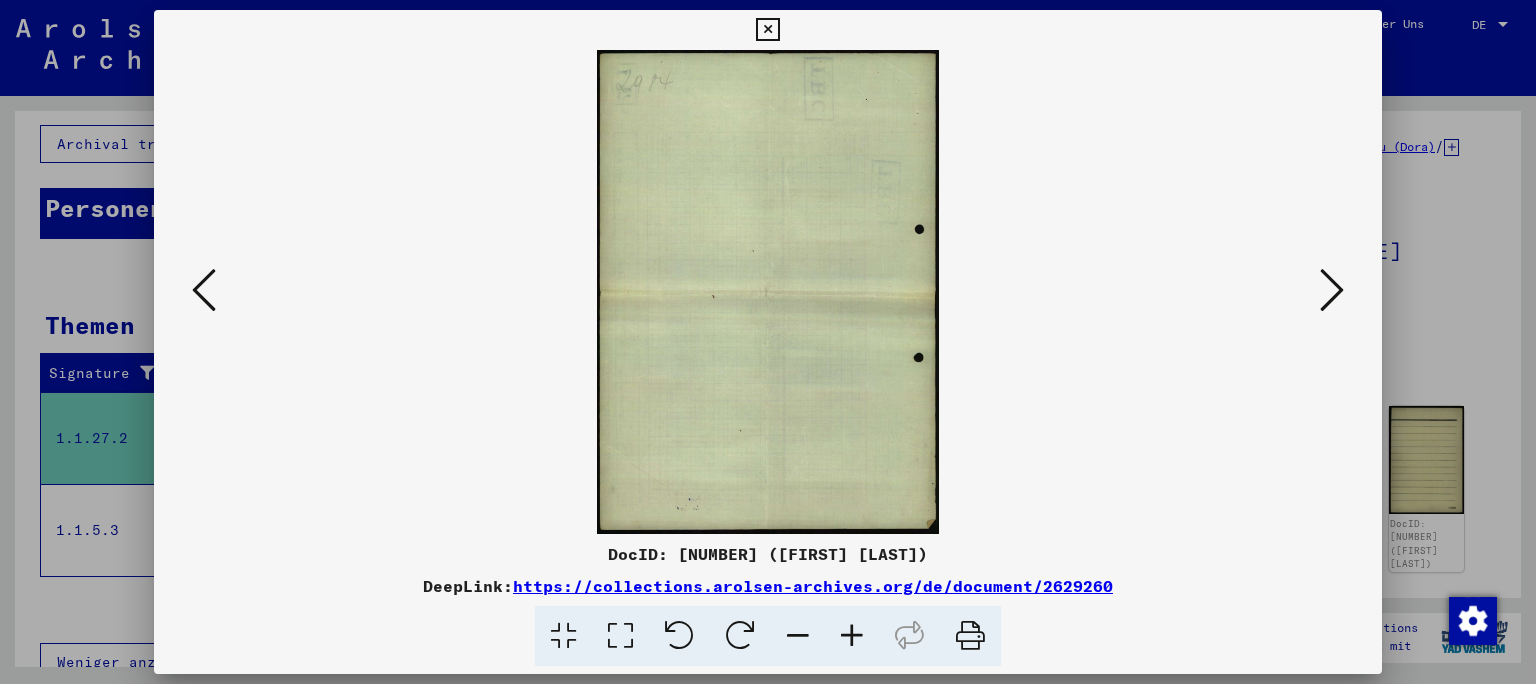 click at bounding box center (1332, 290) 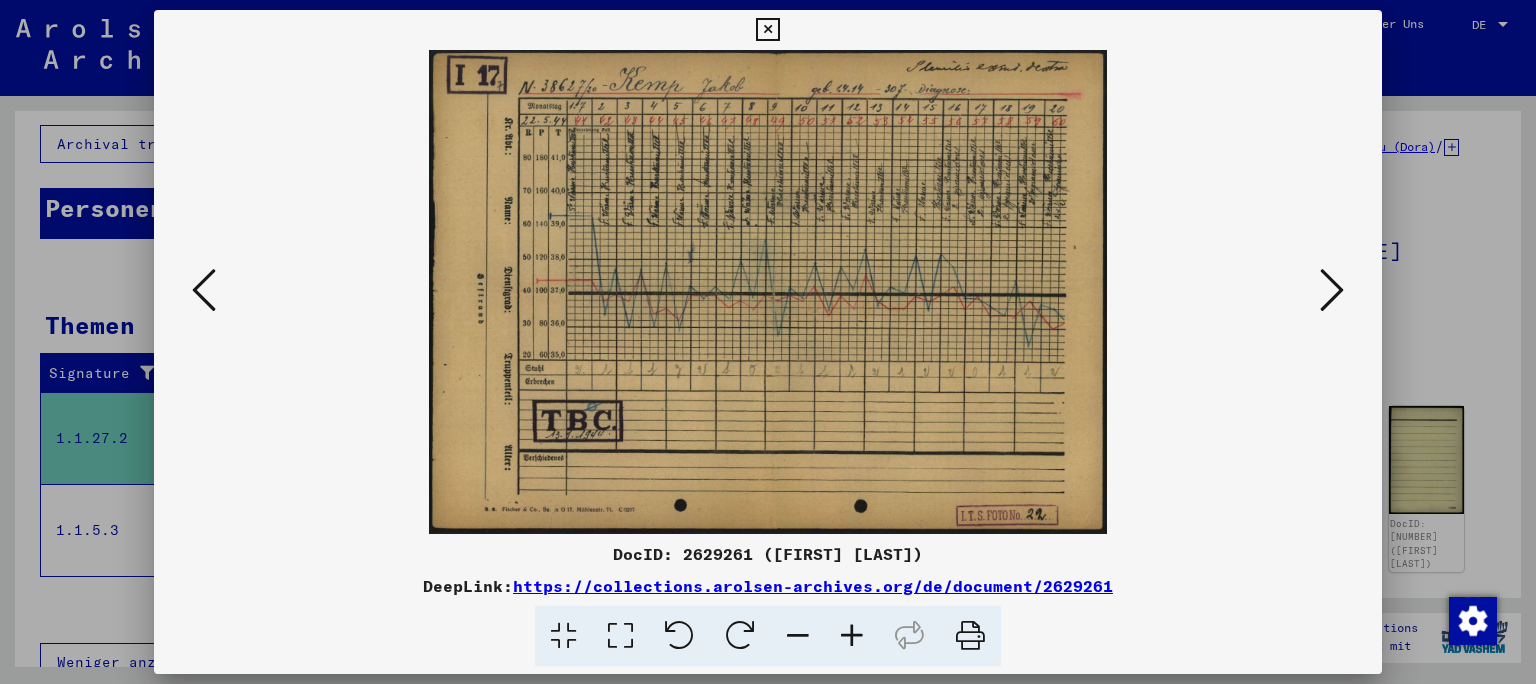 click at bounding box center (1332, 290) 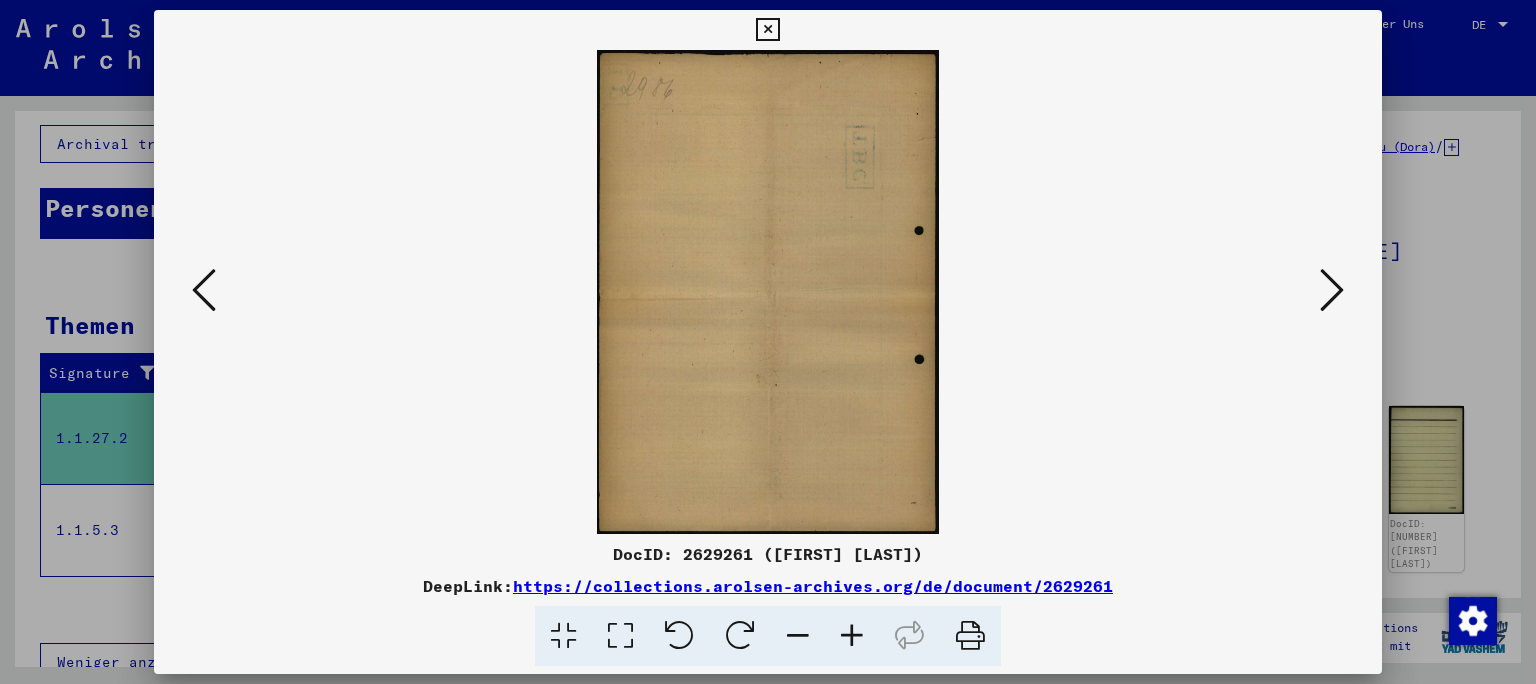 click at bounding box center [1332, 290] 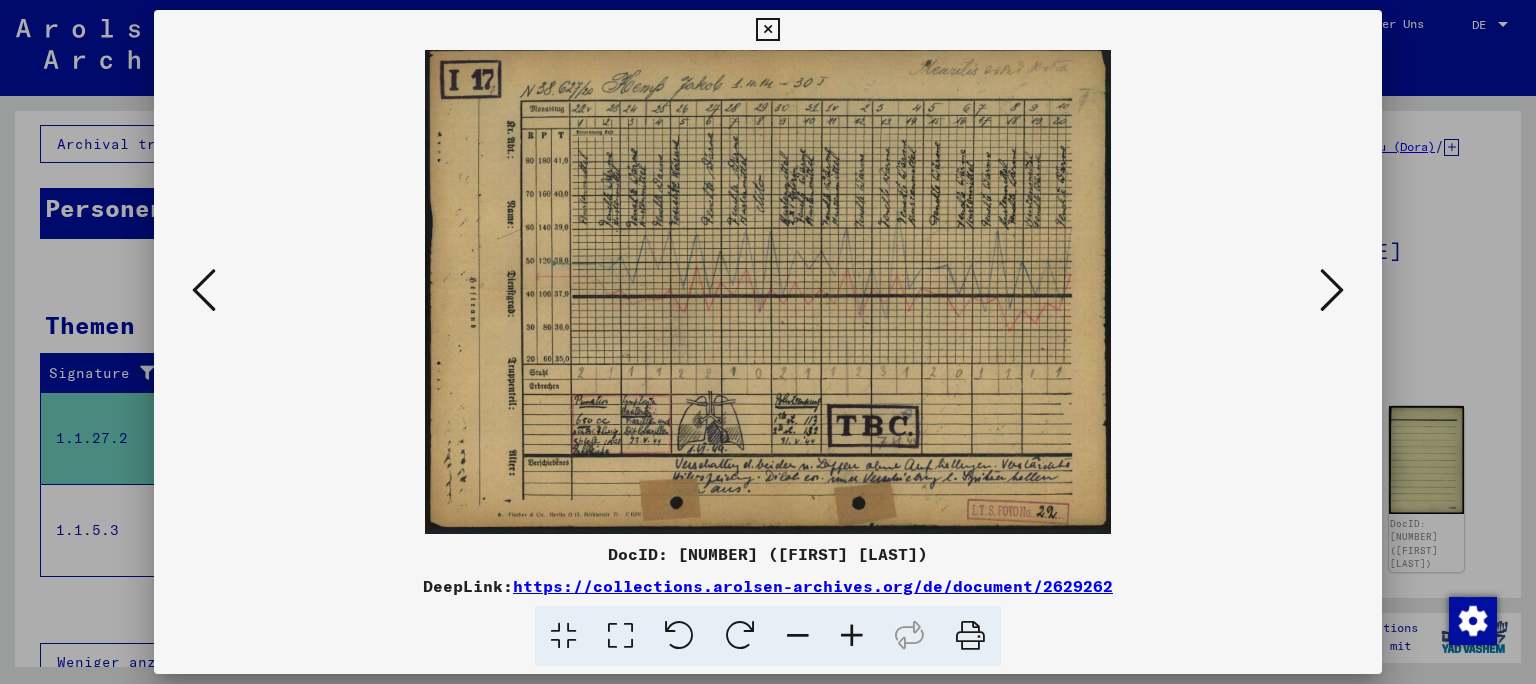 click at bounding box center (1332, 290) 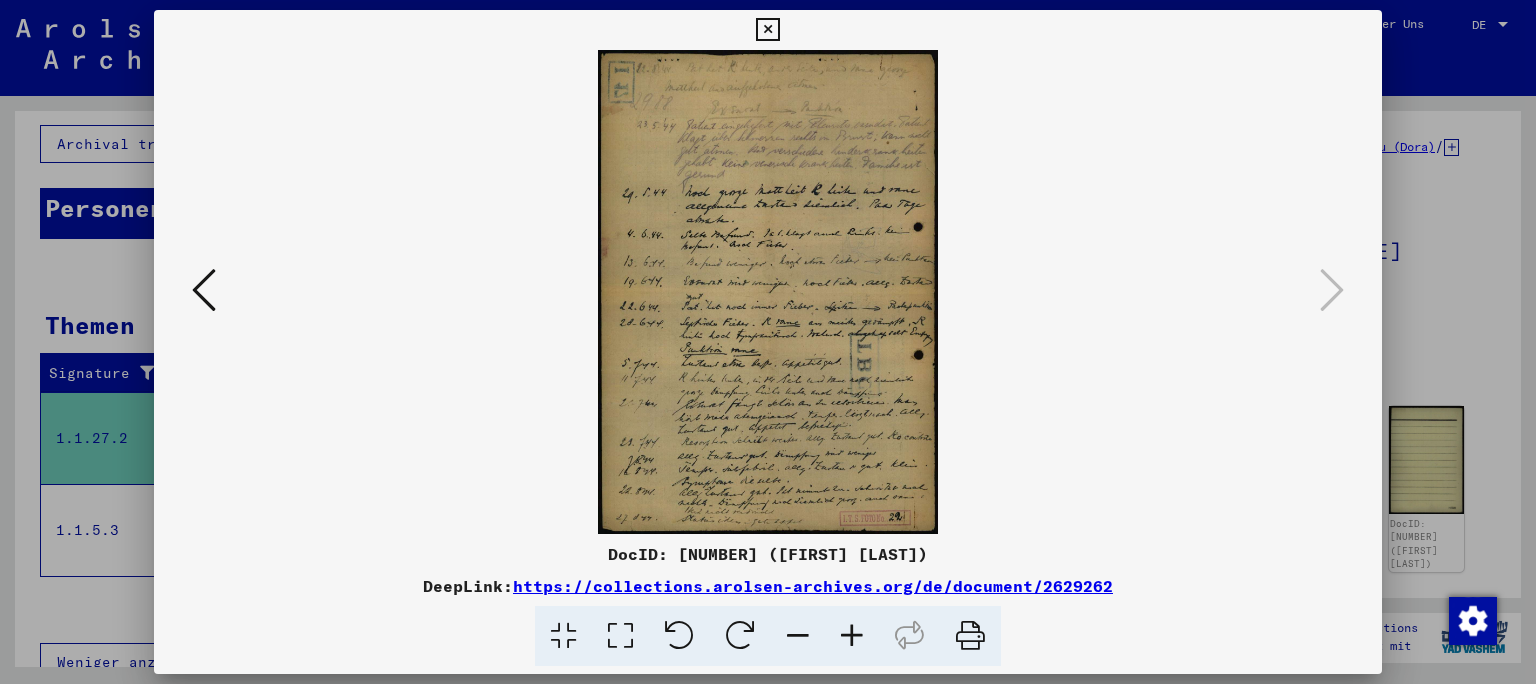 click at bounding box center (768, 342) 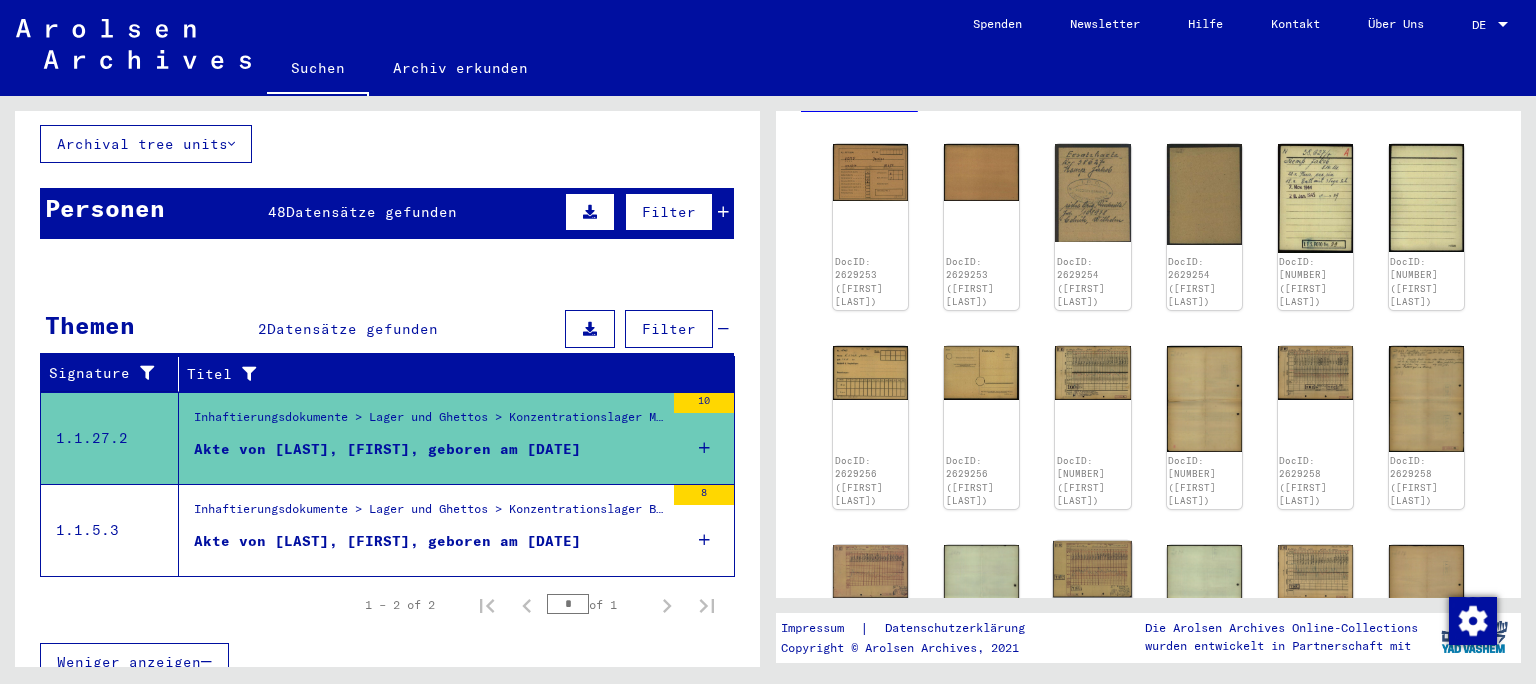 scroll, scrollTop: 232, scrollLeft: 0, axis: vertical 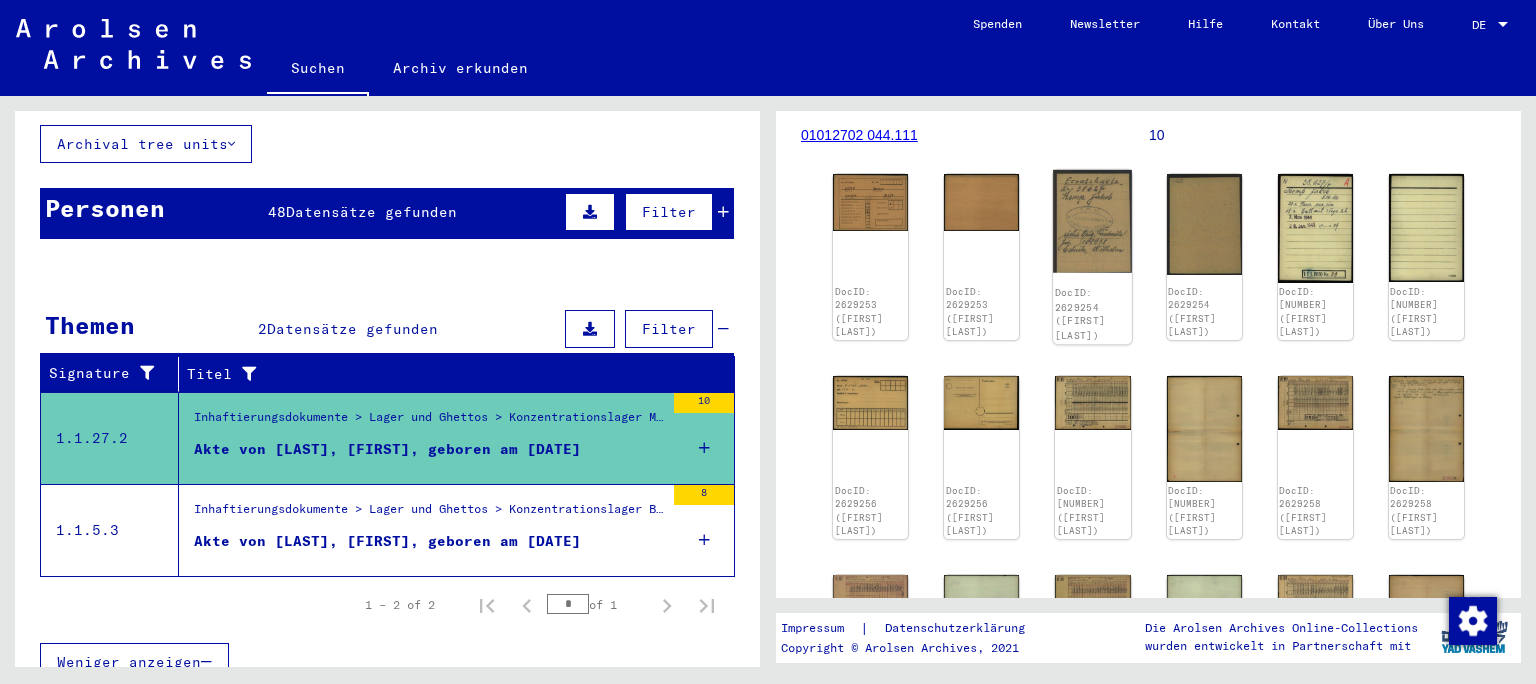 click 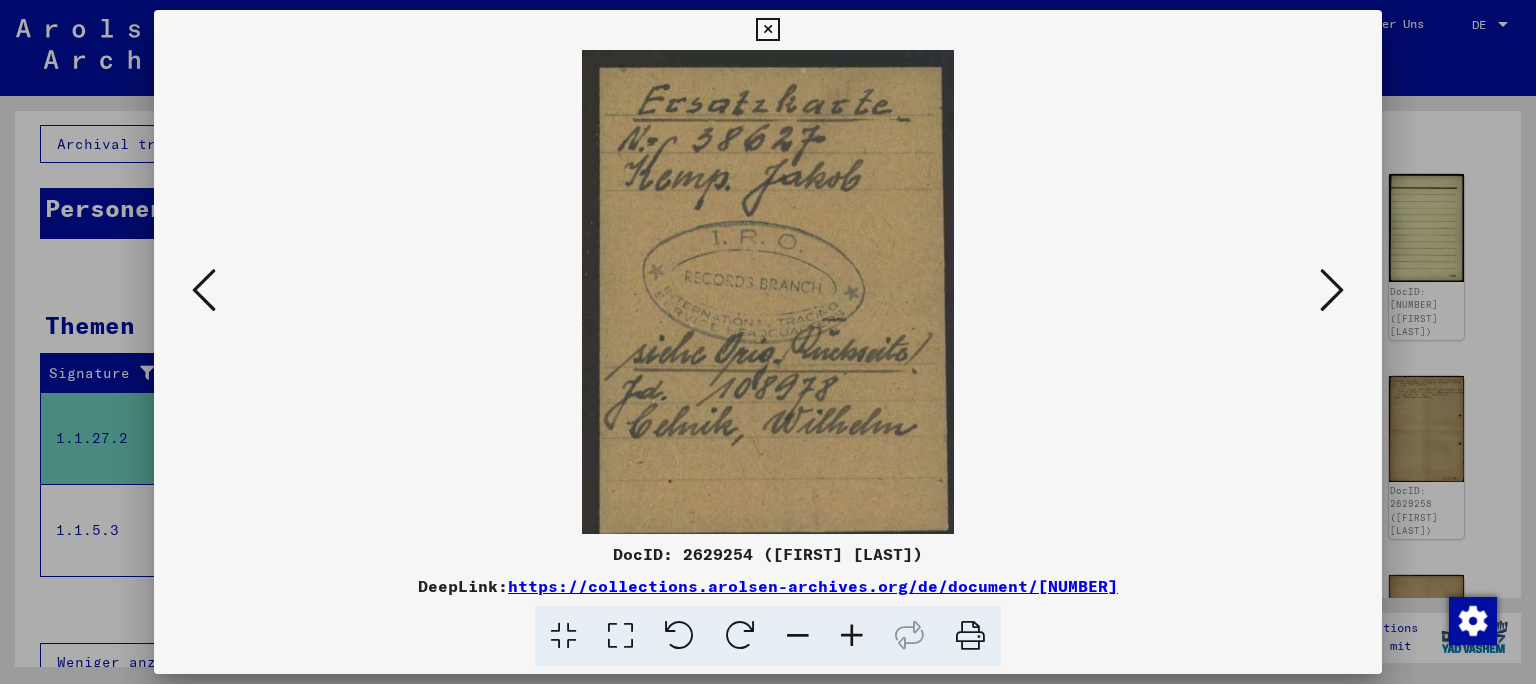 click at bounding box center [768, 292] 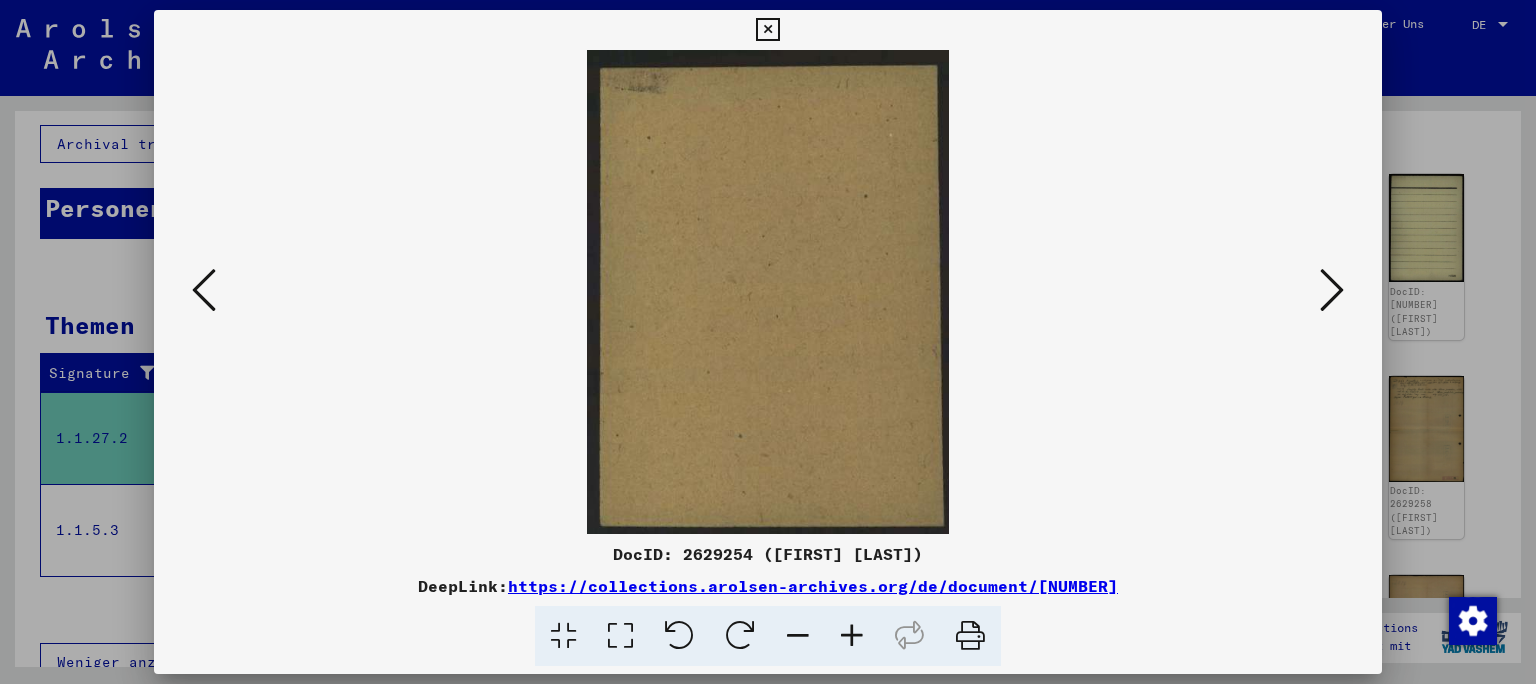 click at bounding box center [1332, 290] 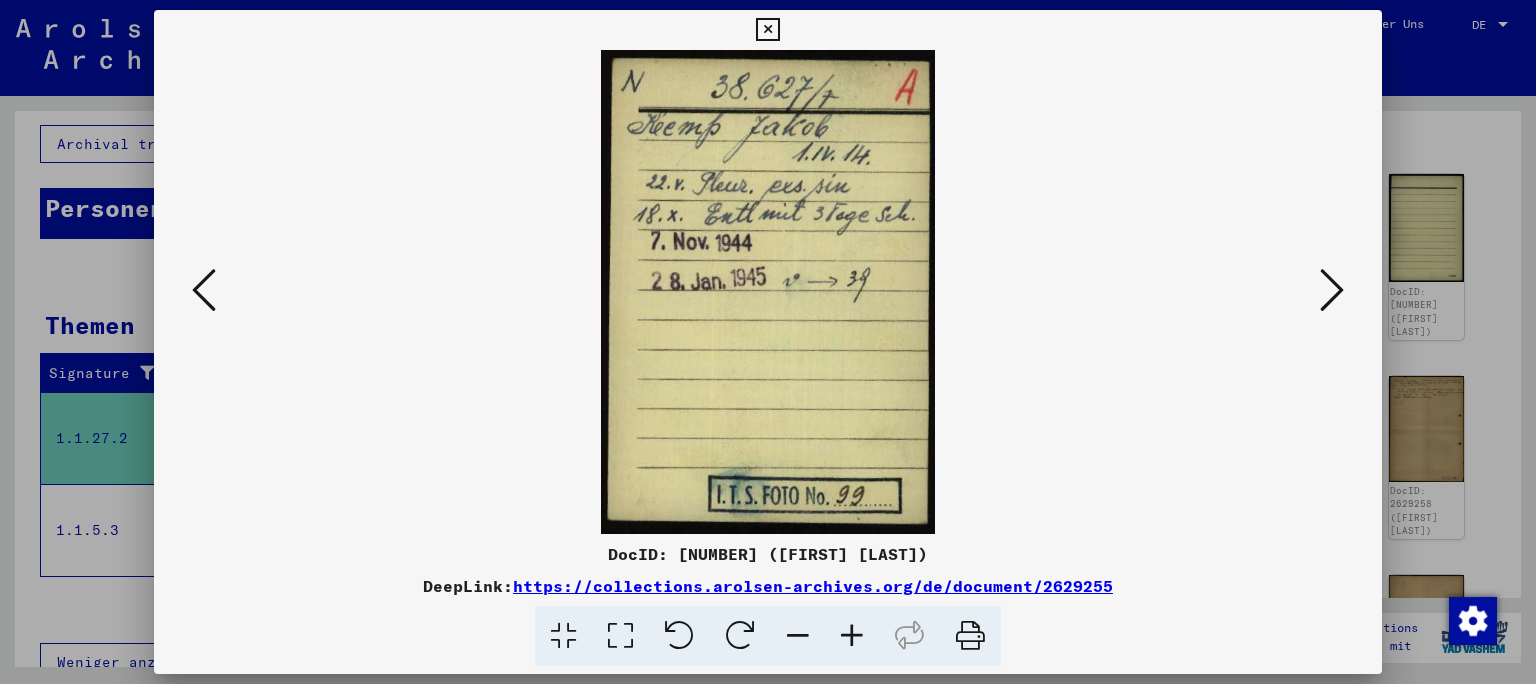click at bounding box center (204, 290) 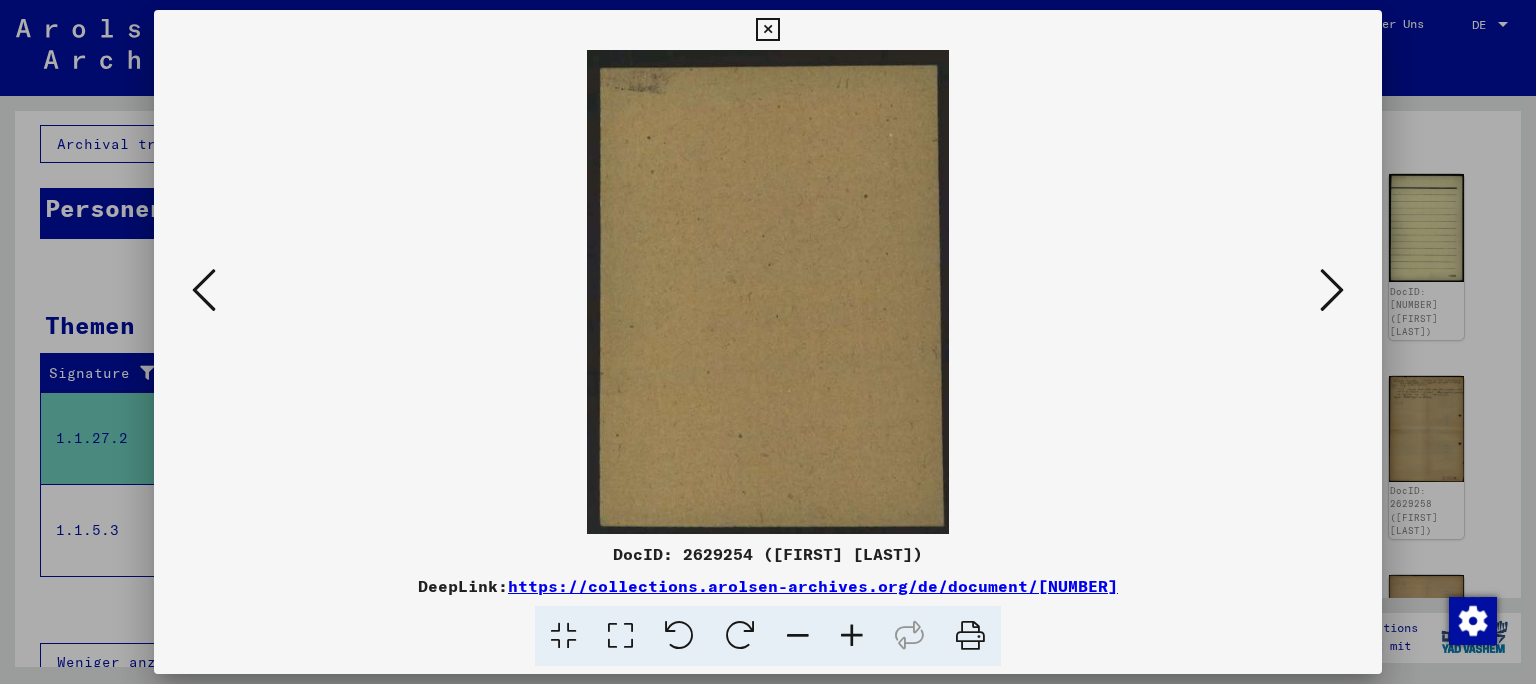 click at bounding box center (204, 290) 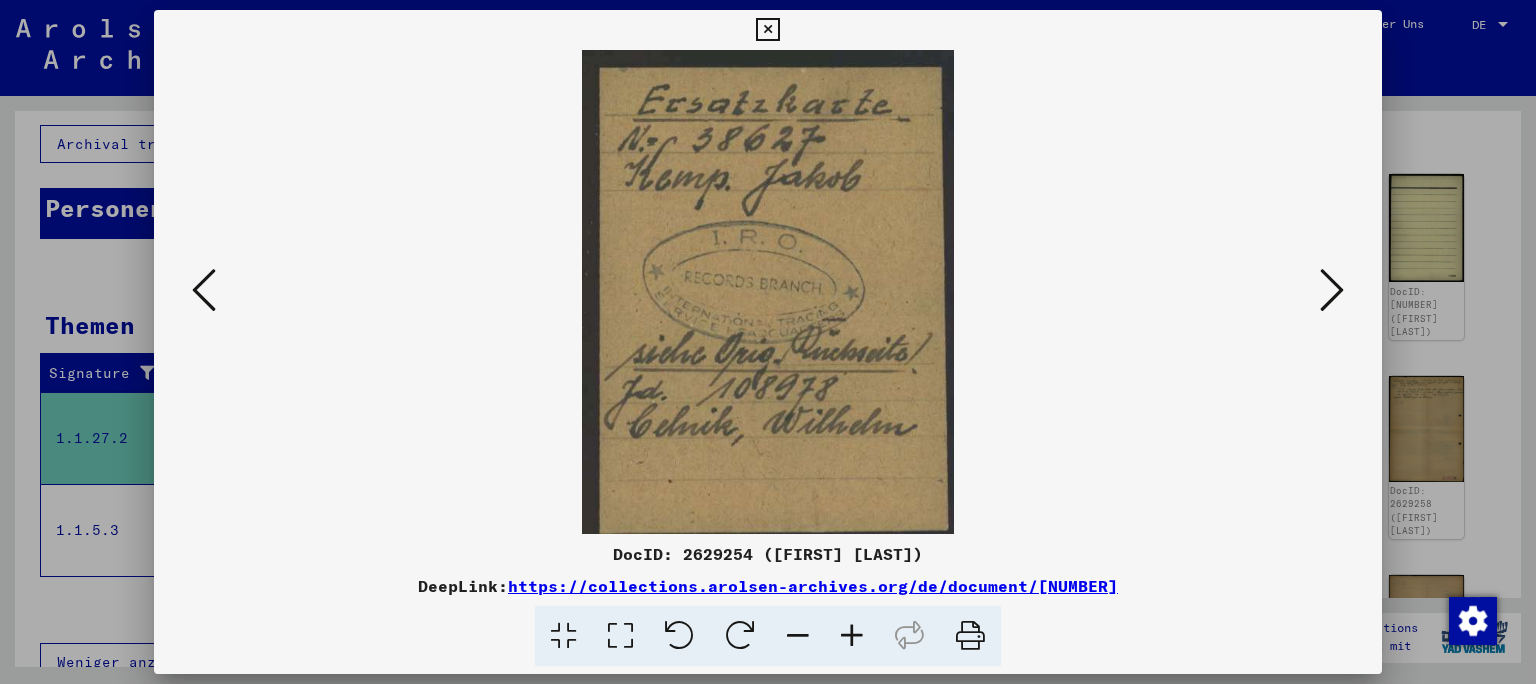 click at bounding box center (768, 342) 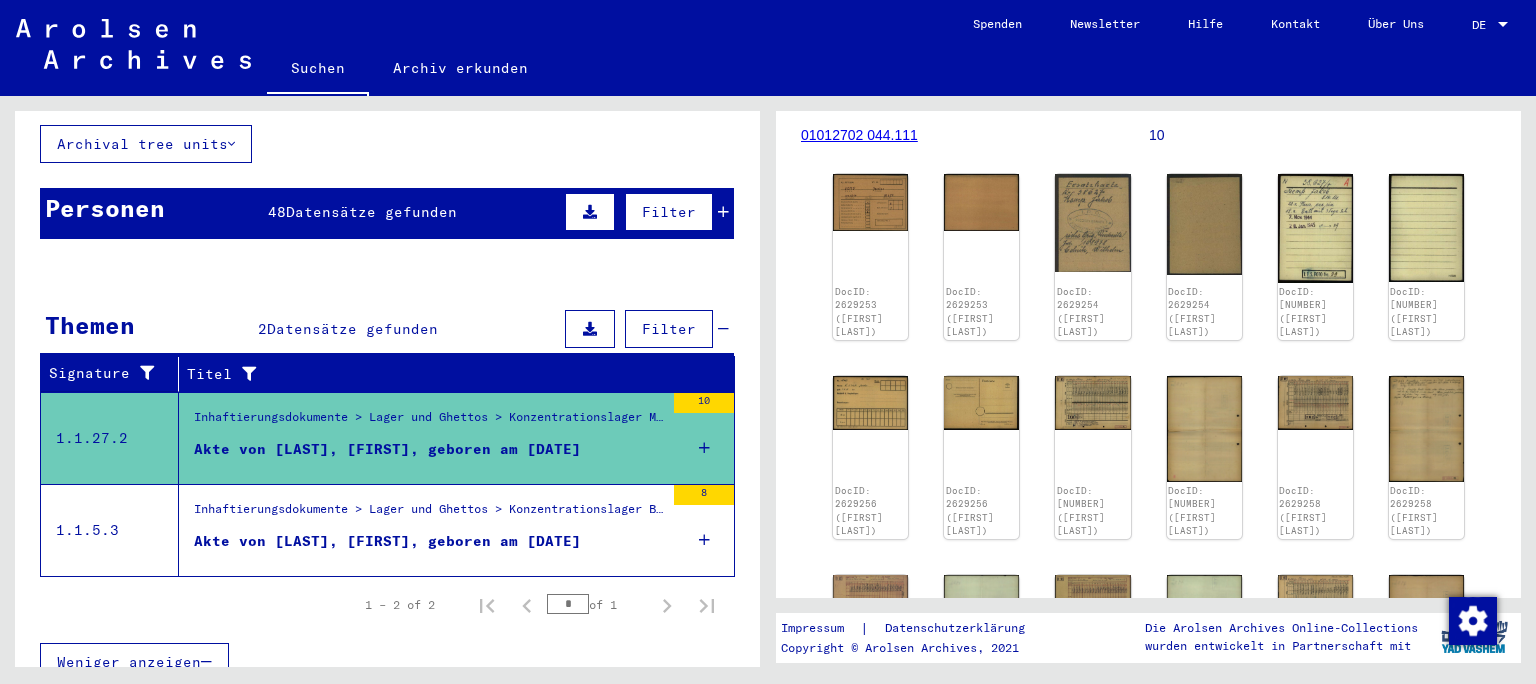 scroll, scrollTop: 0, scrollLeft: 0, axis: both 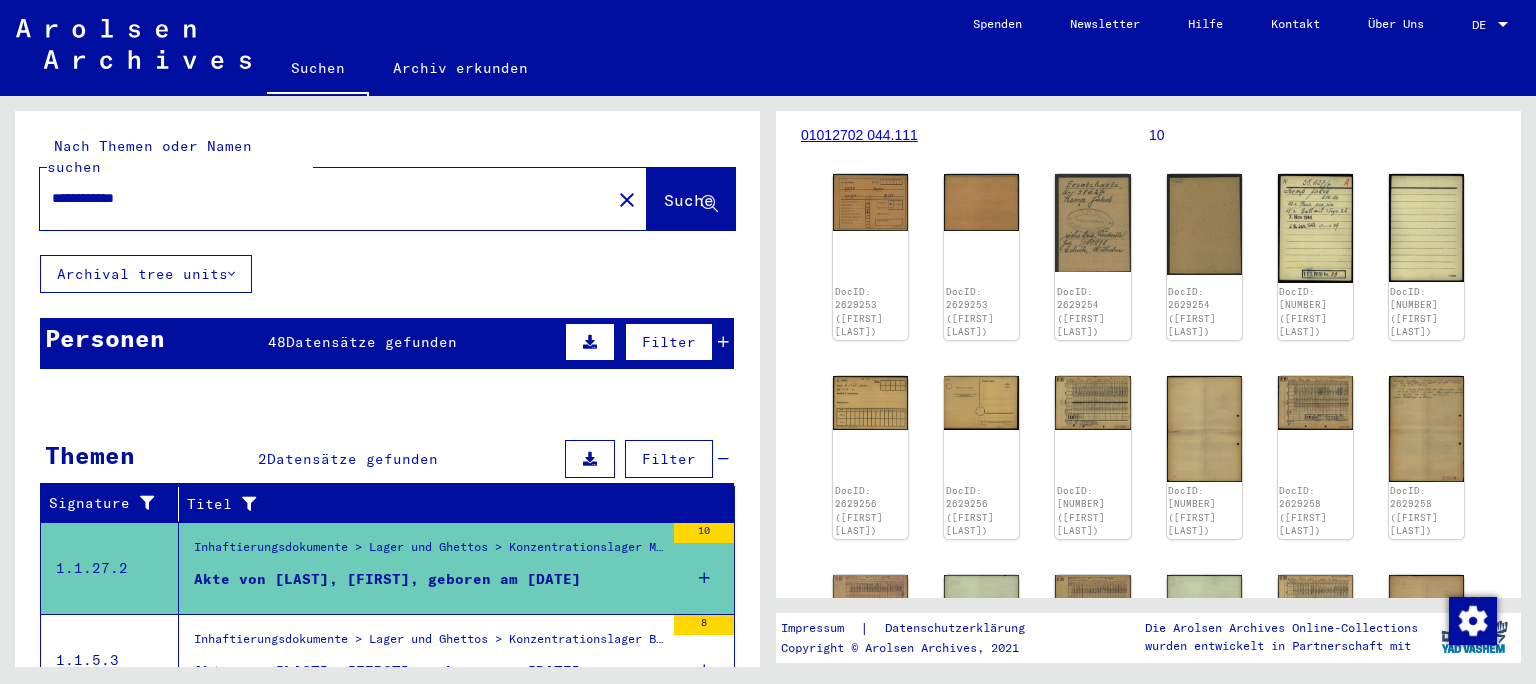 click on "**********" 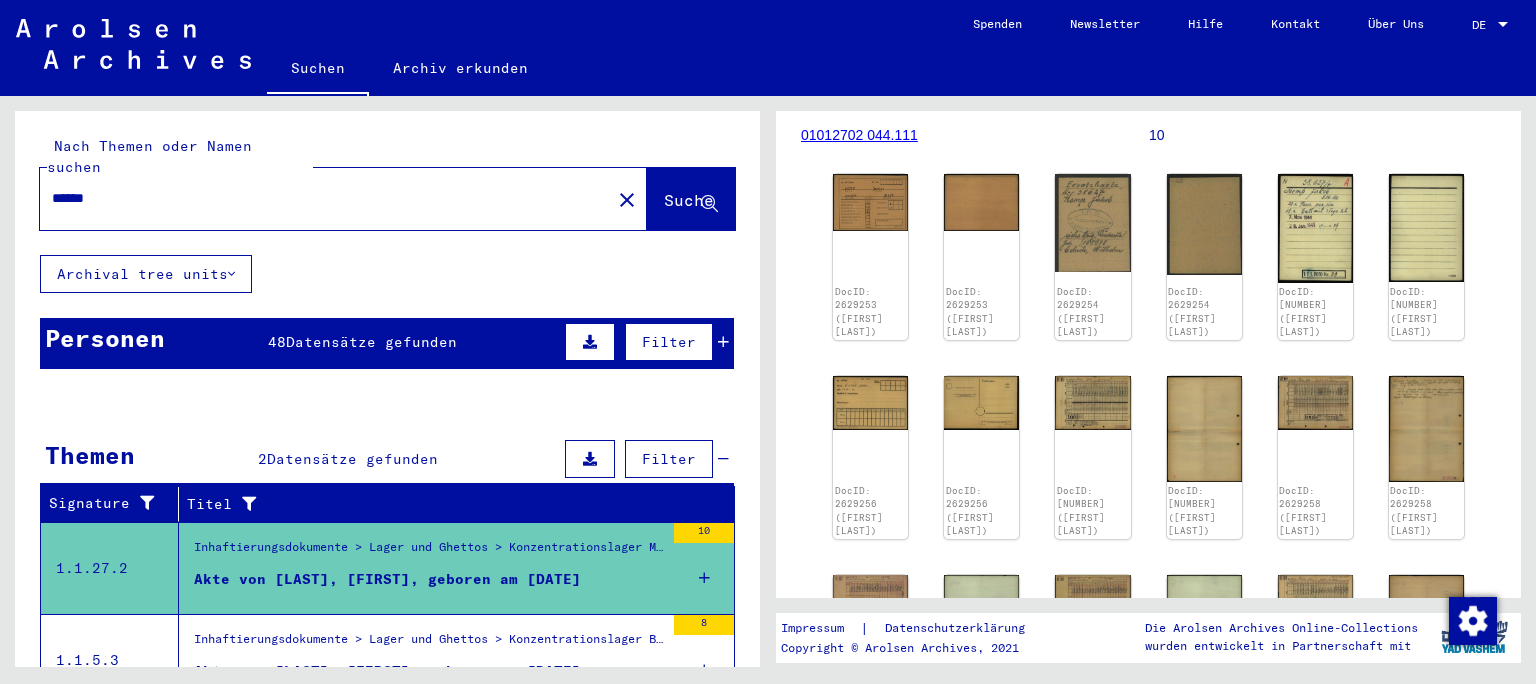 type on "******" 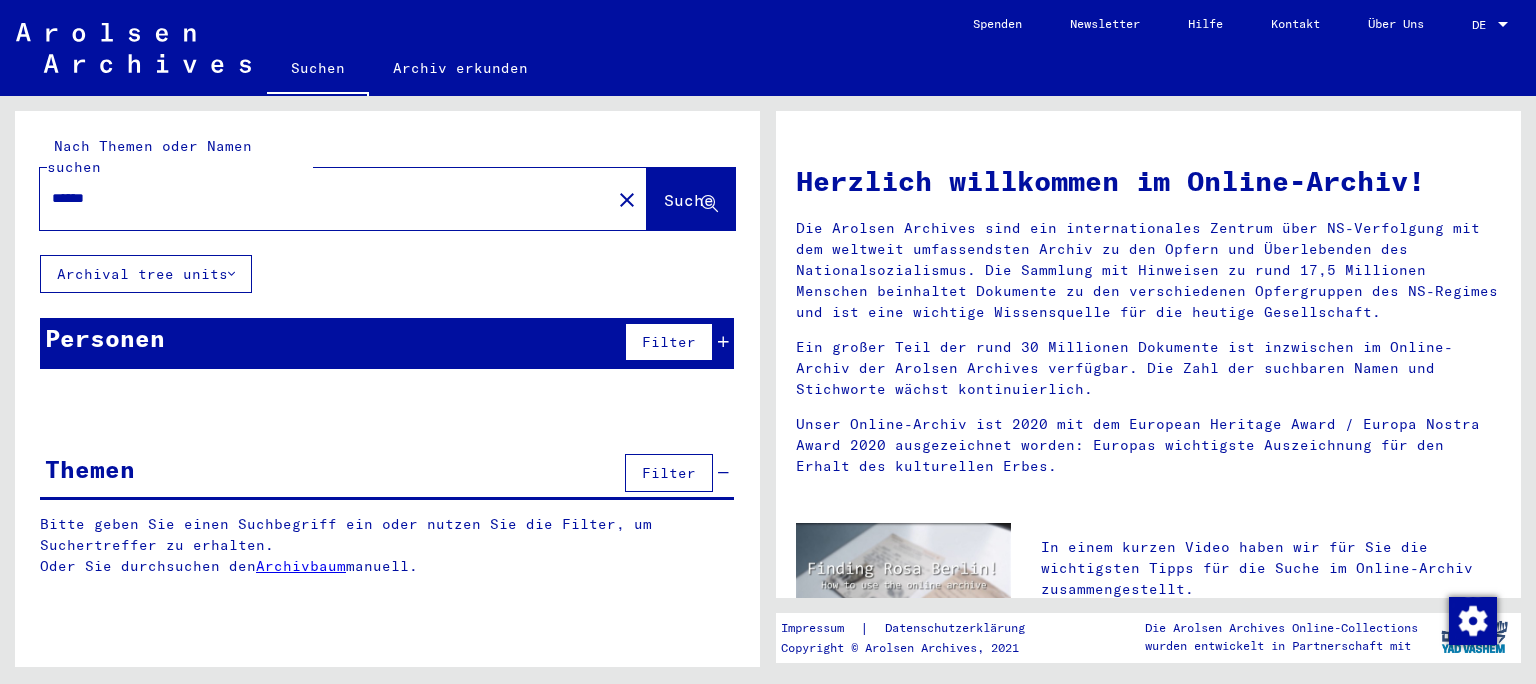click on "******" at bounding box center [319, 198] 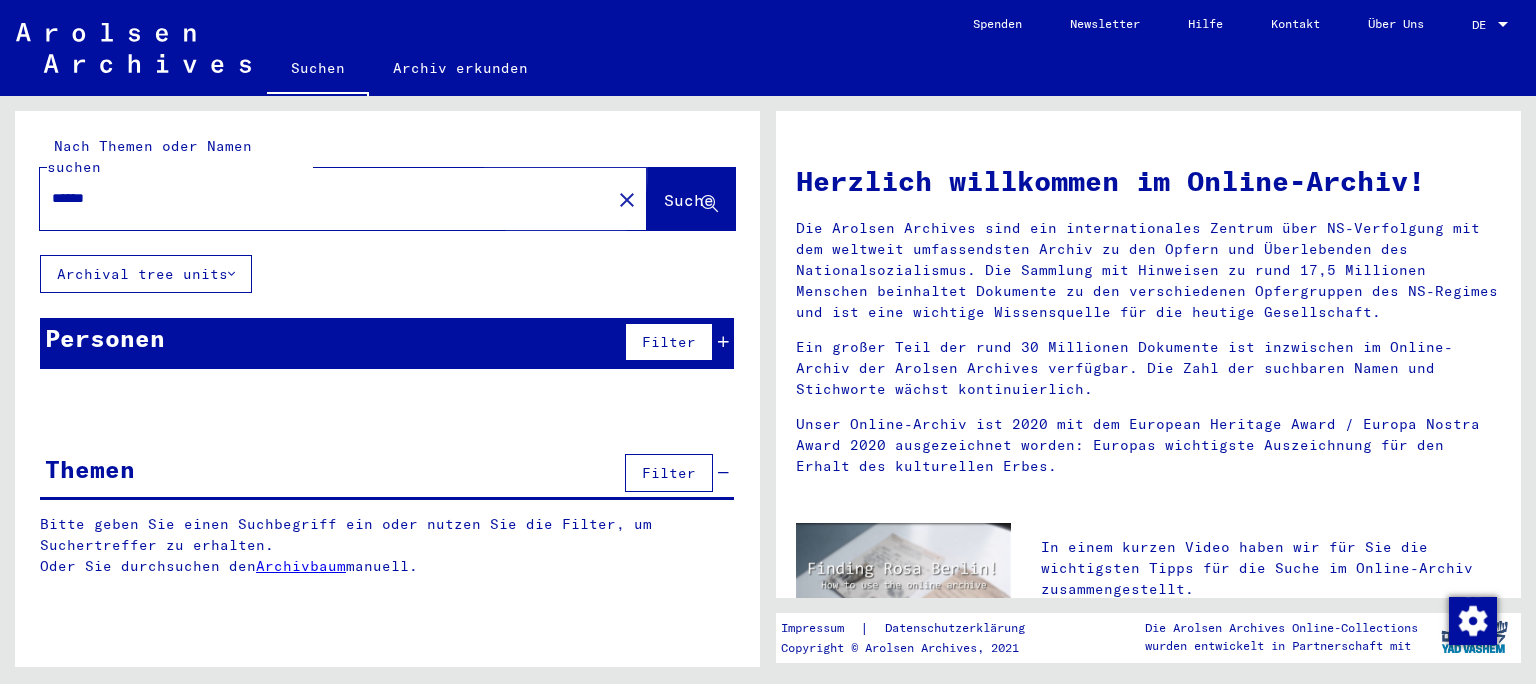 click on "Suche" 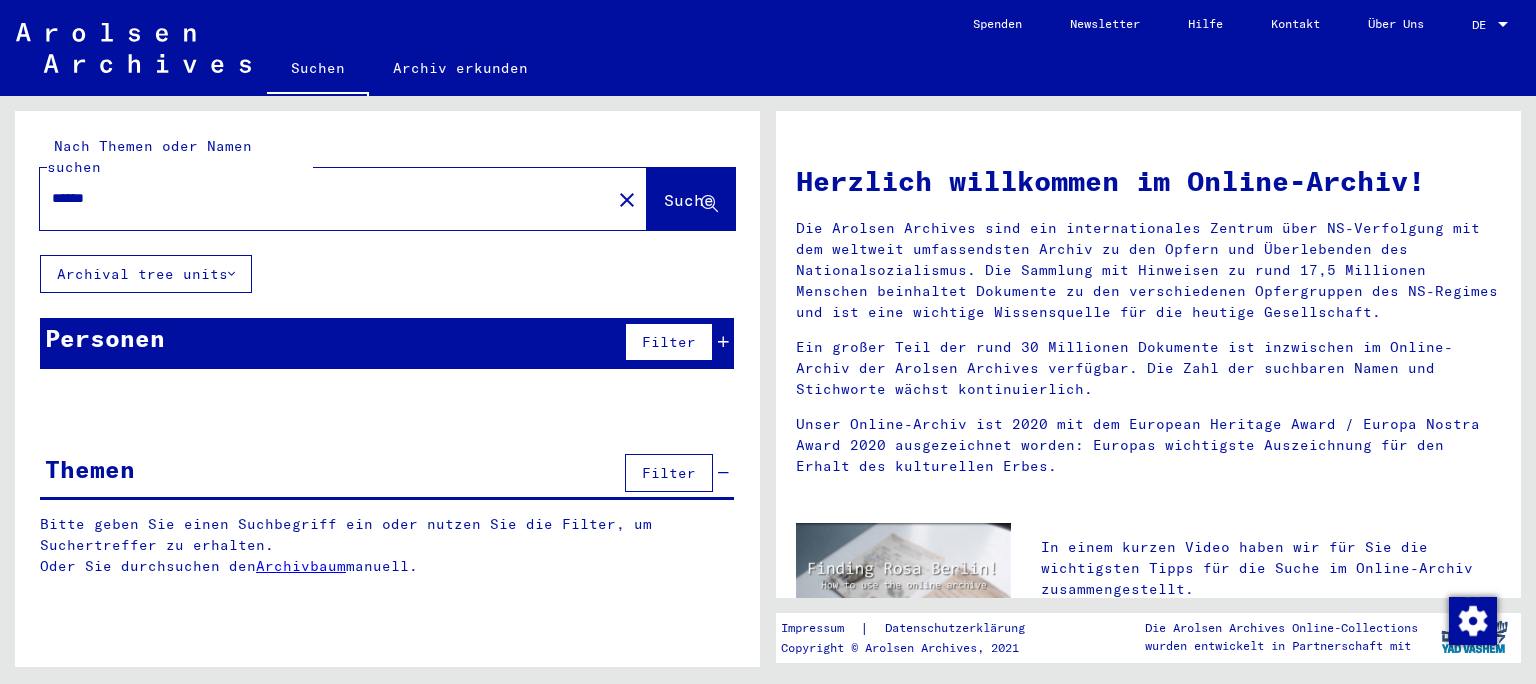 click on "Suche" 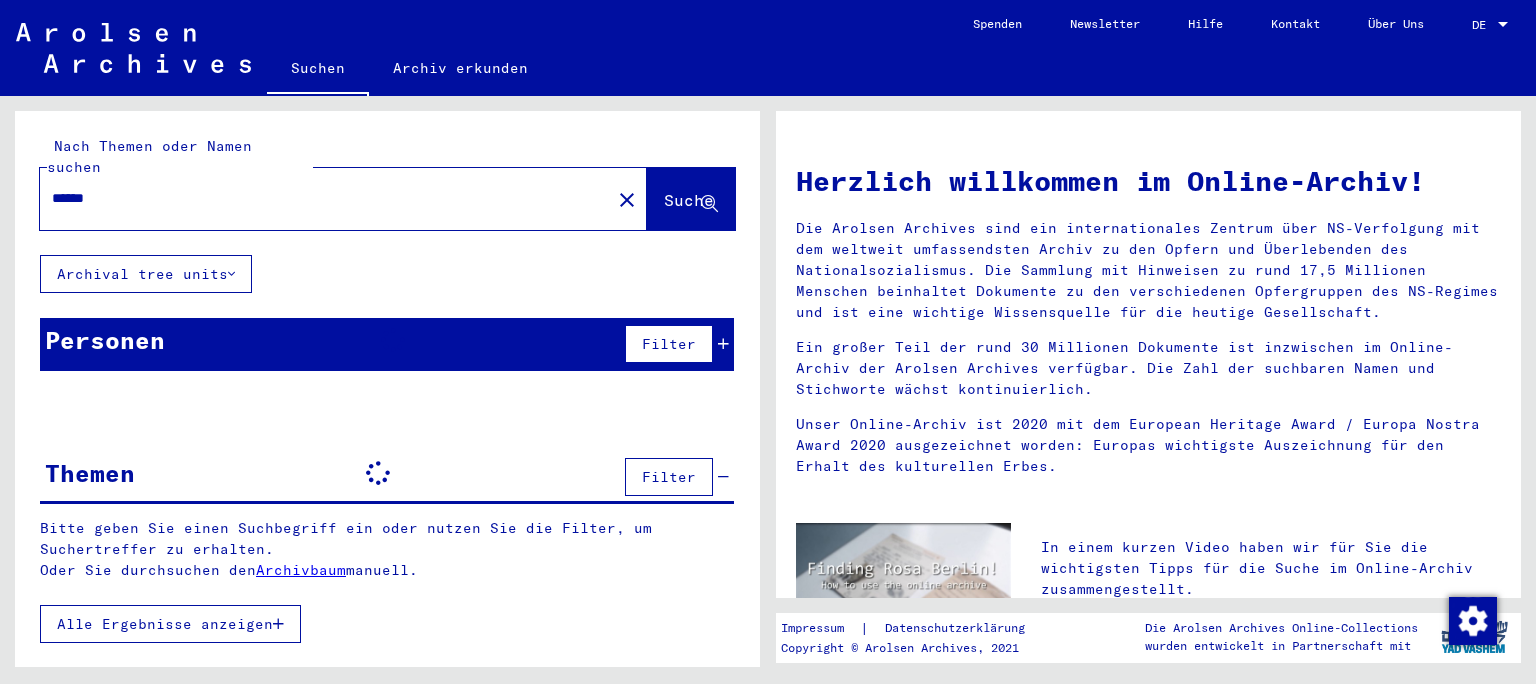 click at bounding box center (393, 340) 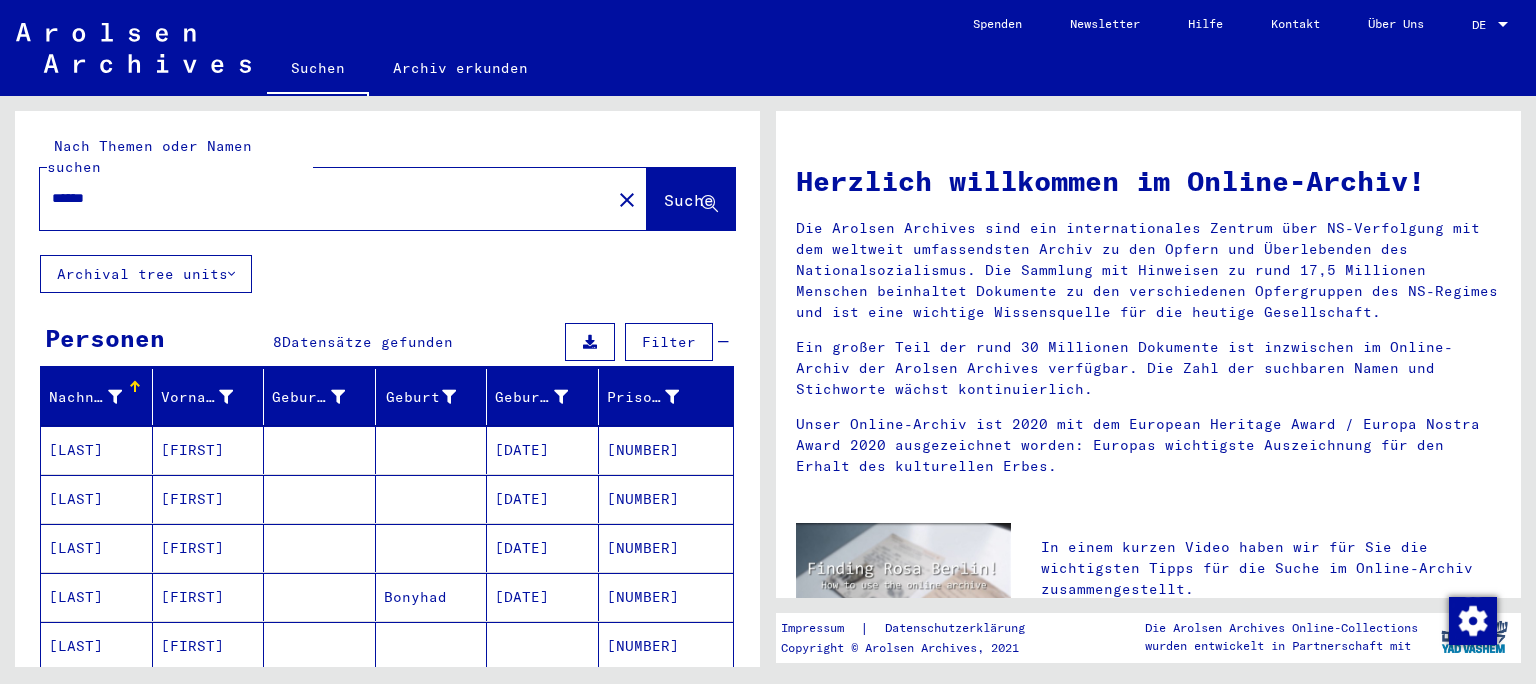 click on "[FIRST]" at bounding box center (209, 499) 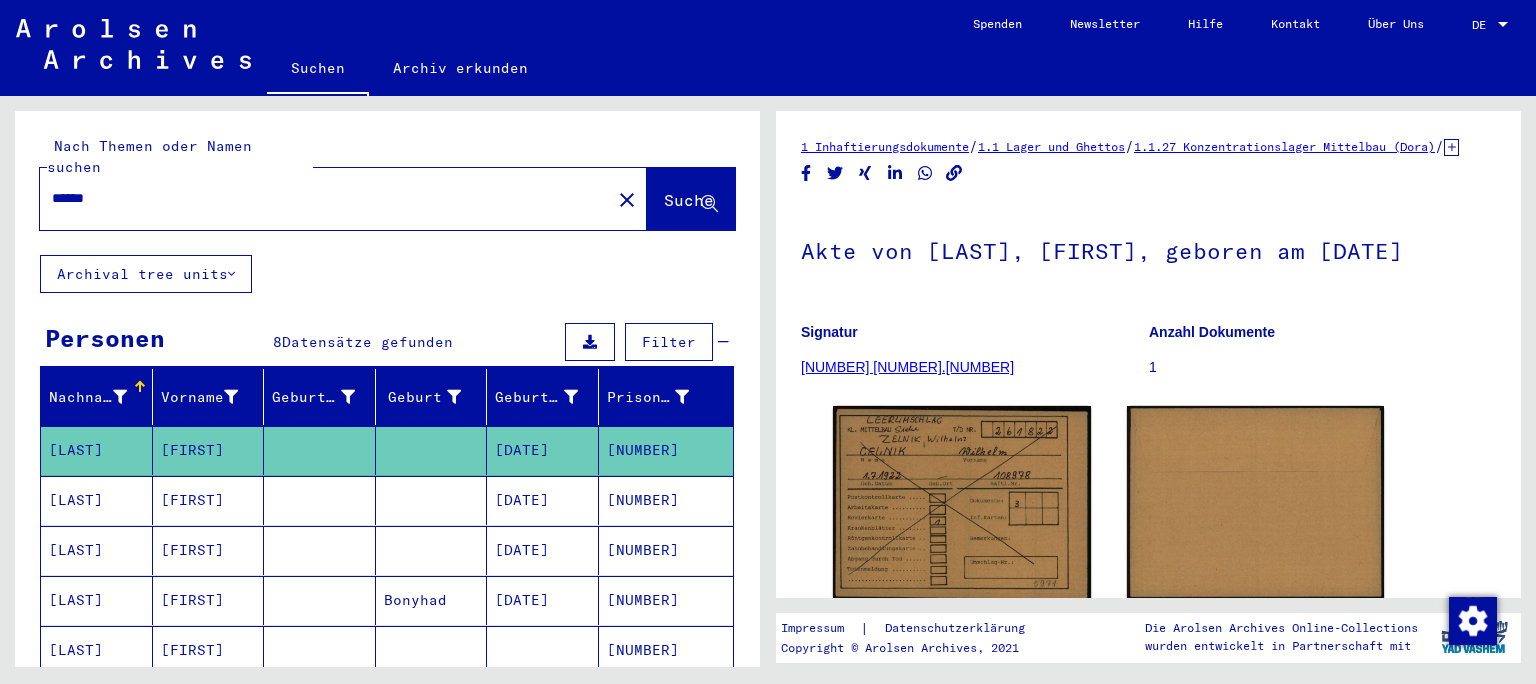 scroll, scrollTop: 188, scrollLeft: 0, axis: vertical 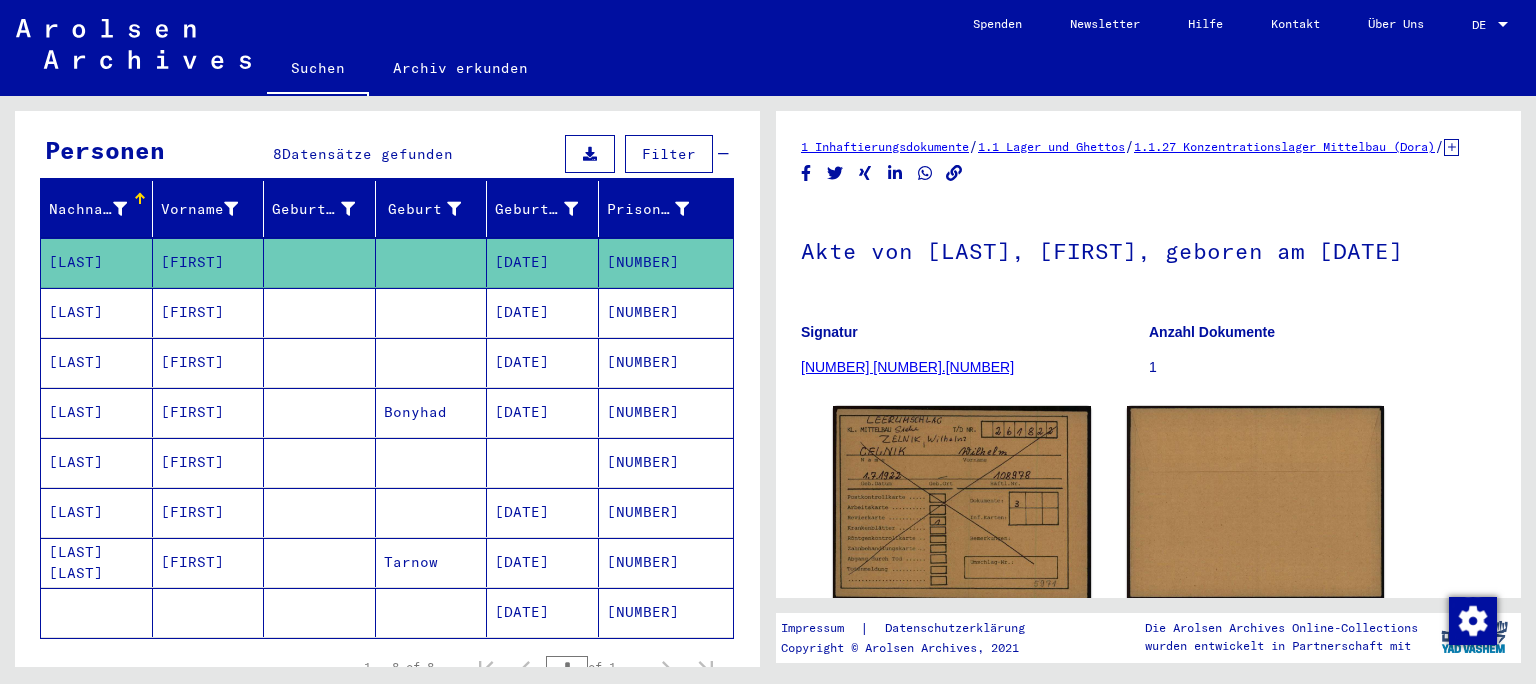 click on "Tarnow" at bounding box center (432, 612) 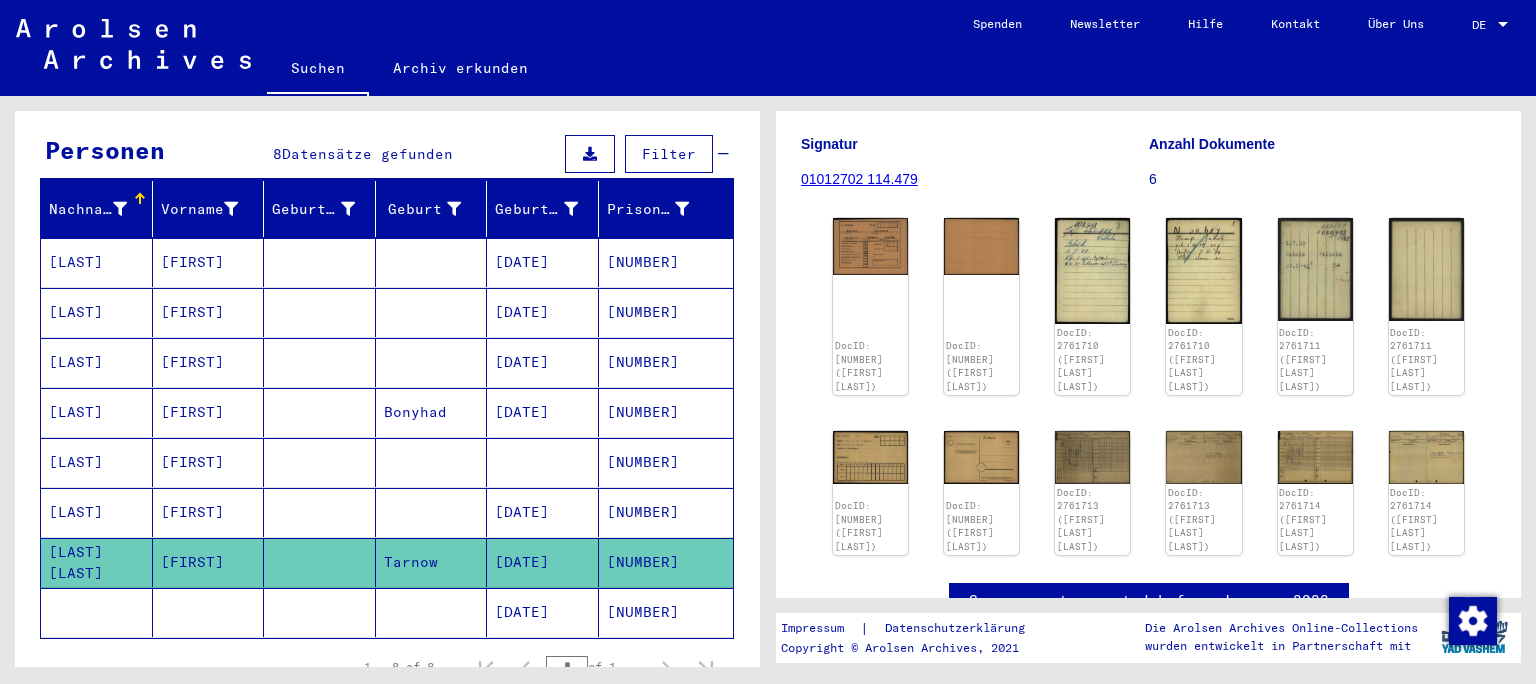 scroll, scrollTop: 228, scrollLeft: 0, axis: vertical 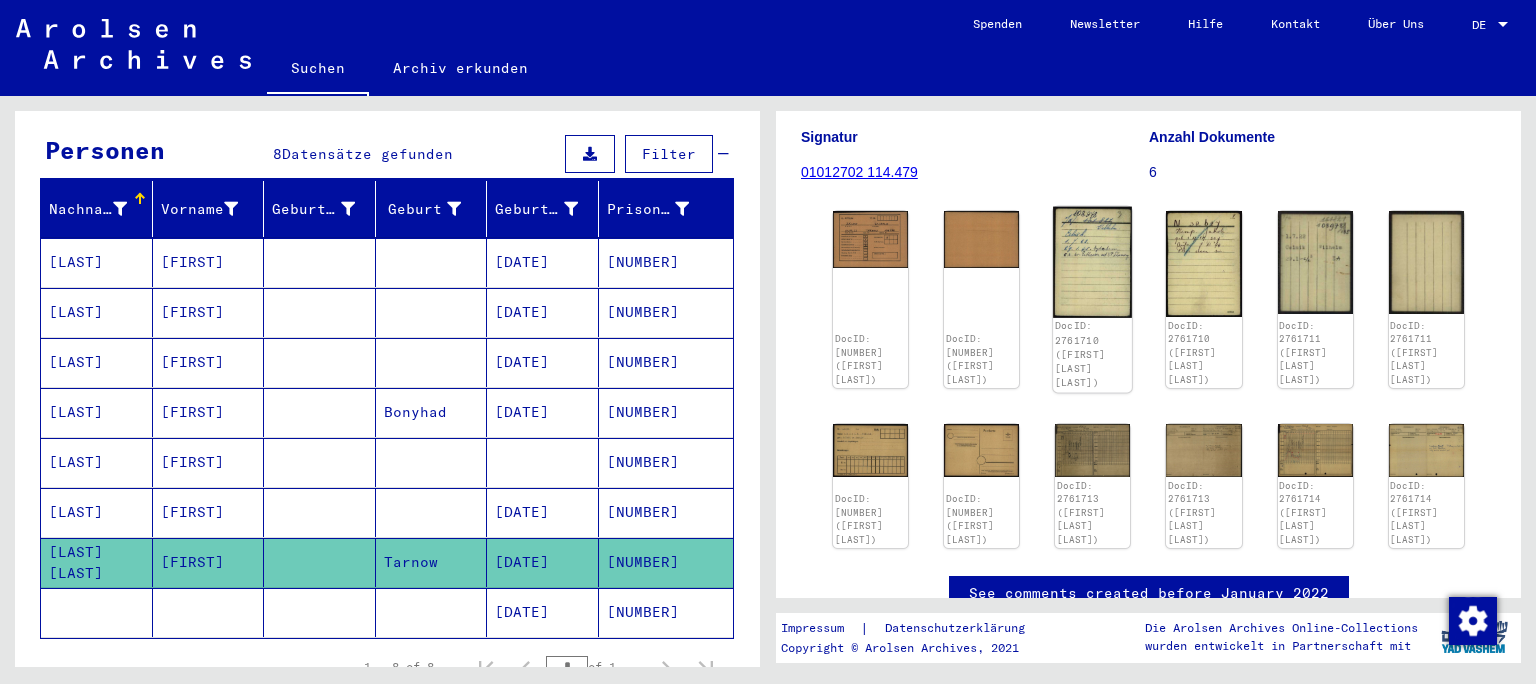 click on "DocID: 2761710 ([FIRST] [LAST] [LAST])" 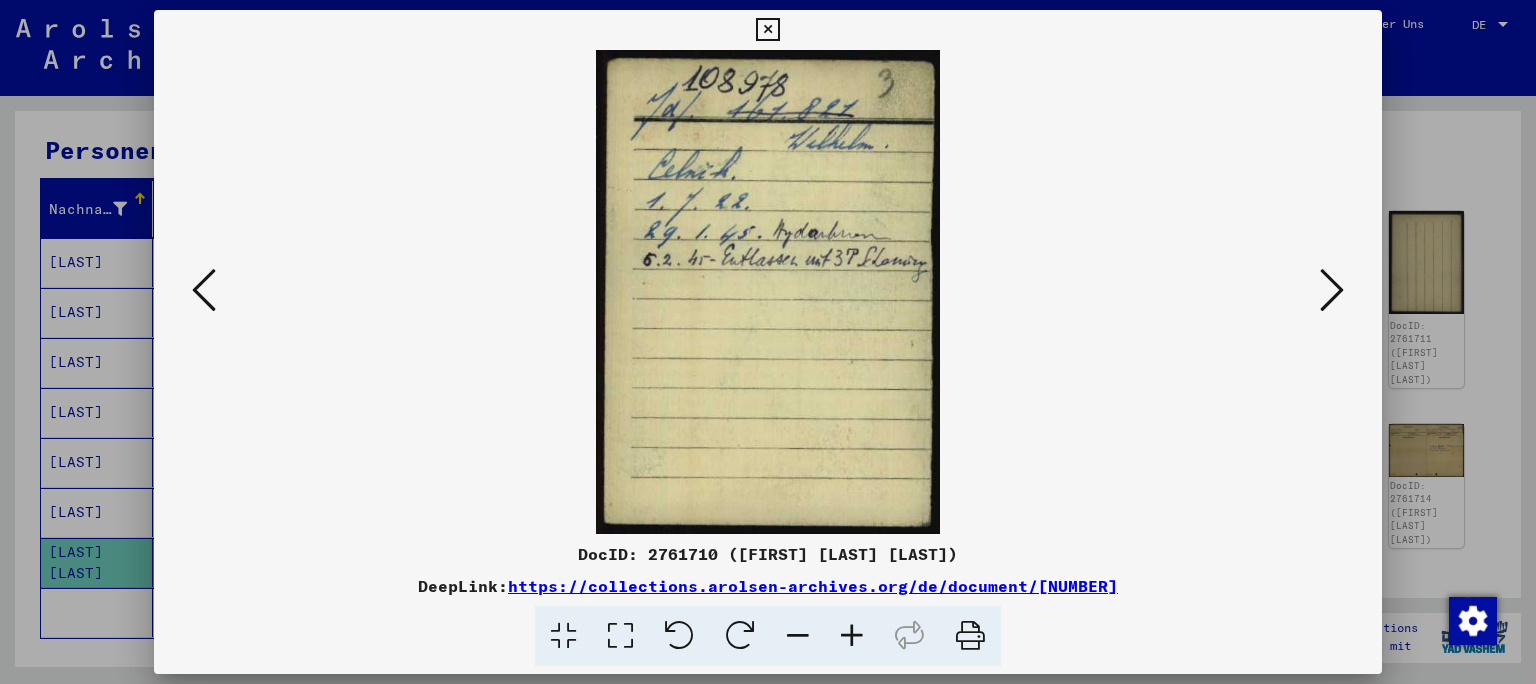 click at bounding box center [1332, 290] 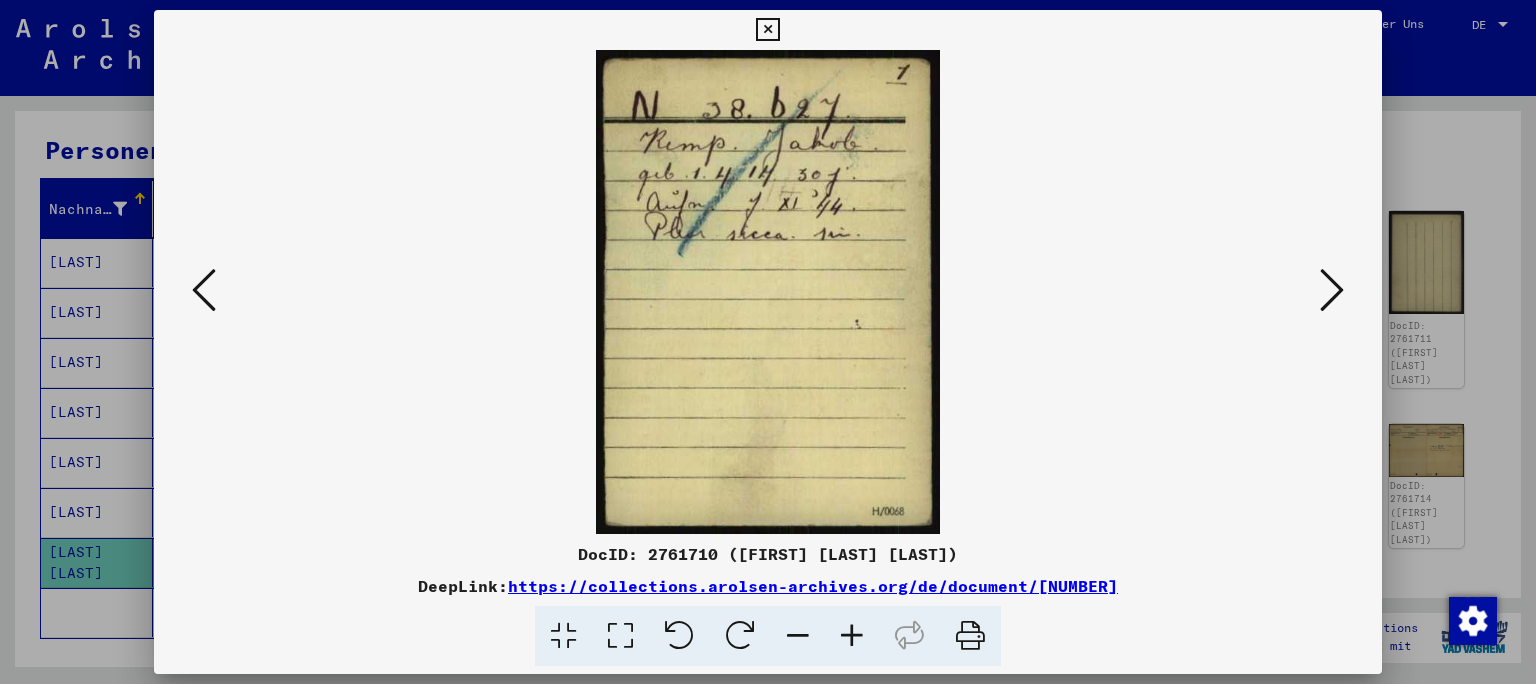 click at bounding box center (1332, 290) 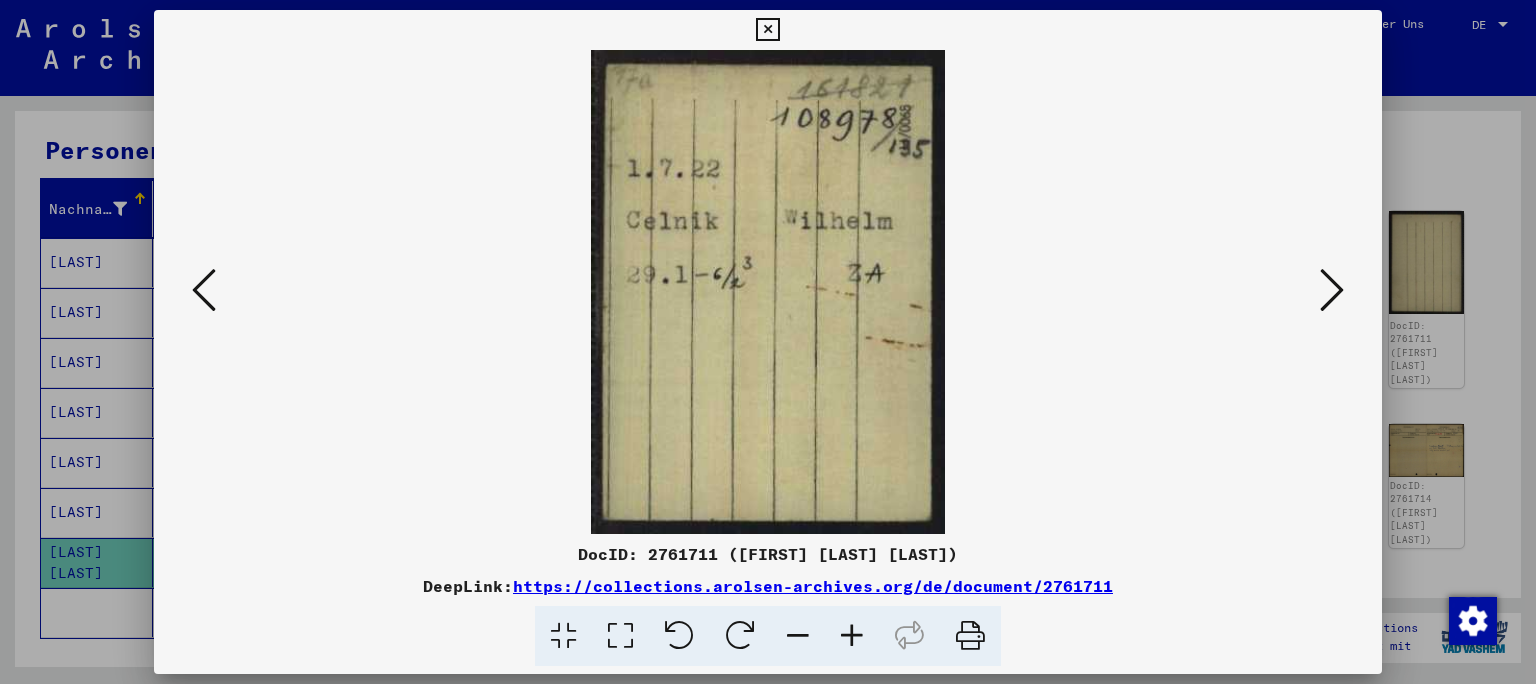 click at bounding box center [204, 291] 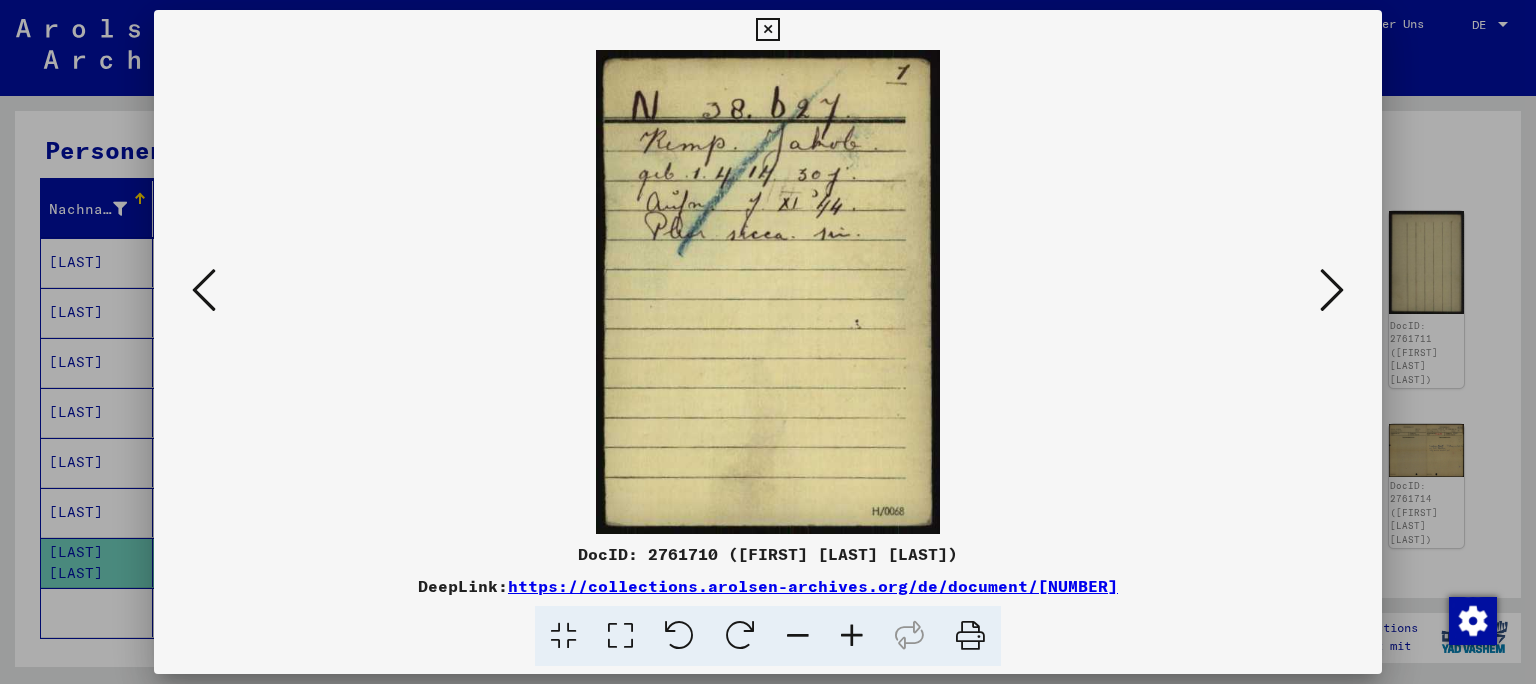 click at bounding box center [1332, 290] 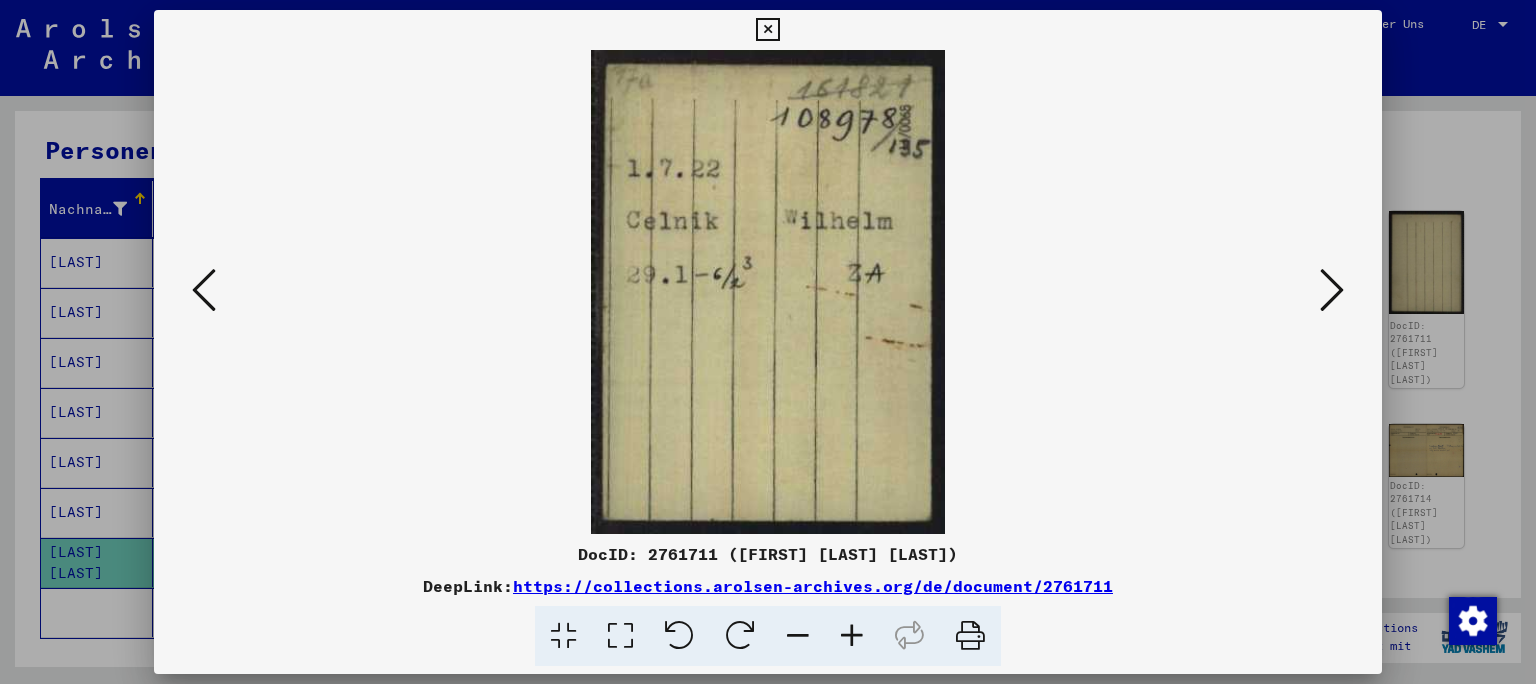 click at bounding box center (1332, 290) 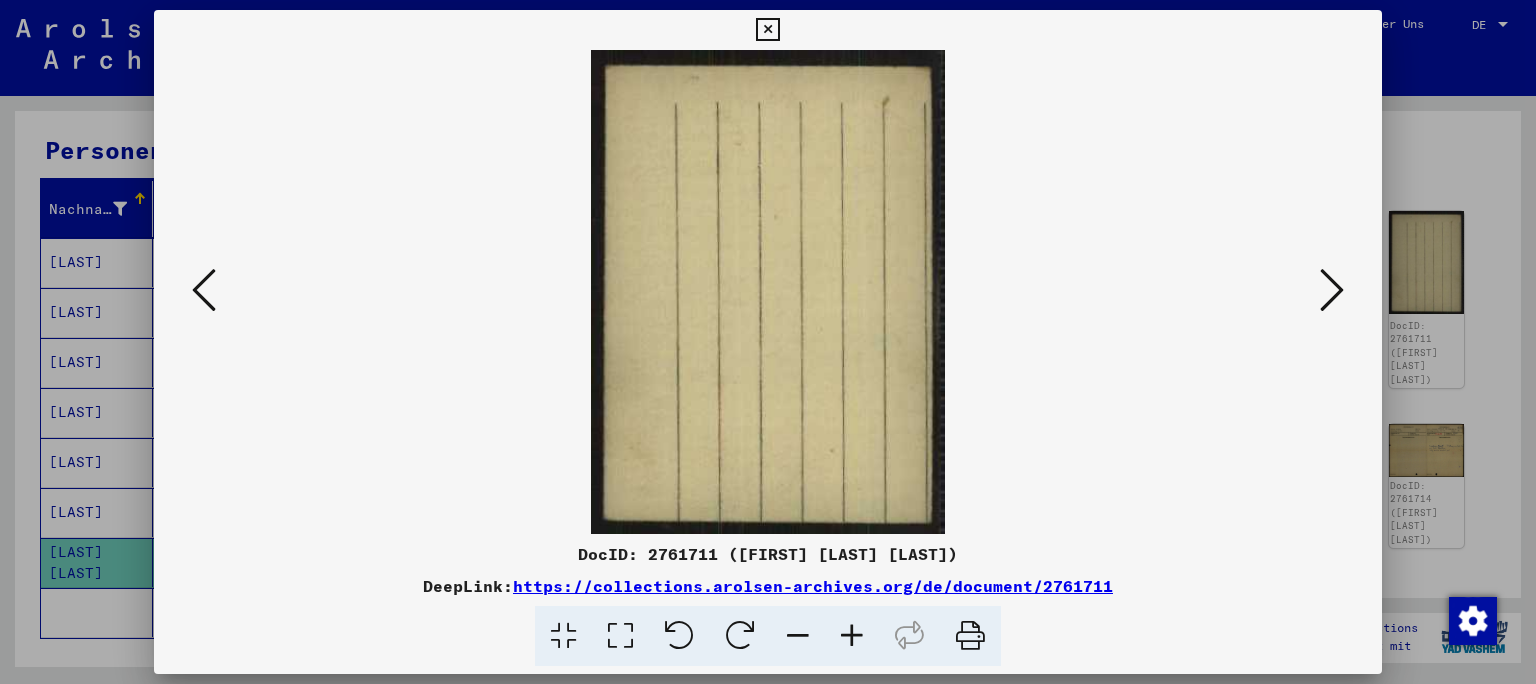 click at bounding box center [204, 290] 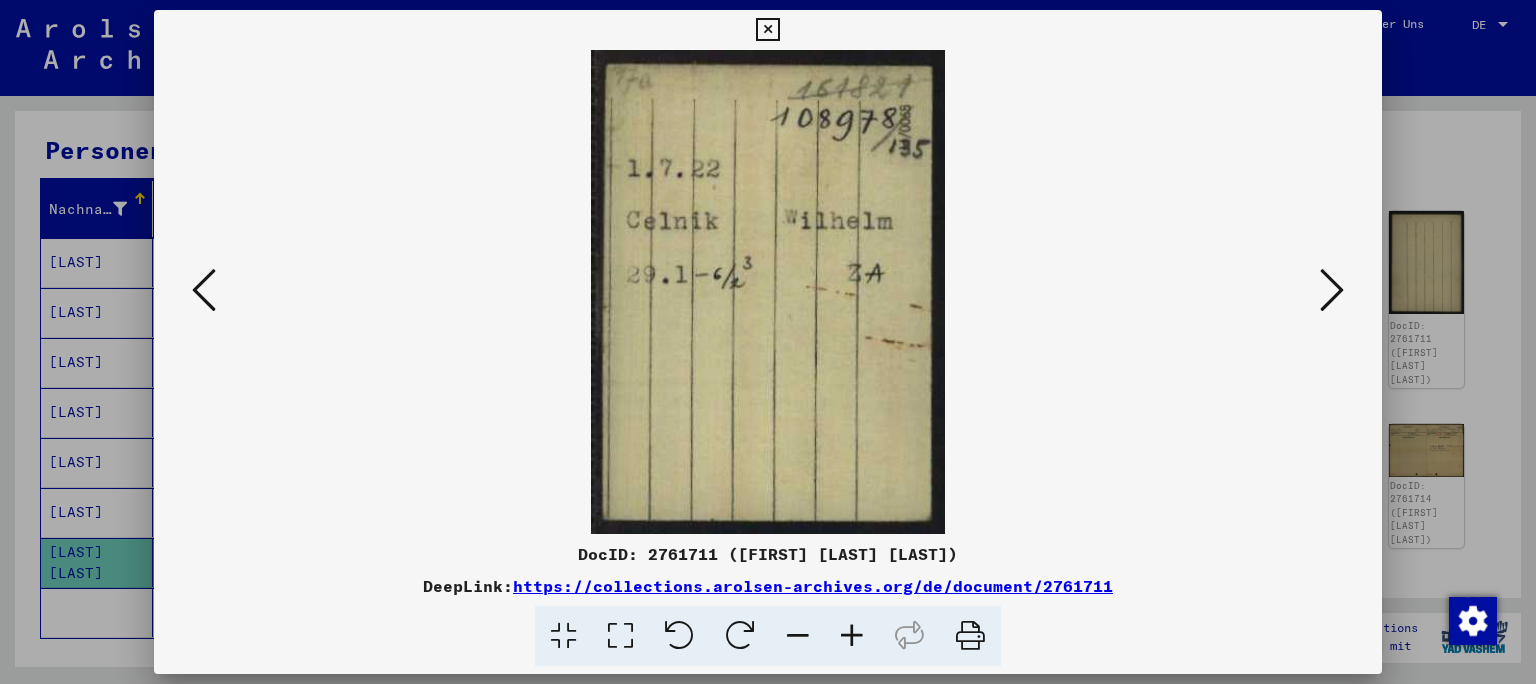 click at bounding box center (768, 292) 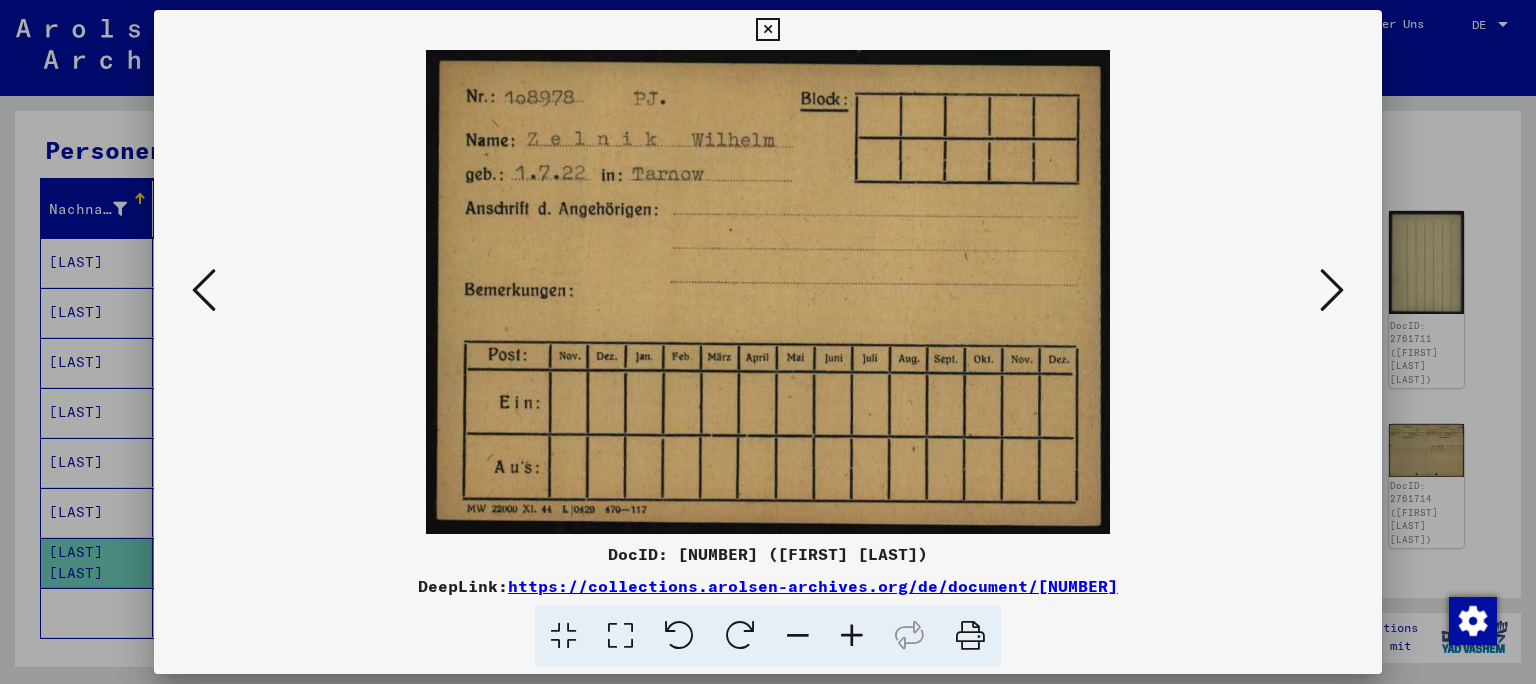 click at bounding box center [1332, 290] 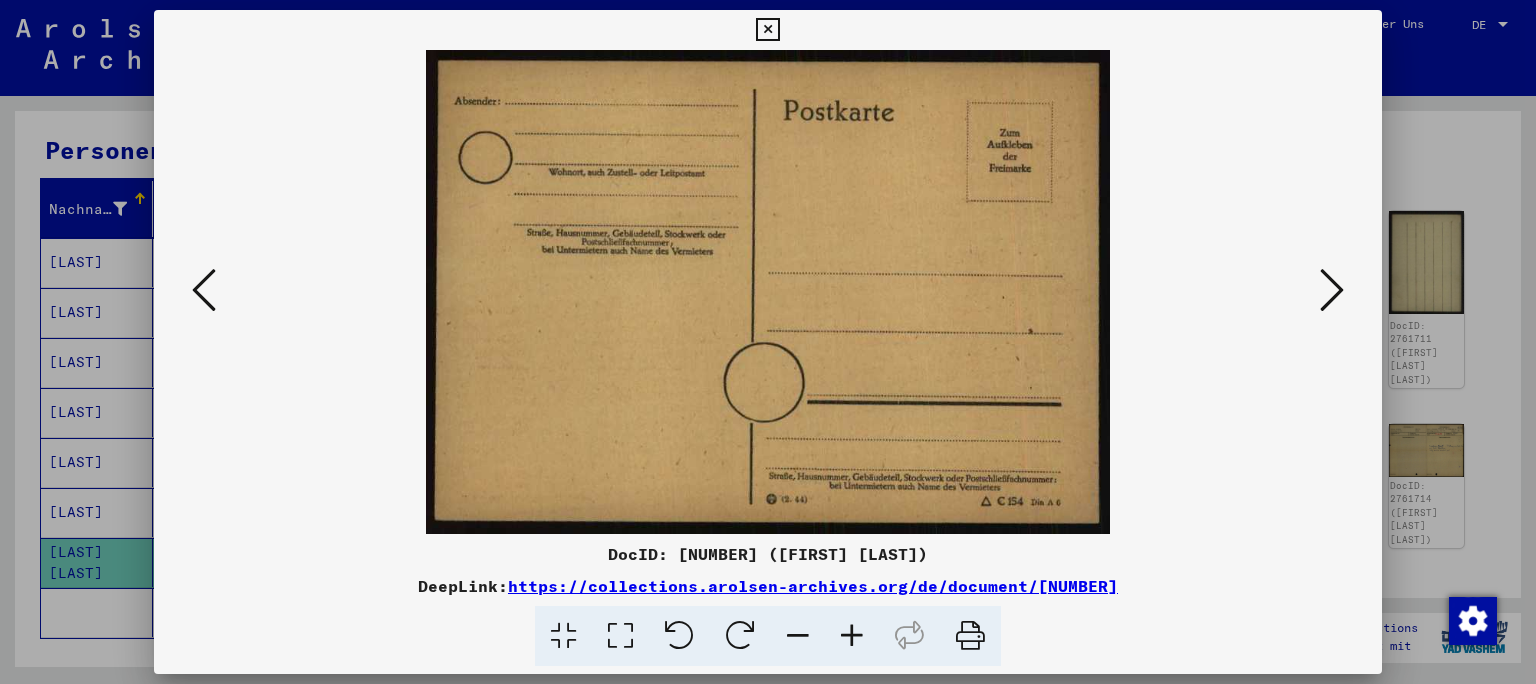 click at bounding box center [1332, 290] 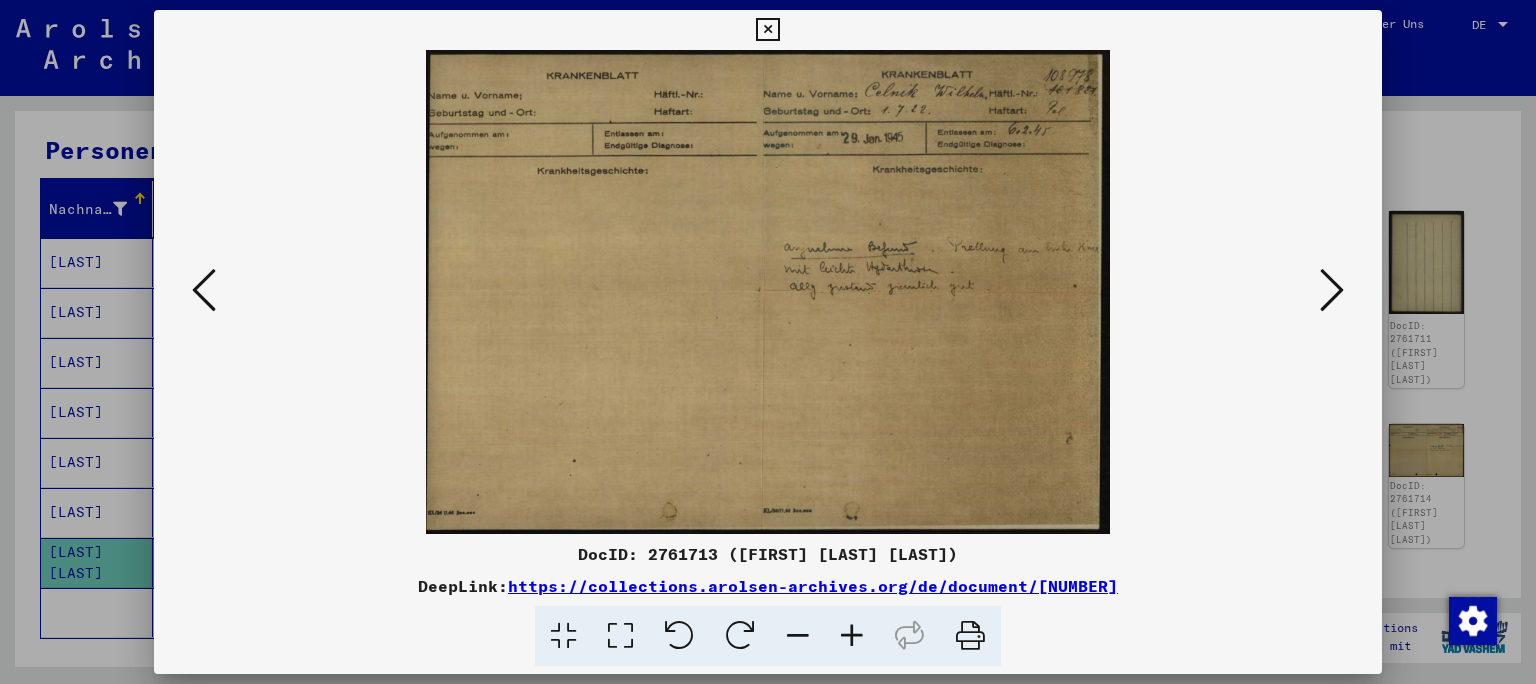 click at bounding box center [1332, 290] 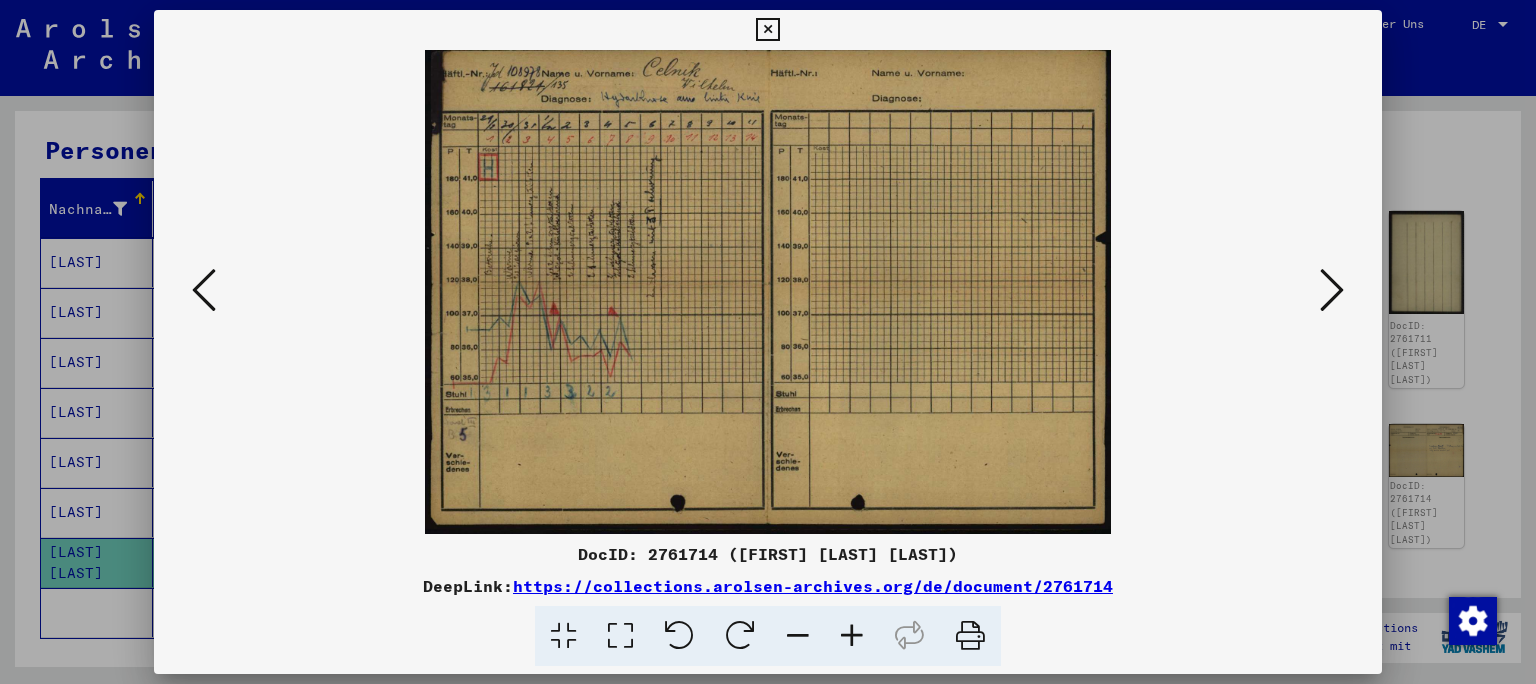 drag, startPoint x: 1326, startPoint y: 289, endPoint x: 1338, endPoint y: 296, distance: 13.892444 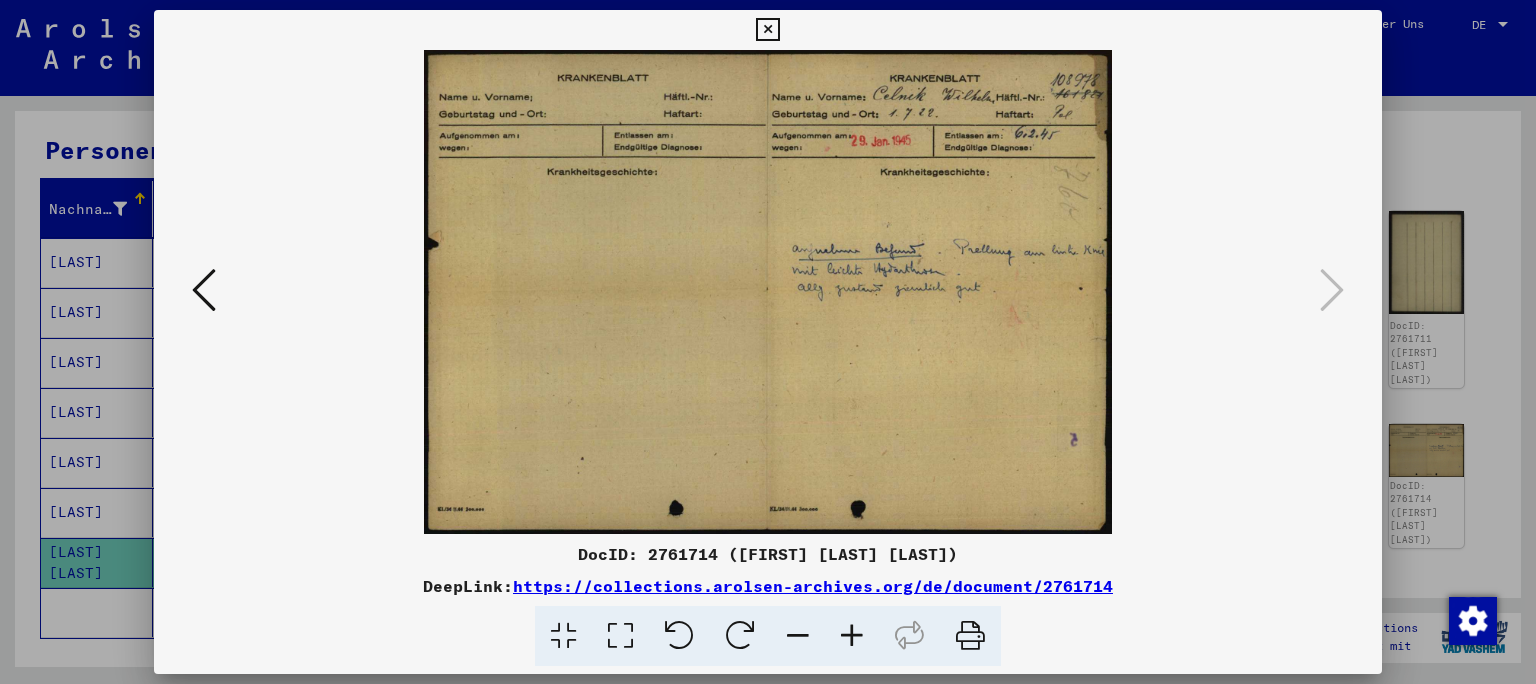 click at bounding box center (768, 342) 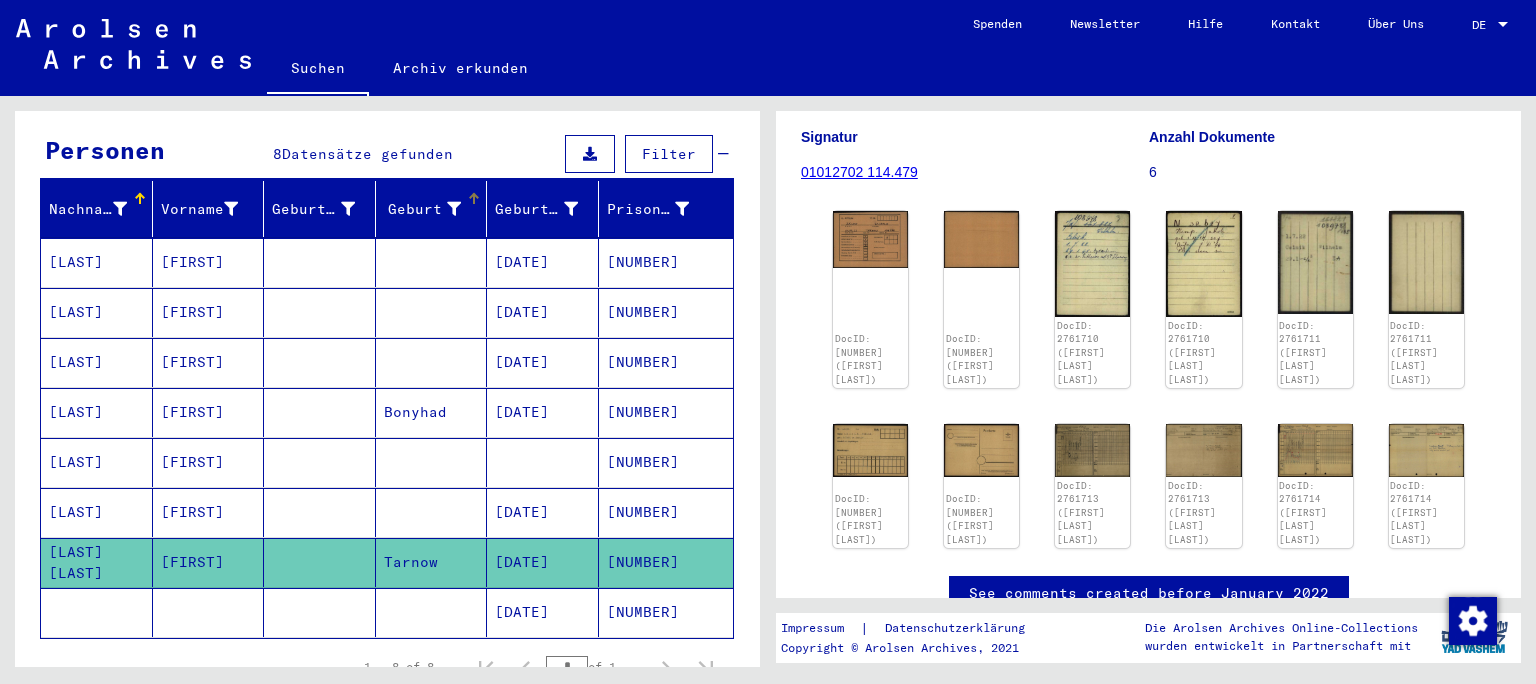 scroll, scrollTop: 0, scrollLeft: 0, axis: both 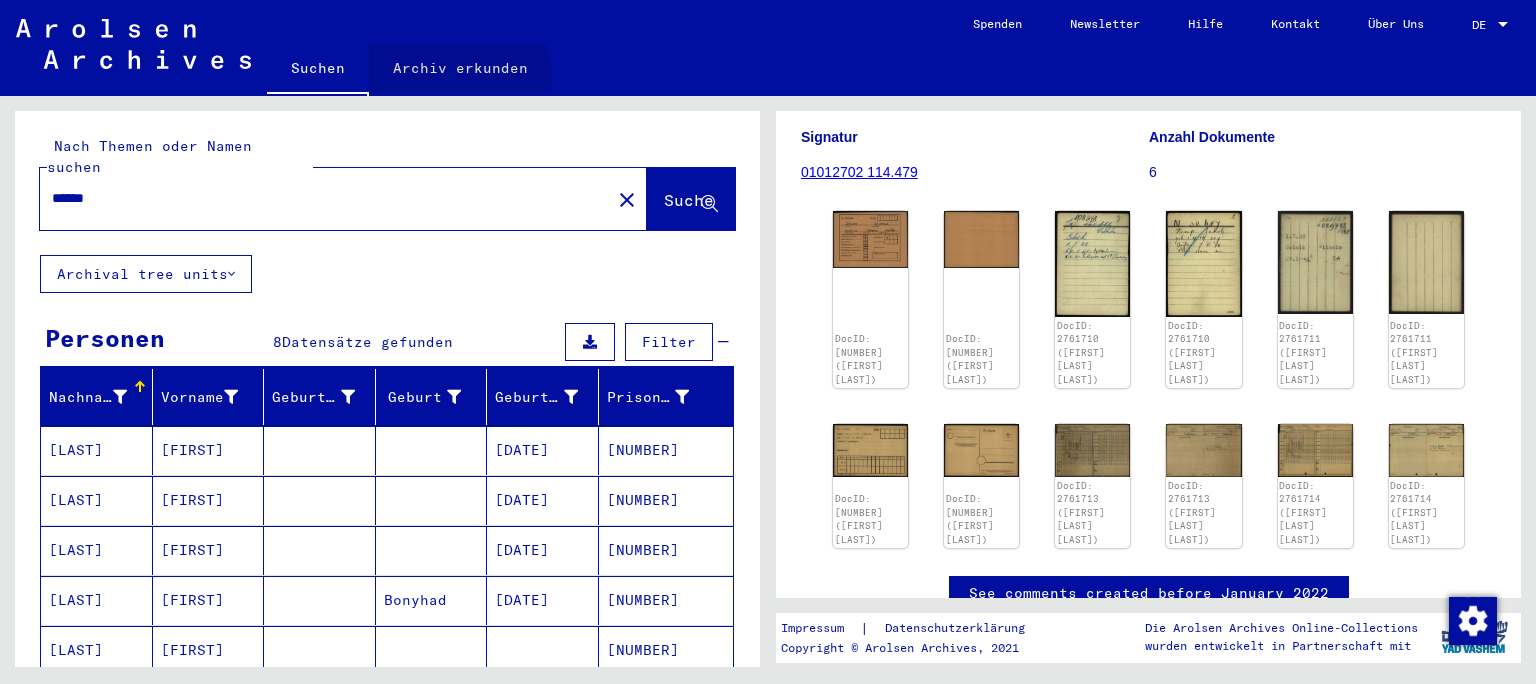 click on "Archiv erkunden" 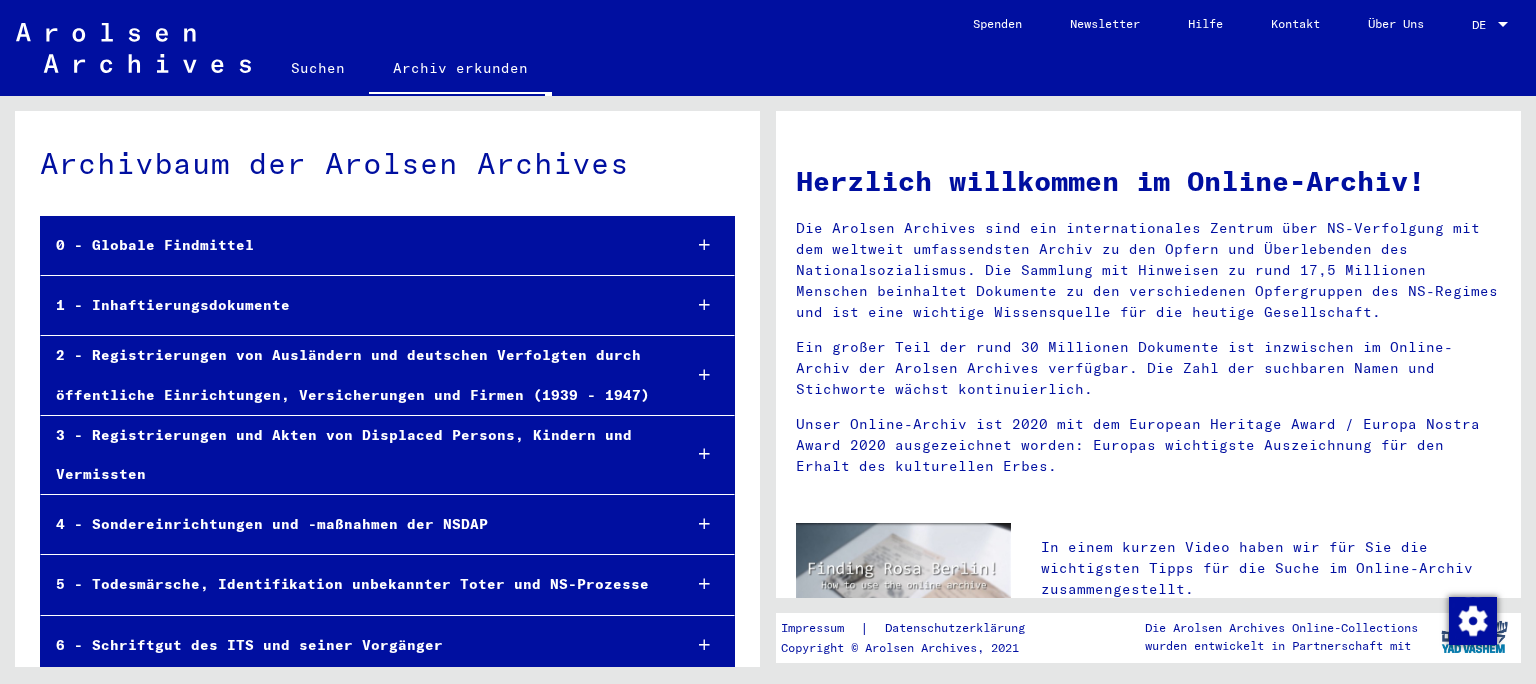 click on "1 - Inhaftierungsdokumente" at bounding box center (353, 305) 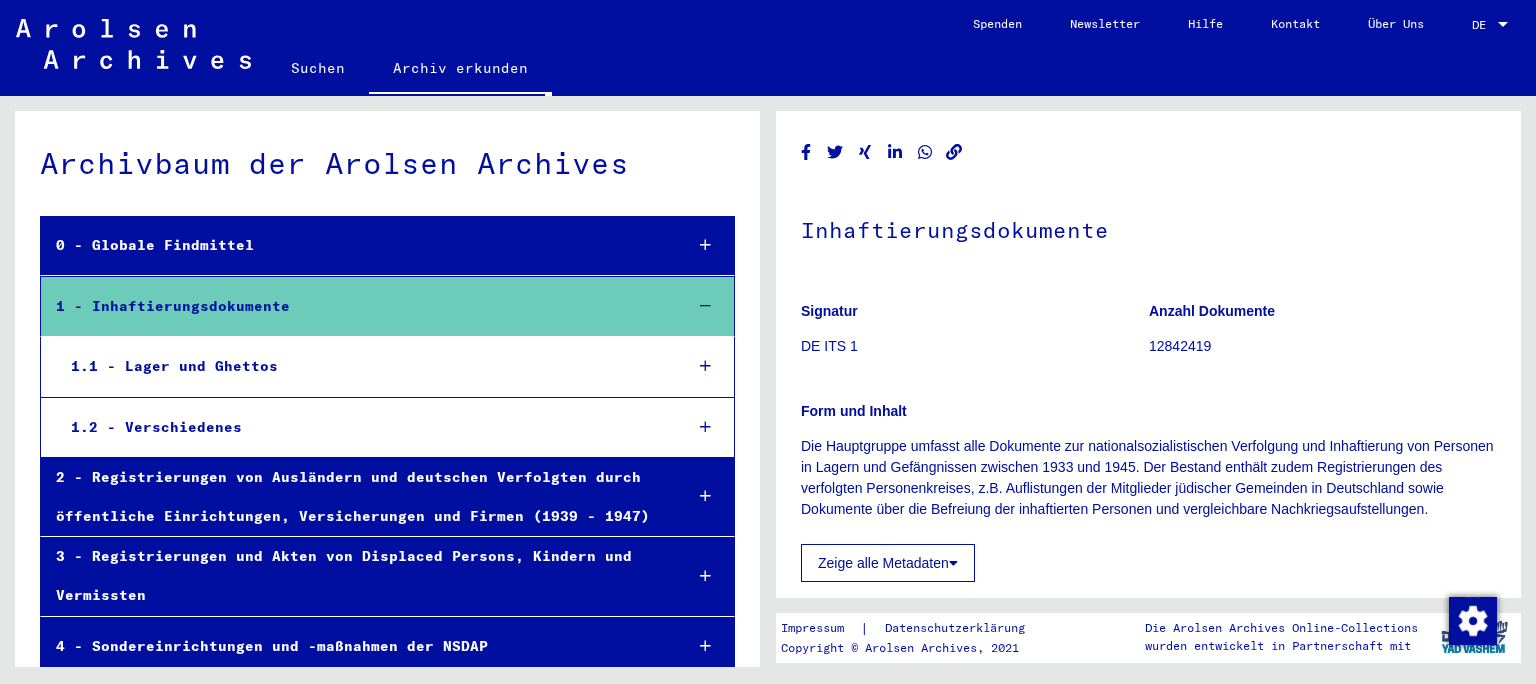 click on "1.1 - Lager und Ghettos" at bounding box center [361, 366] 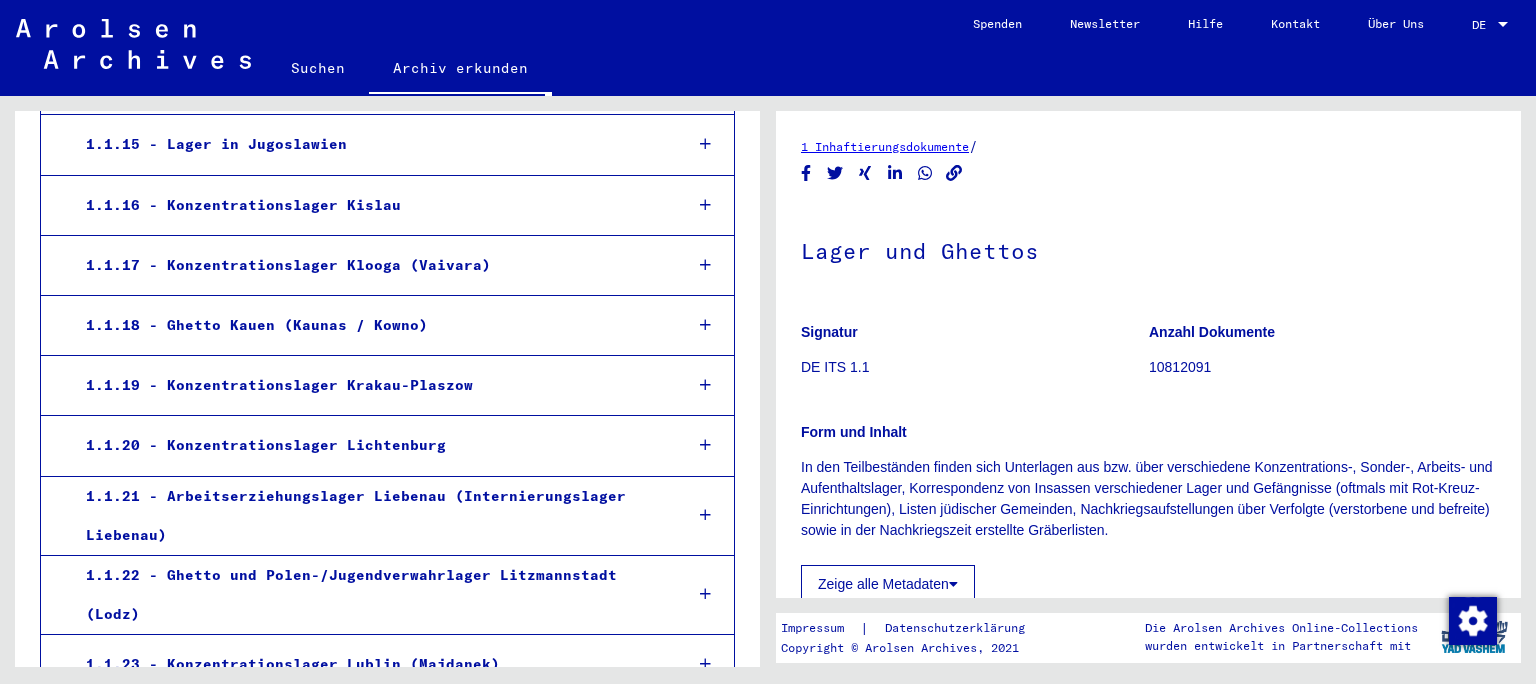 scroll, scrollTop: 1439, scrollLeft: 0, axis: vertical 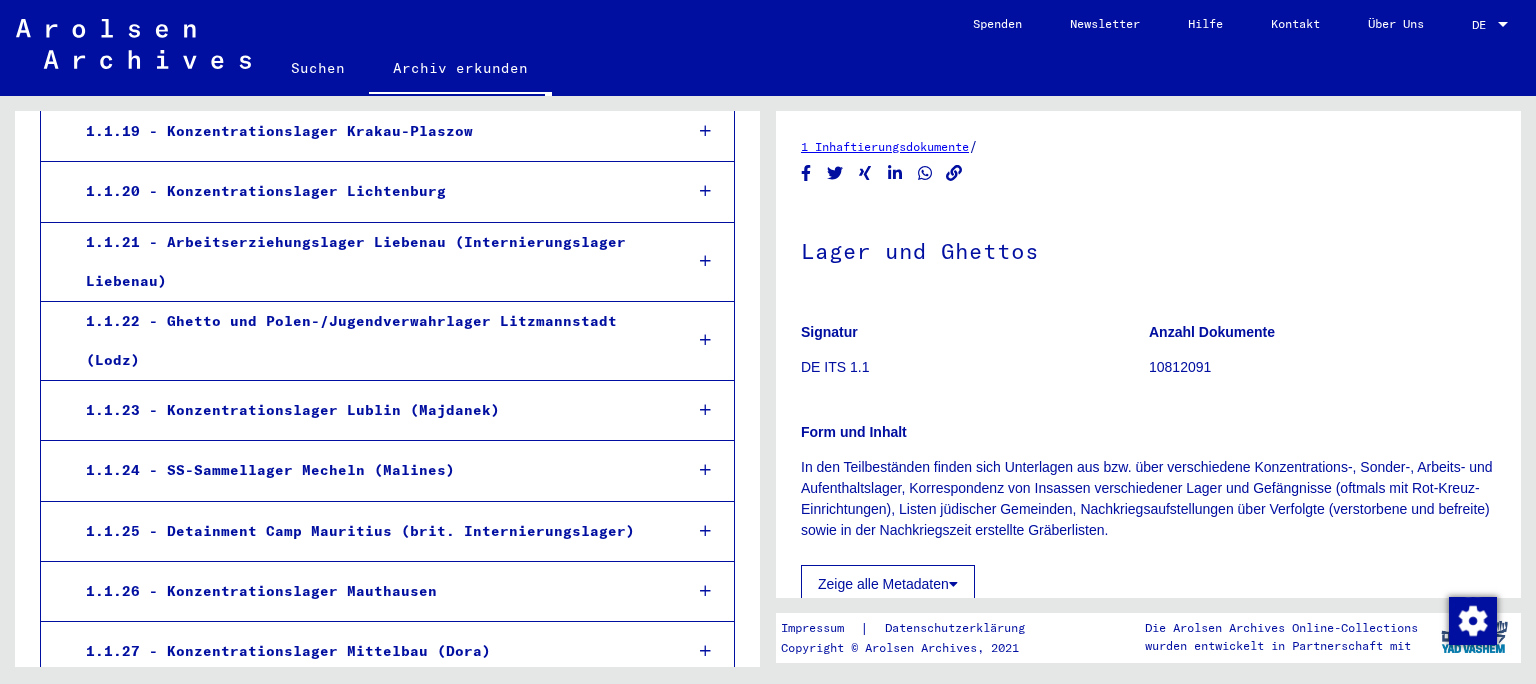 click on "1.1.27 - Konzentrationslager Mittelbau (Dora)" at bounding box center (368, 651) 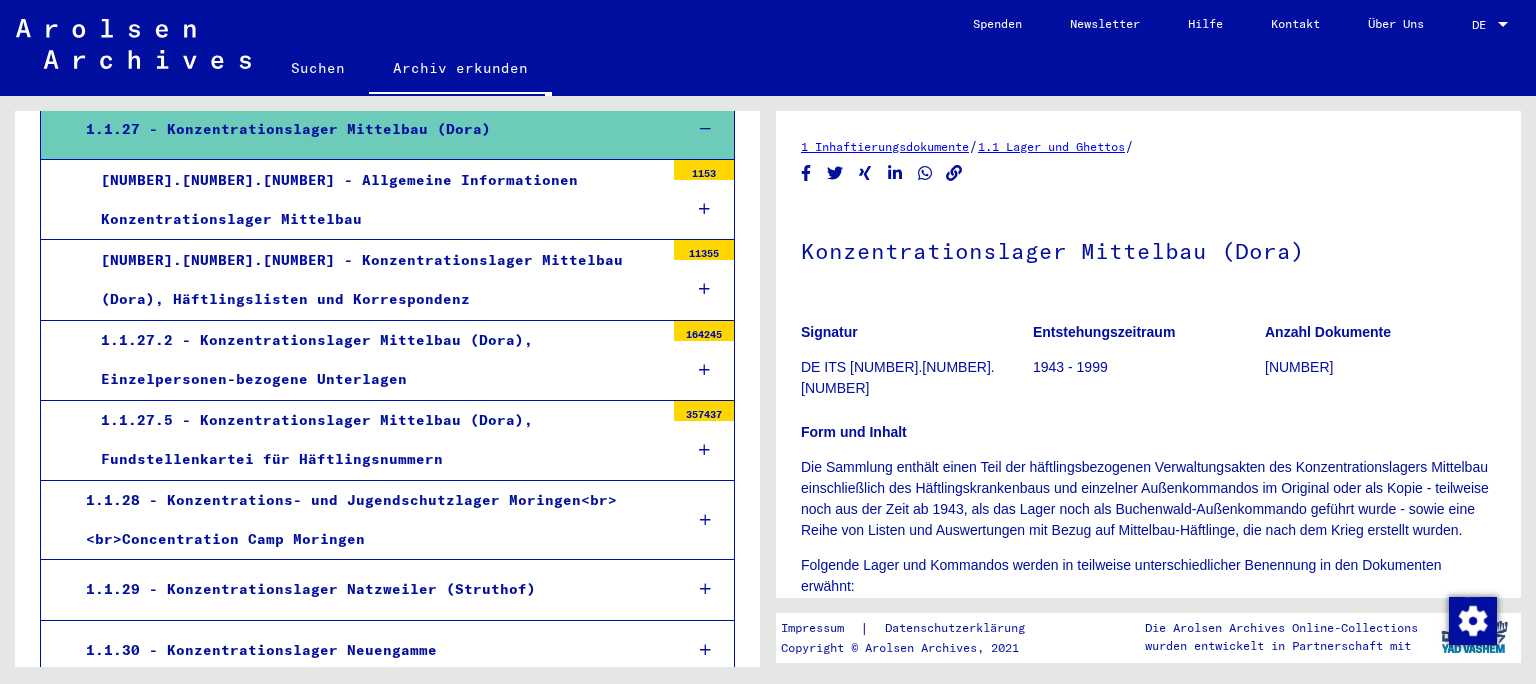scroll, scrollTop: 2001, scrollLeft: 0, axis: vertical 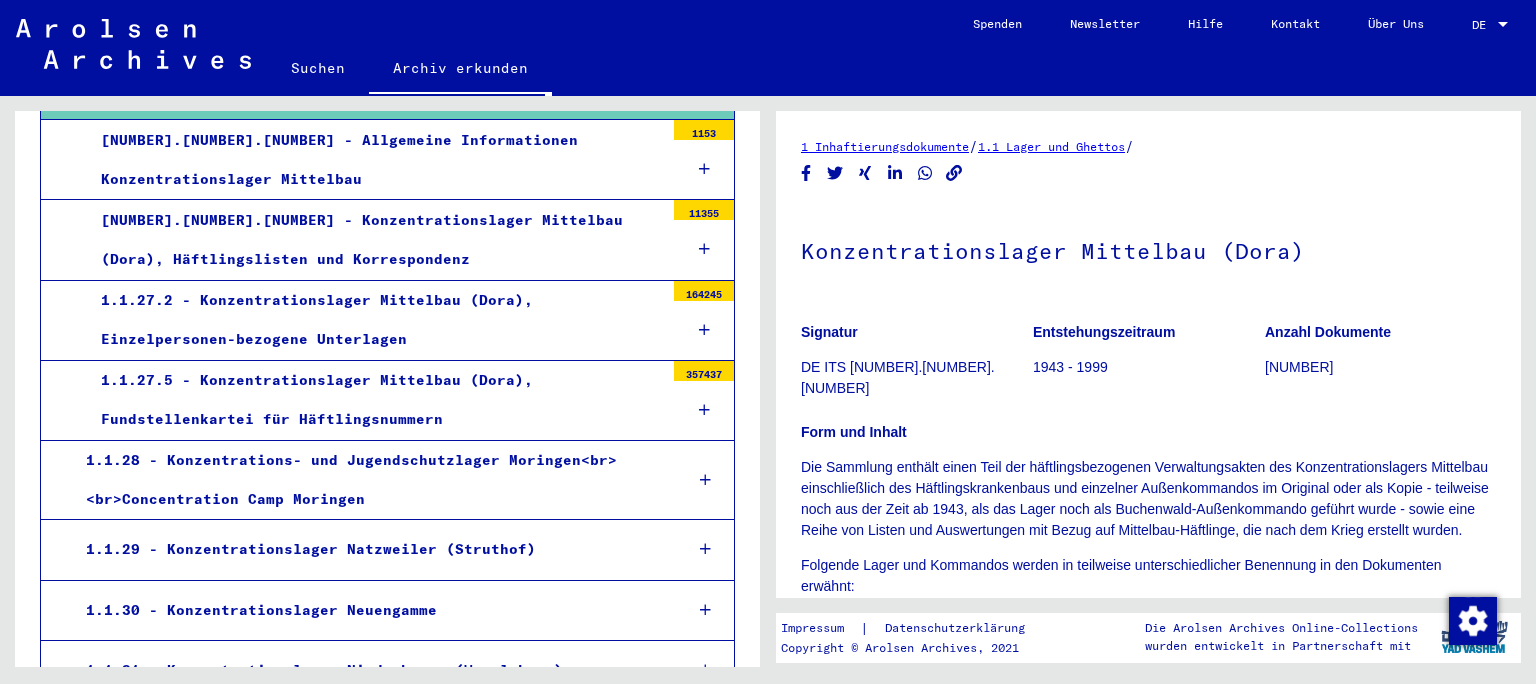 click on "[NUMBER].[NUMBER].[NUMBER] - Konzentrationslager Mittelbau (Dora), Häftlingslisten und Korrespondenz" at bounding box center (375, 240) 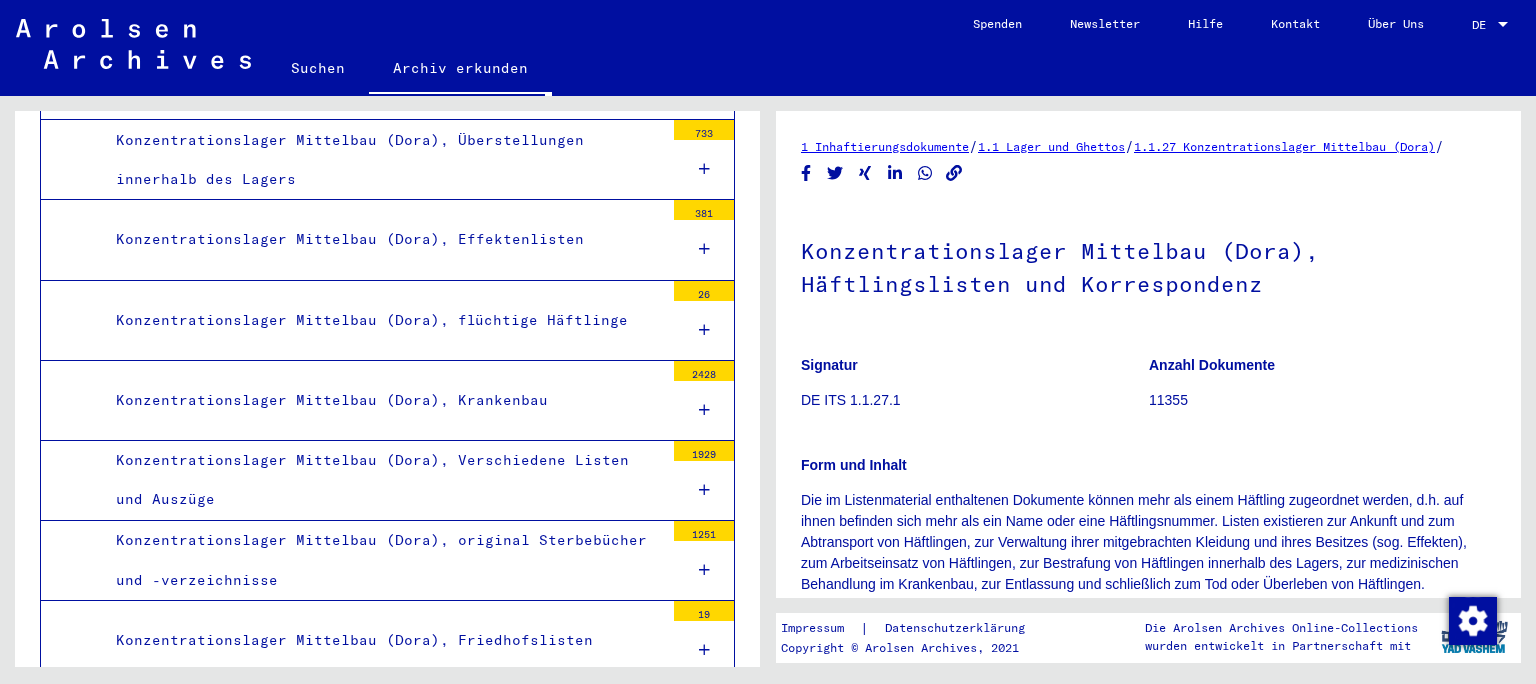 scroll, scrollTop: 2409, scrollLeft: 0, axis: vertical 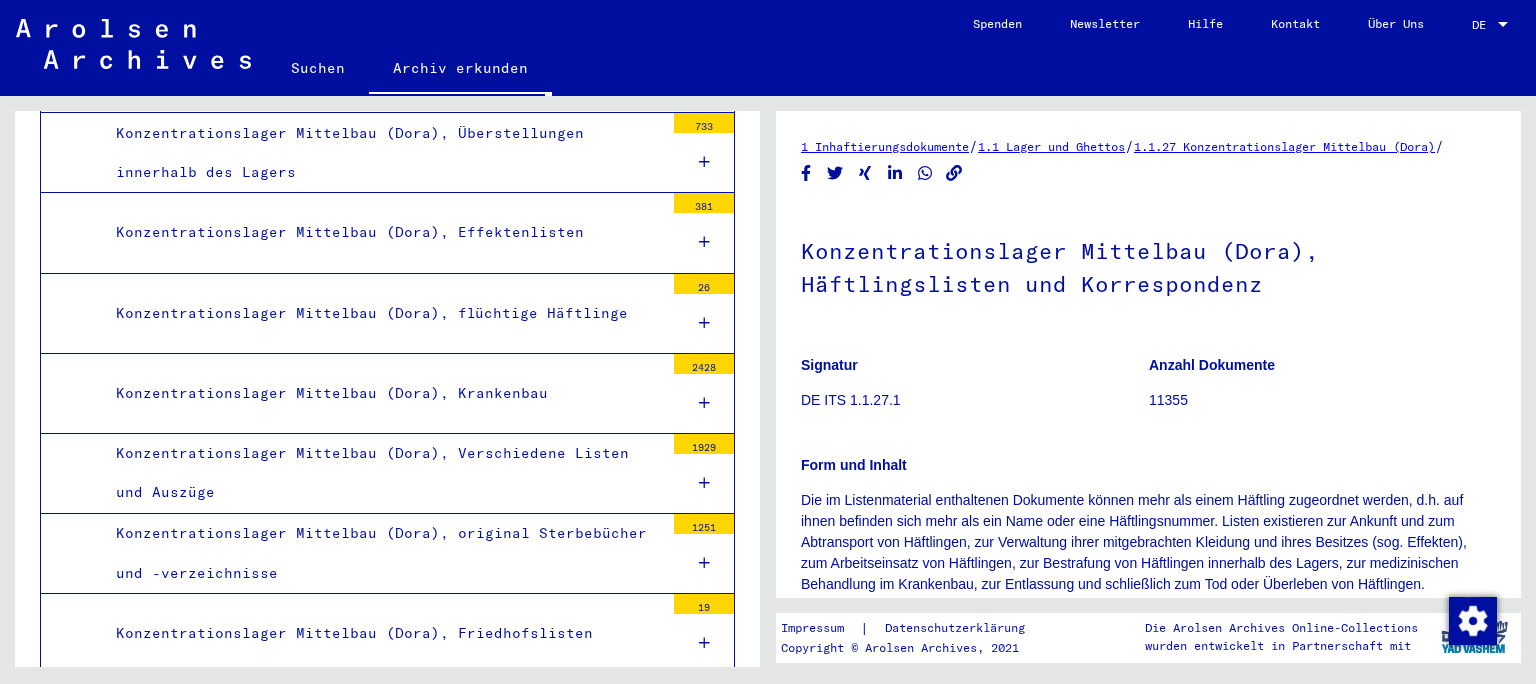 click on "Konzentrationslager Mittelbau (Dora), Krankenbau" at bounding box center (382, 393) 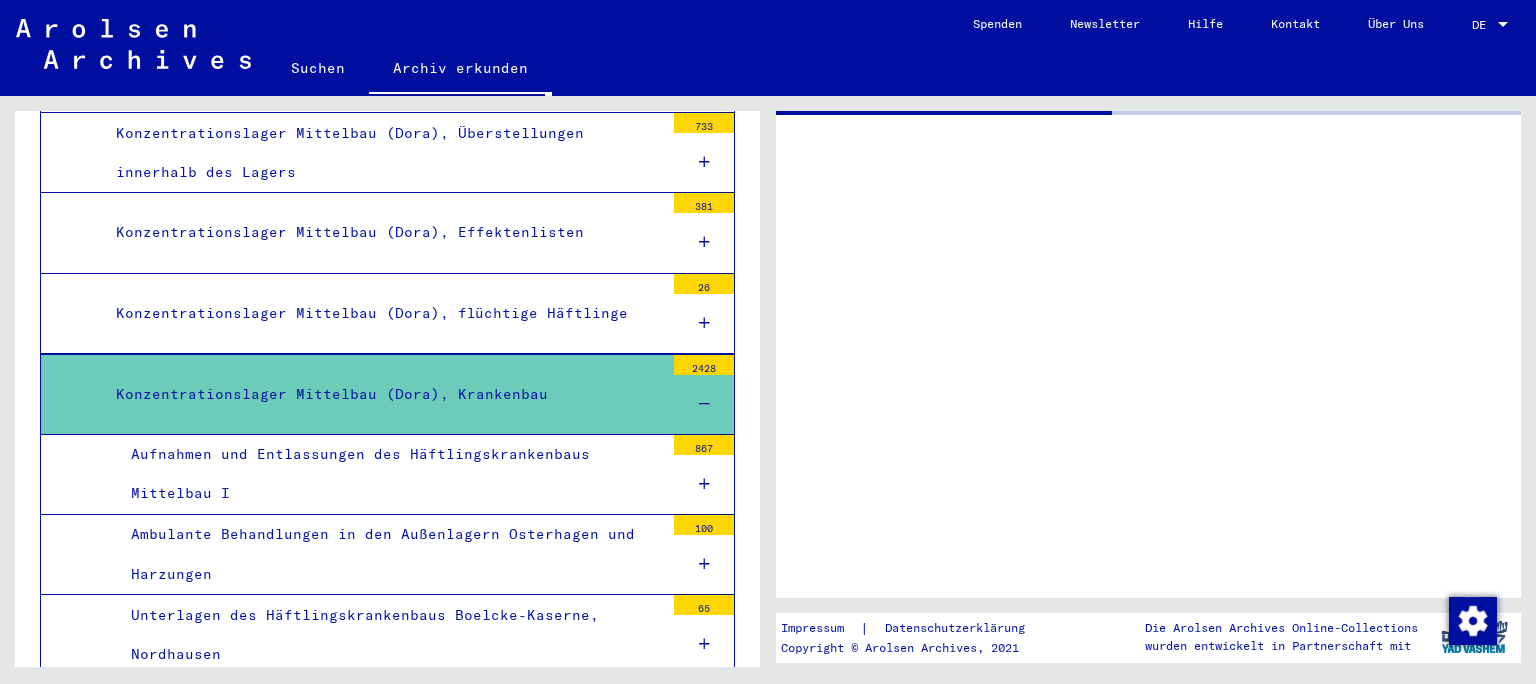 scroll, scrollTop: 2489, scrollLeft: 0, axis: vertical 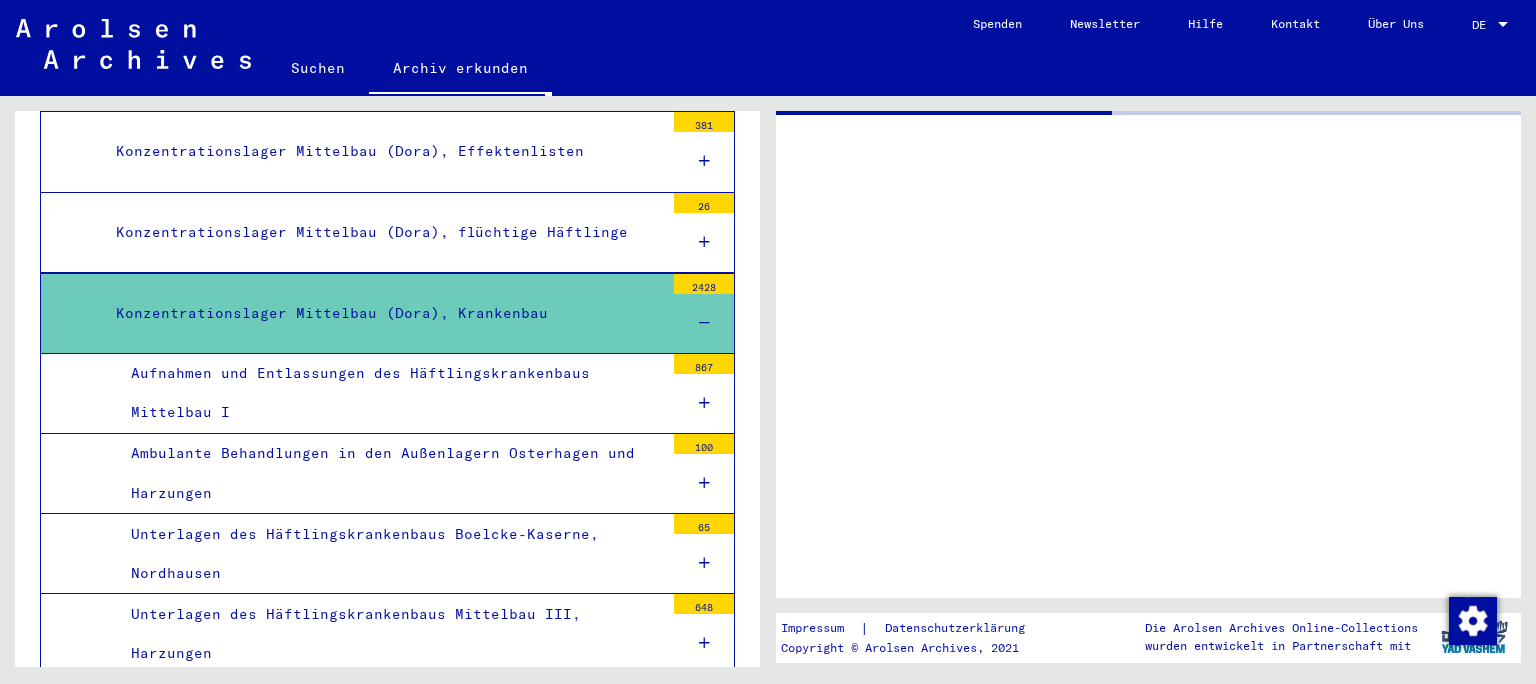 click on "Aufnahmen und Entlassungen des Häftlingskrankenbaus Mittelbau I" at bounding box center [390, 393] 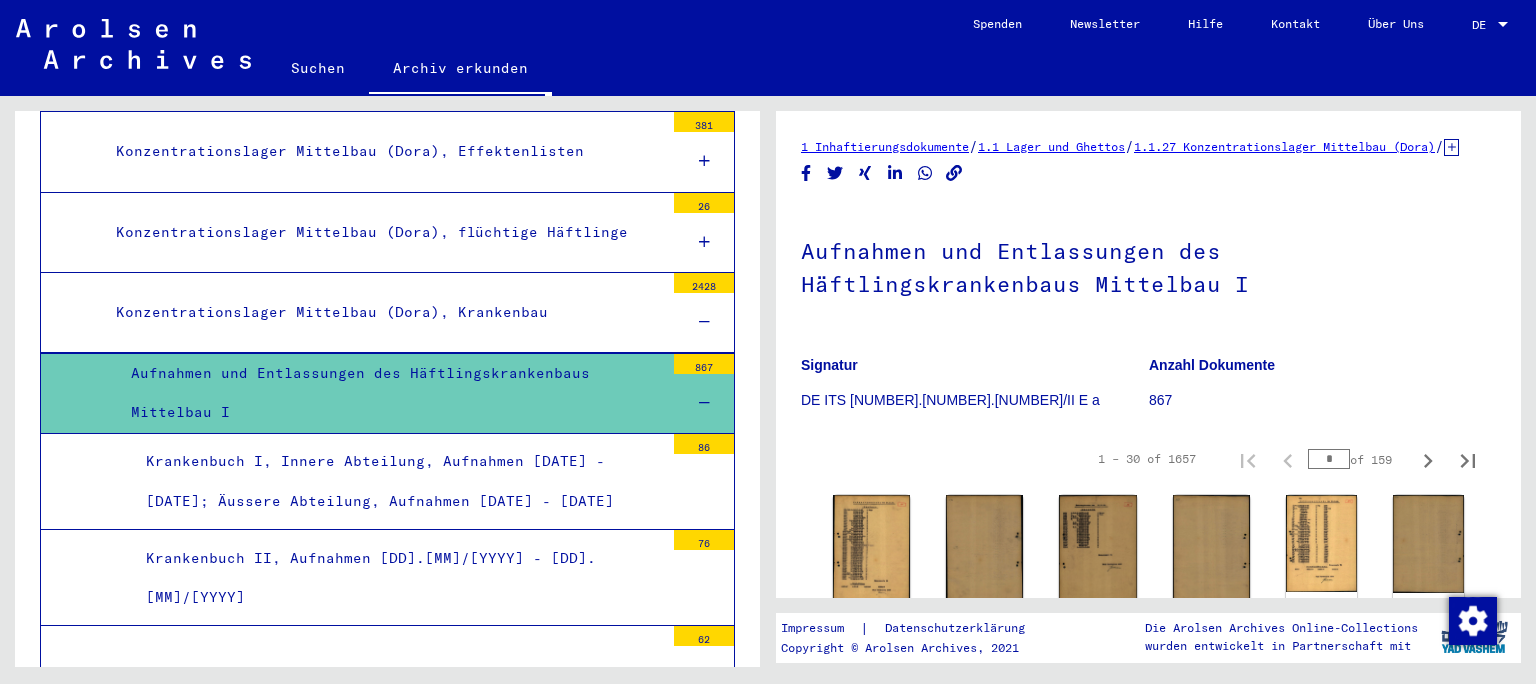 scroll, scrollTop: 235, scrollLeft: 0, axis: vertical 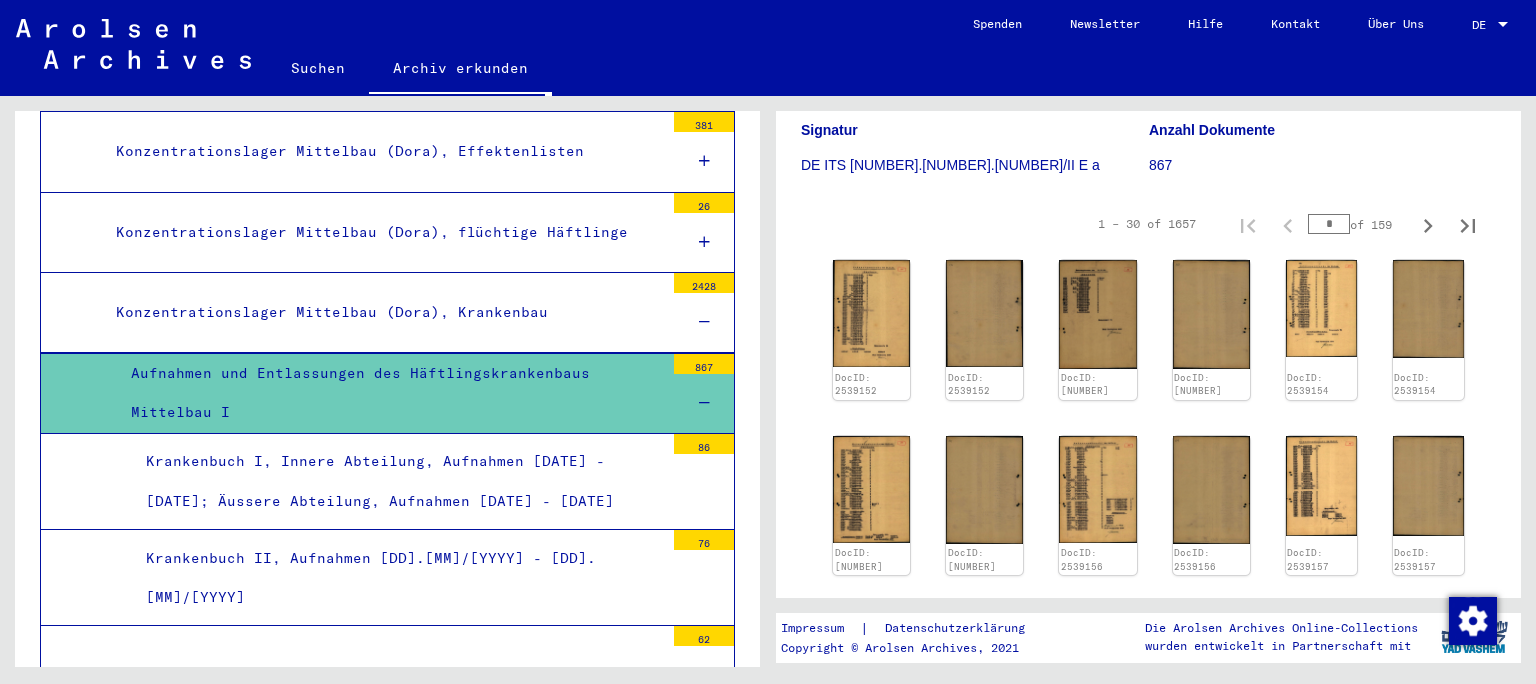 click 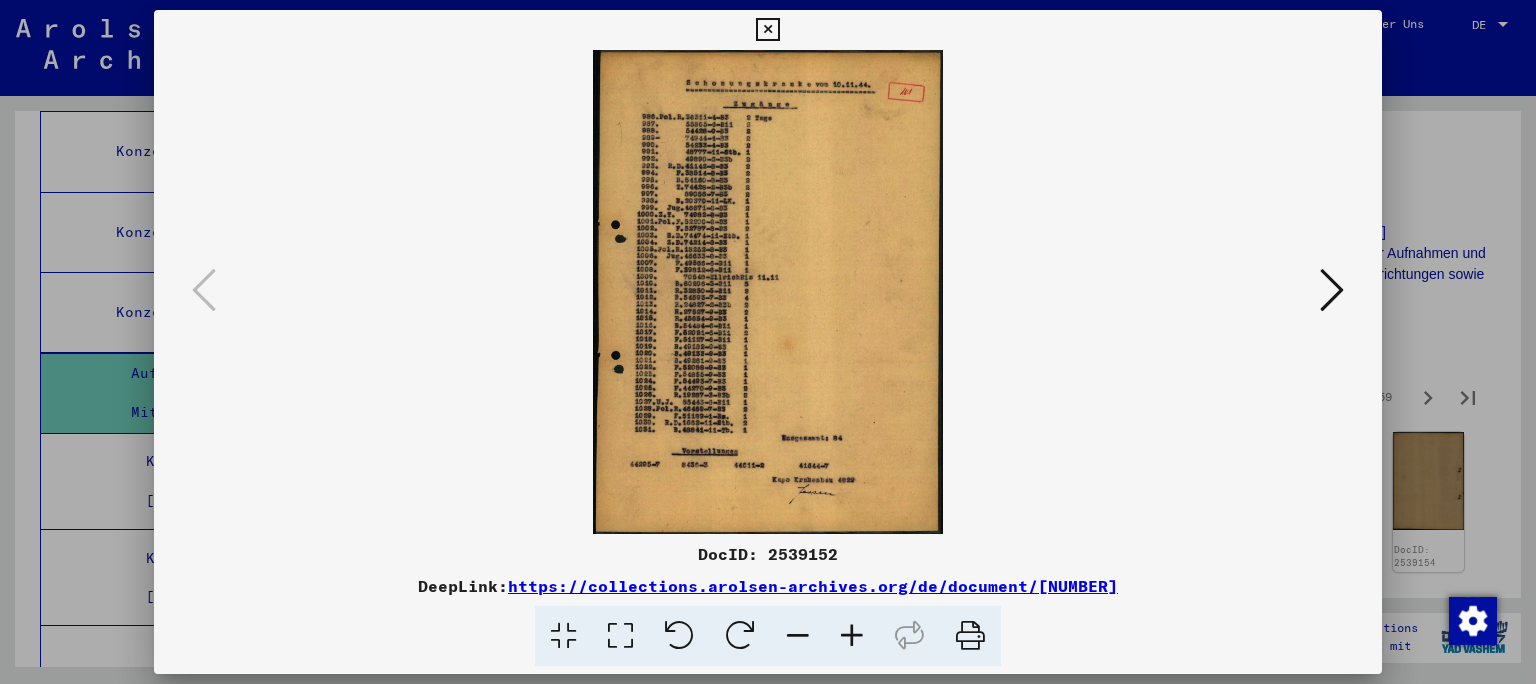 click at bounding box center [852, 636] 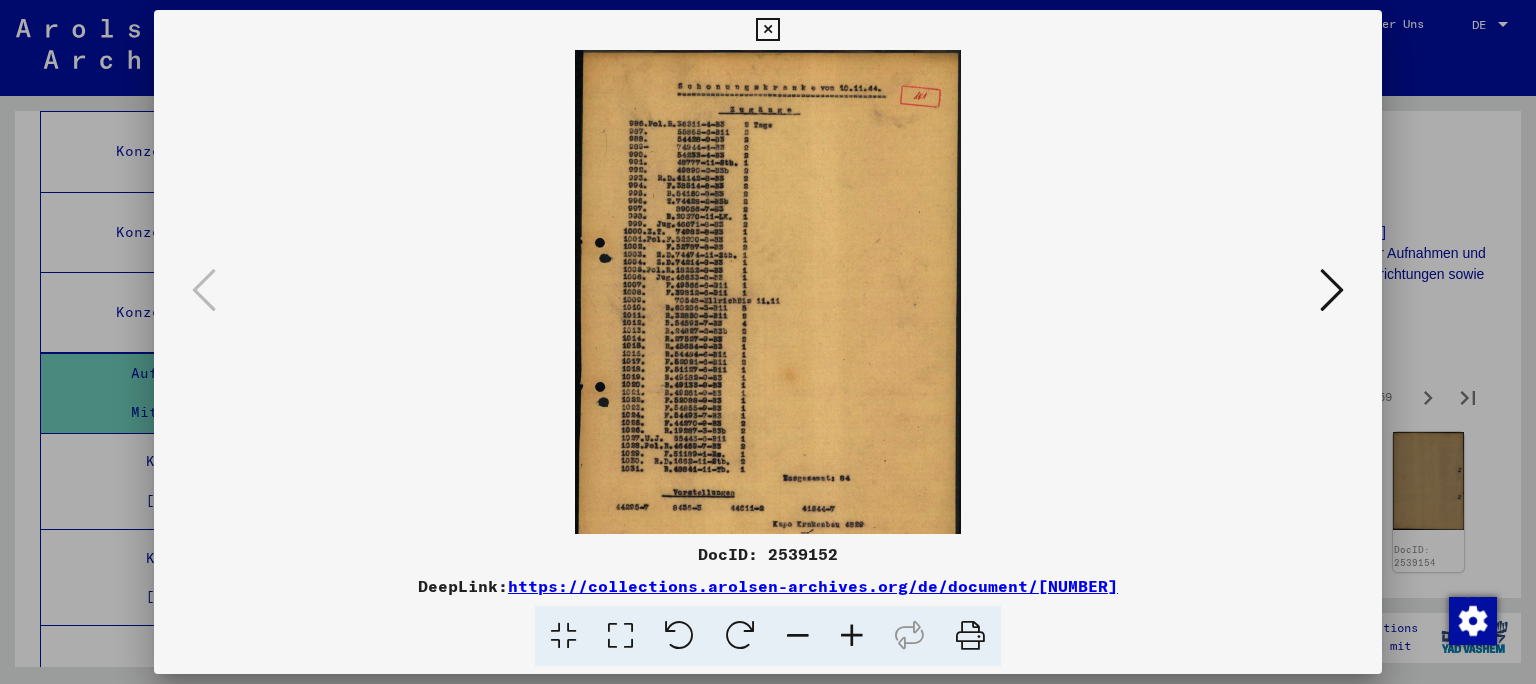 click at bounding box center [852, 636] 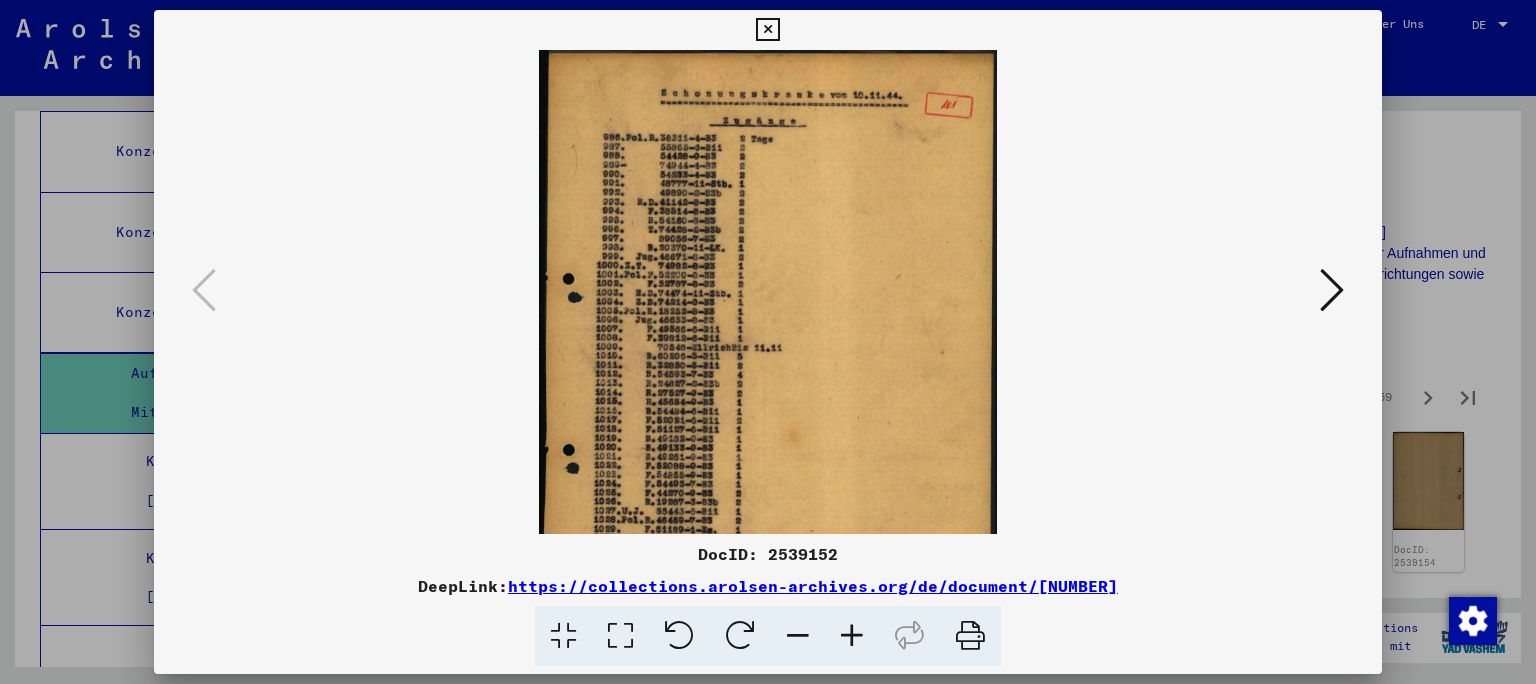 click at bounding box center (852, 636) 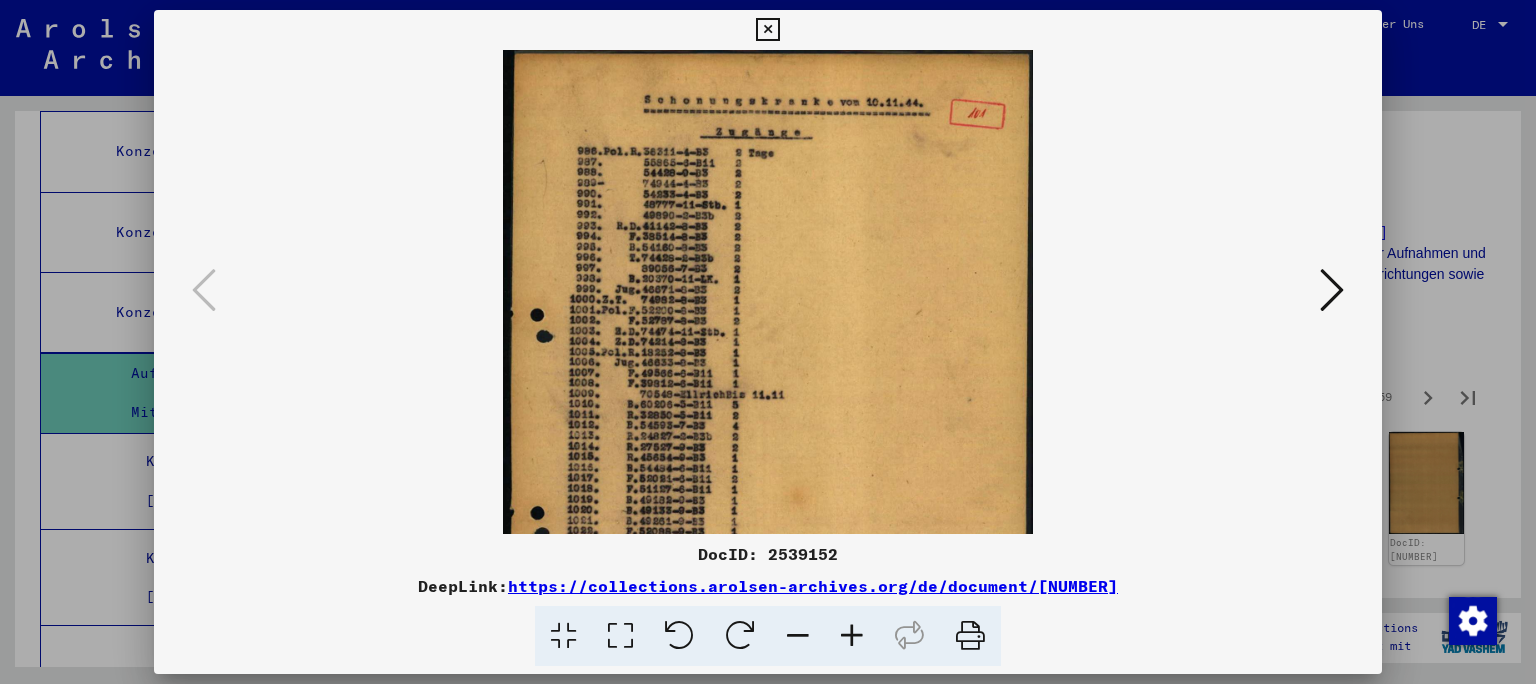 click at bounding box center (768, 342) 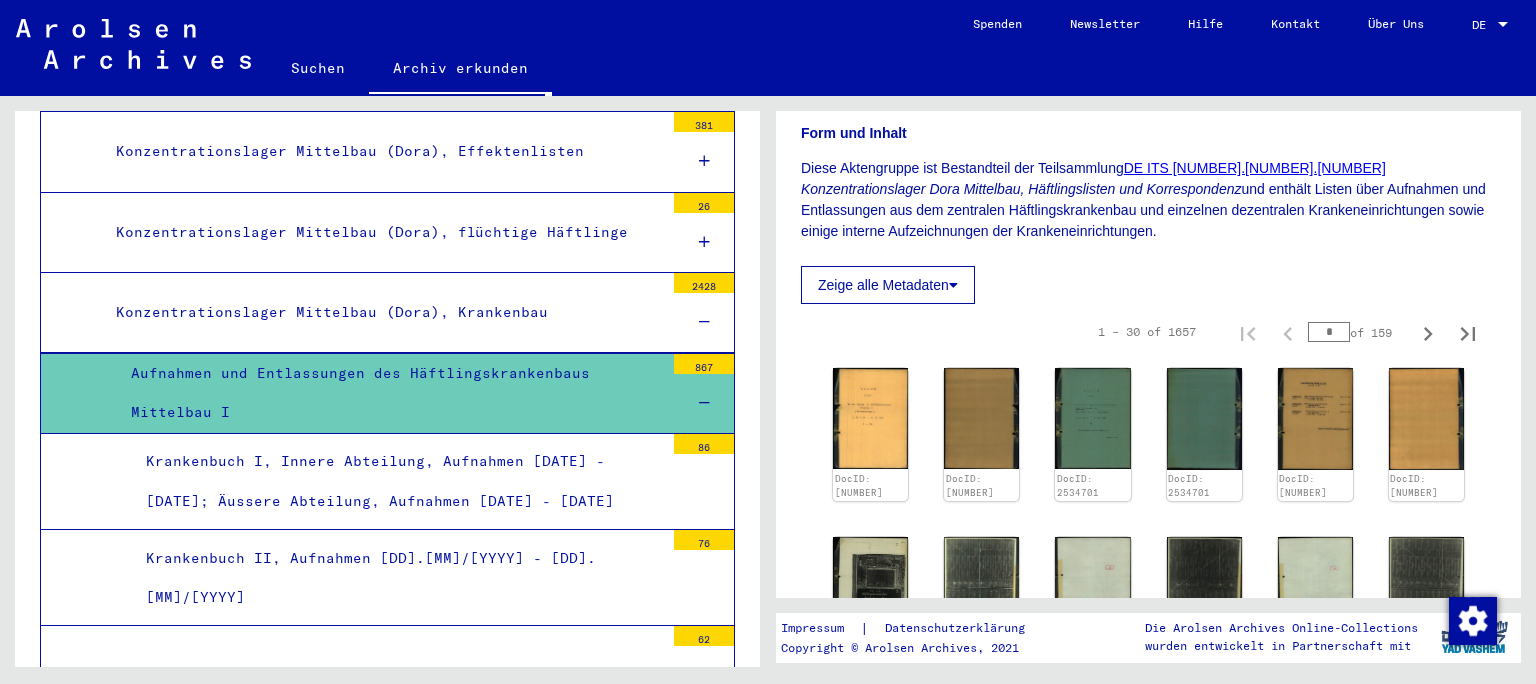 scroll, scrollTop: 302, scrollLeft: 0, axis: vertical 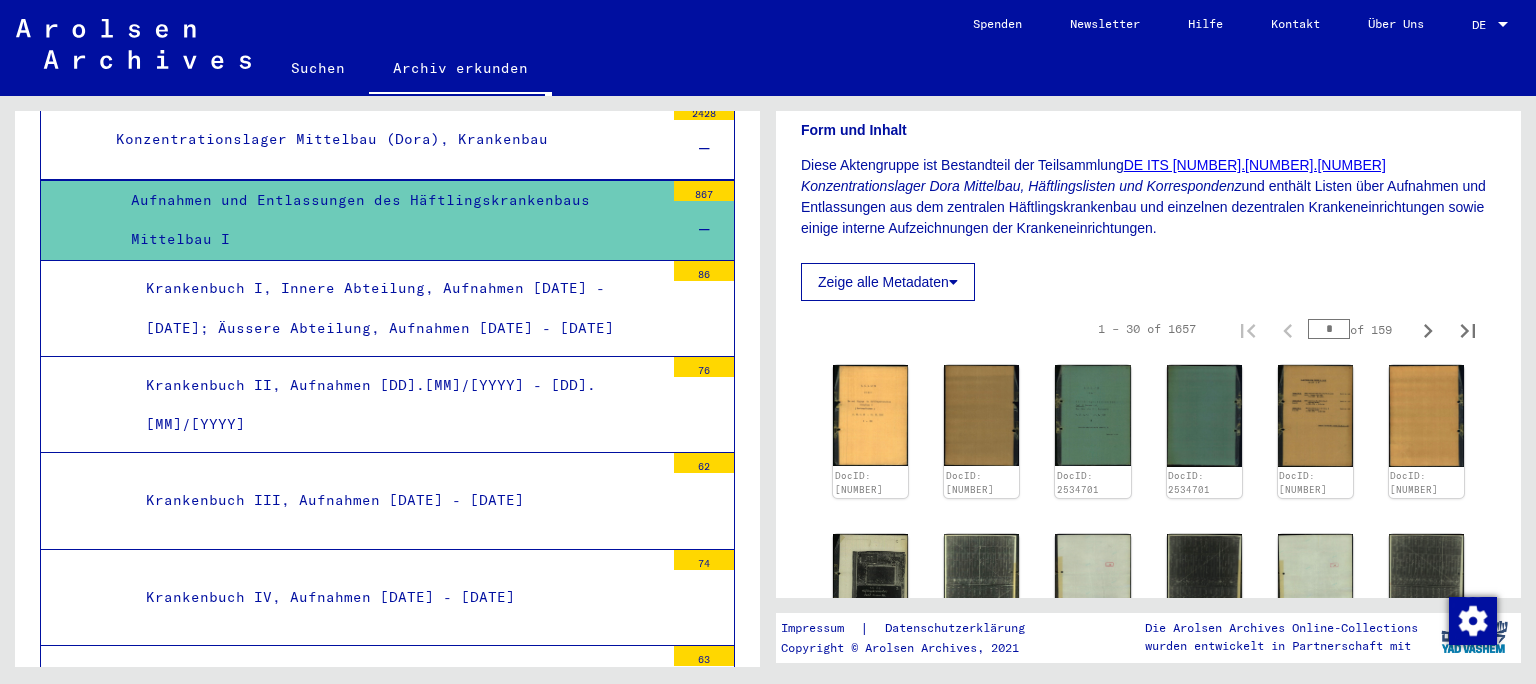 click on "Krankenbuch III, Aufnahmen [DATE] - [DATE] 62" at bounding box center [387, 501] 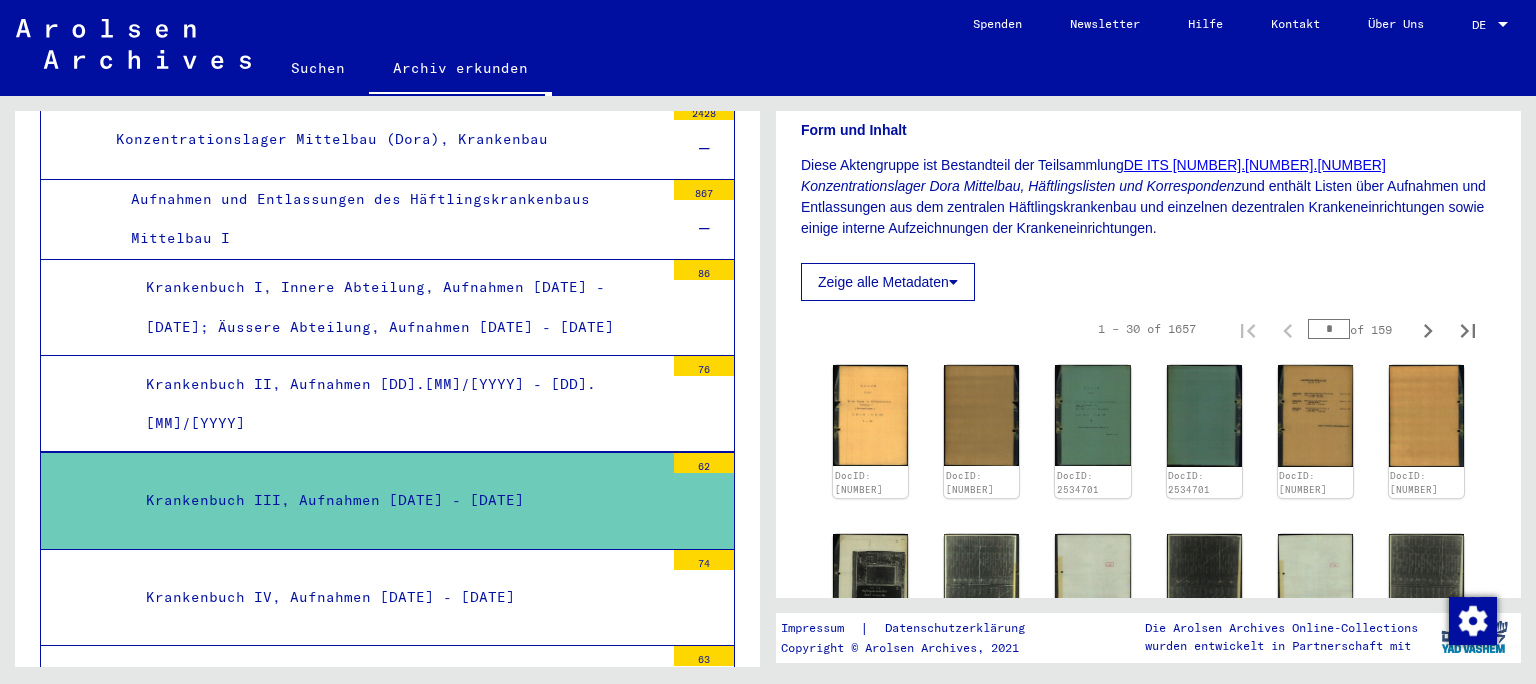 click on "Krankenbuch IV, Aufnahmen [DATE] - [DATE]" at bounding box center [397, 597] 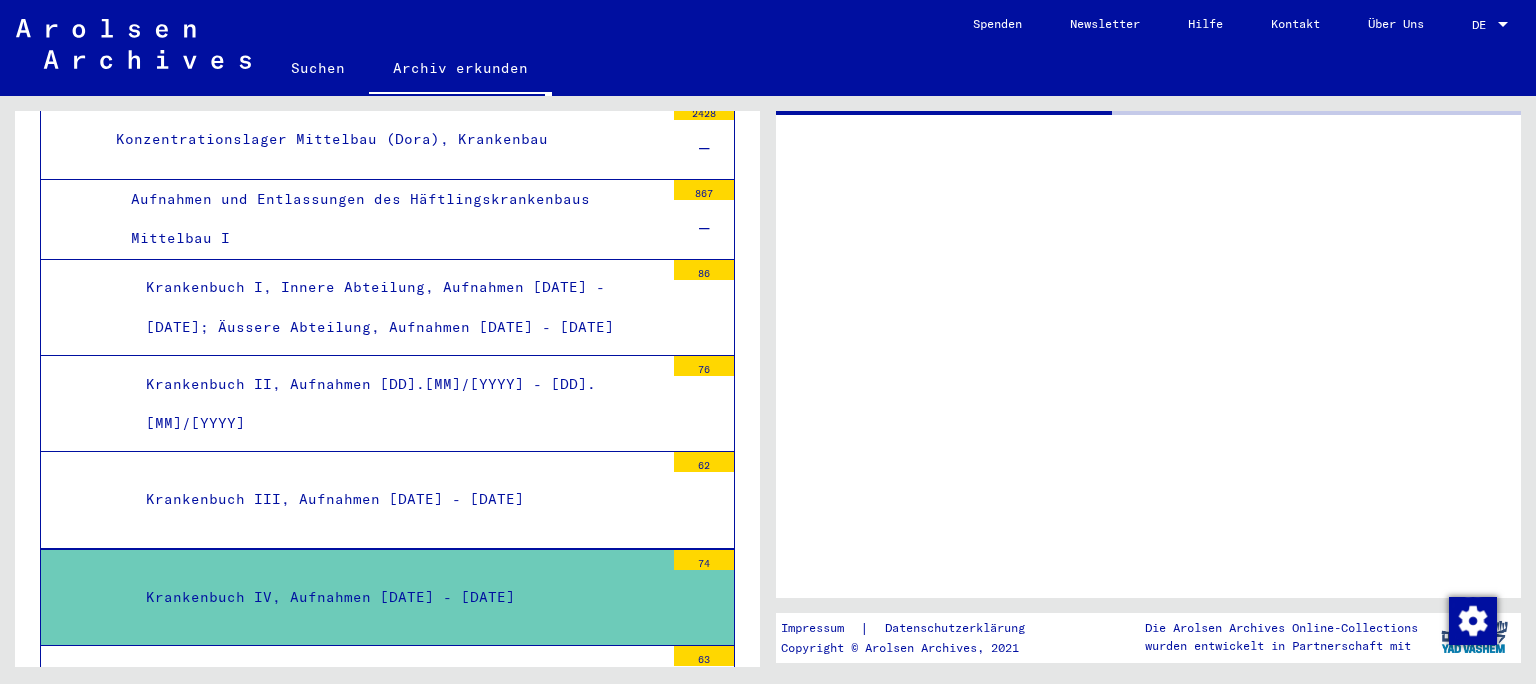 scroll, scrollTop: 0, scrollLeft: 0, axis: both 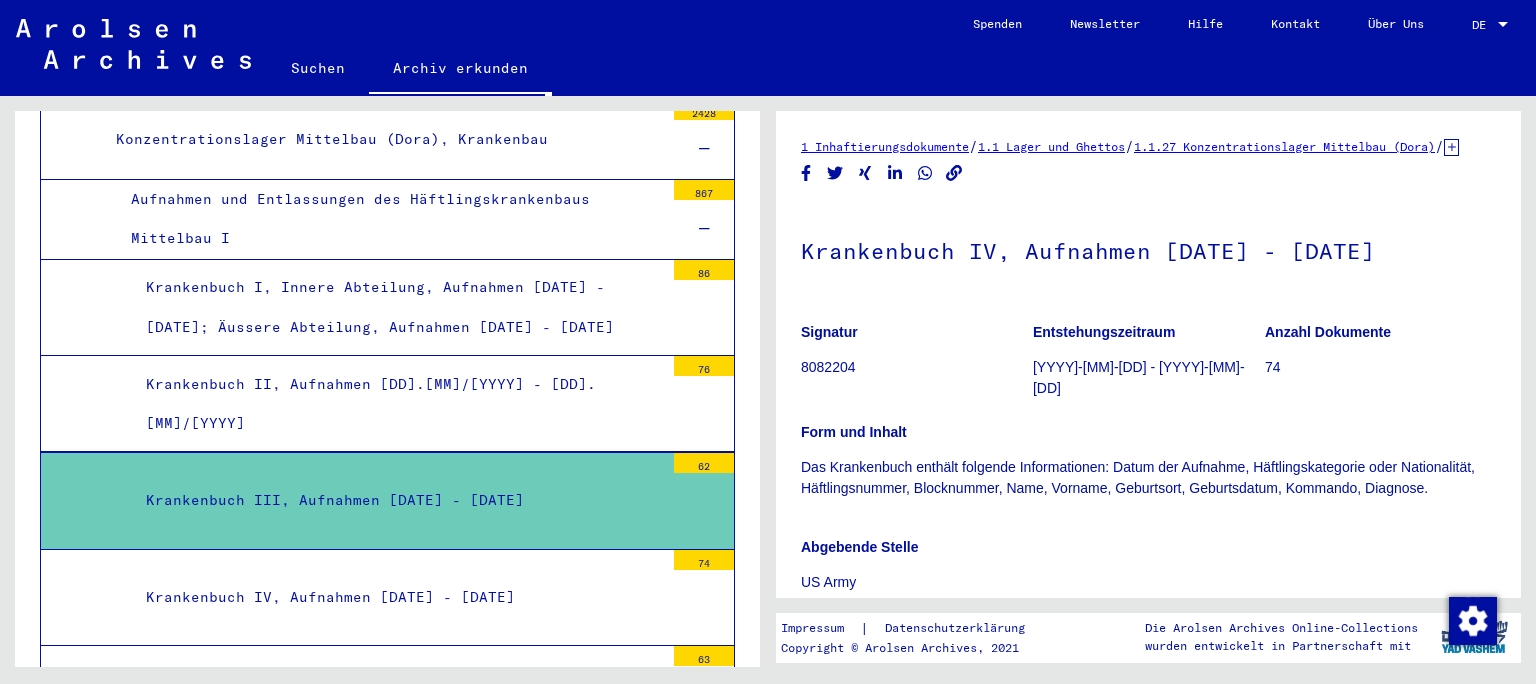 click on "Krankenbuch II, Aufnahmen [DD].[MM]/[YYYY] - [DD].[MM]/[YYYY]" at bounding box center (397, 404) 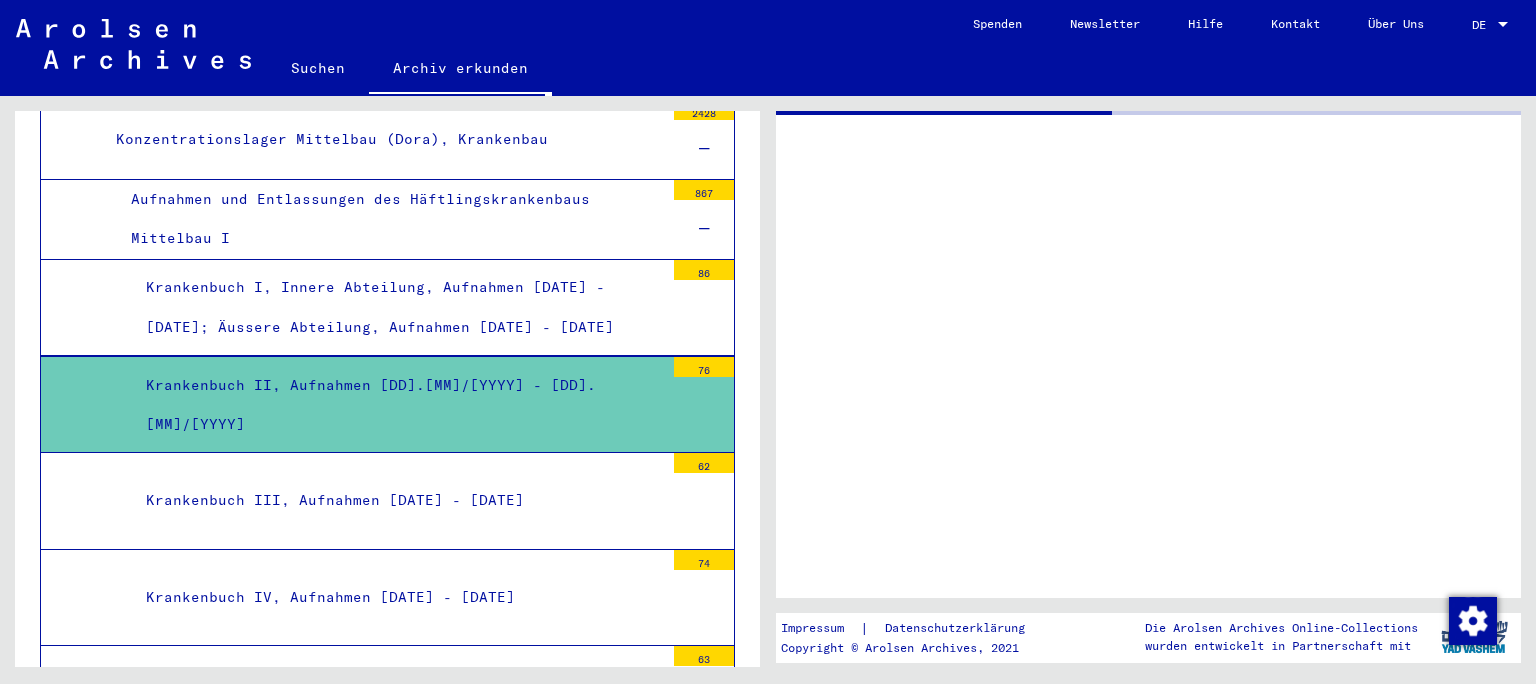 click on "Krankenbuch III, Aufnahmen [DATE] - [DATE]" at bounding box center [397, 500] 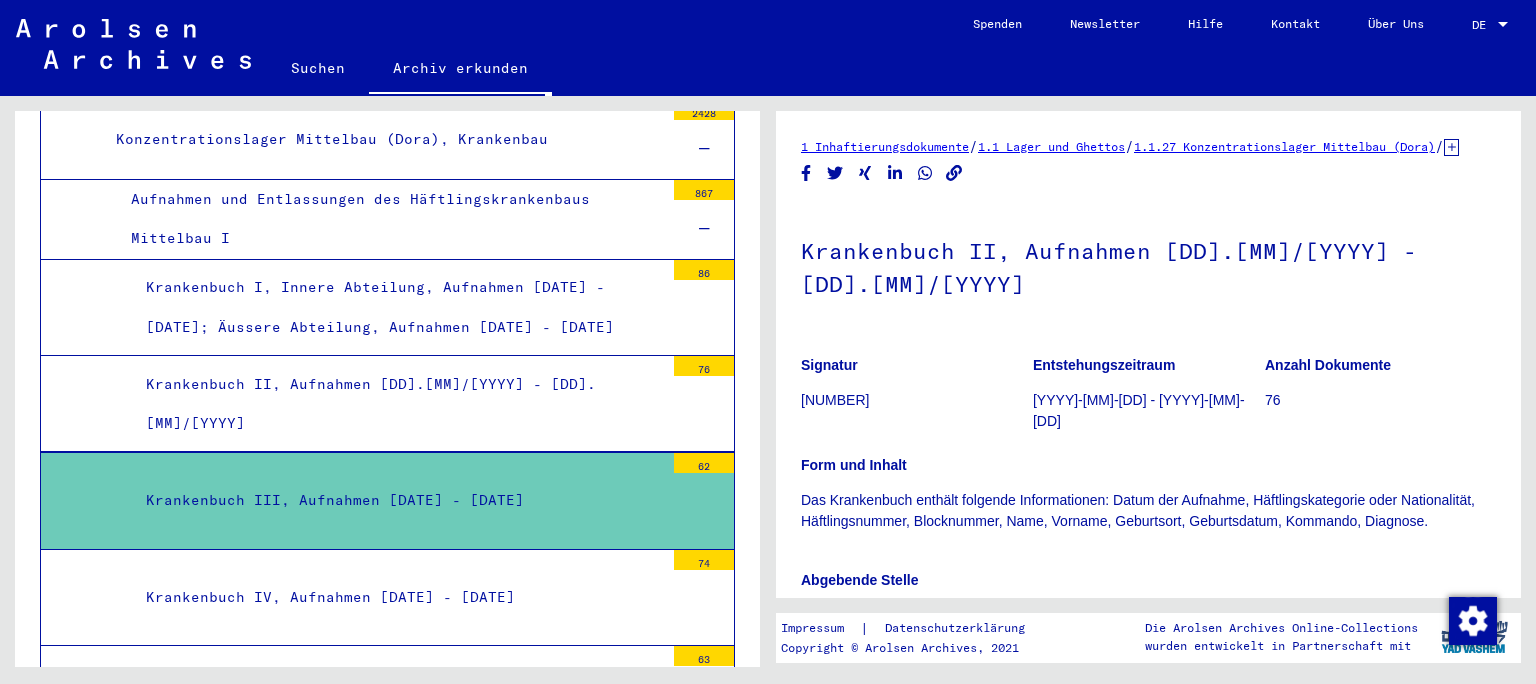 click on "Krankenbuch III, Aufnahmen [DATE] - [DATE] 62" at bounding box center [387, 500] 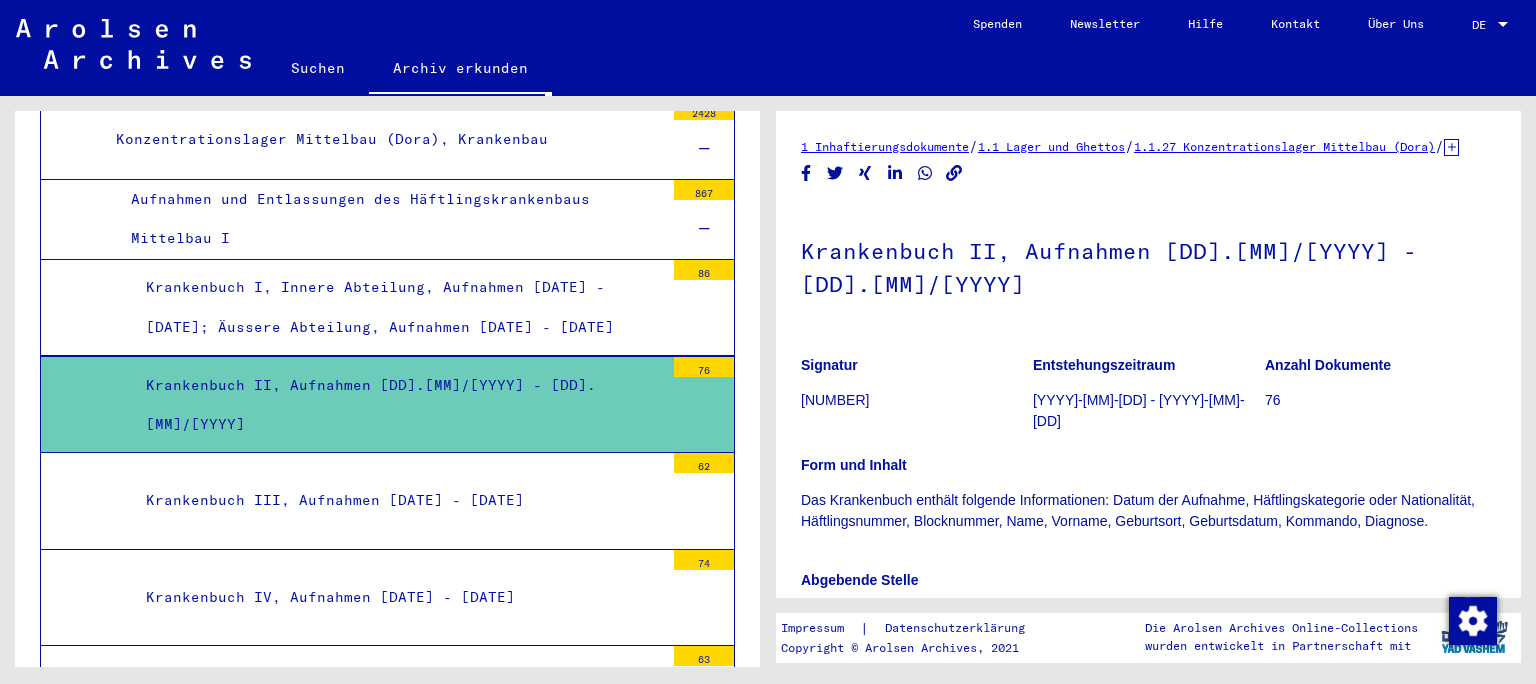 click on "Krankenbuch III, Aufnahmen [DATE] - [DATE]" at bounding box center (397, 500) 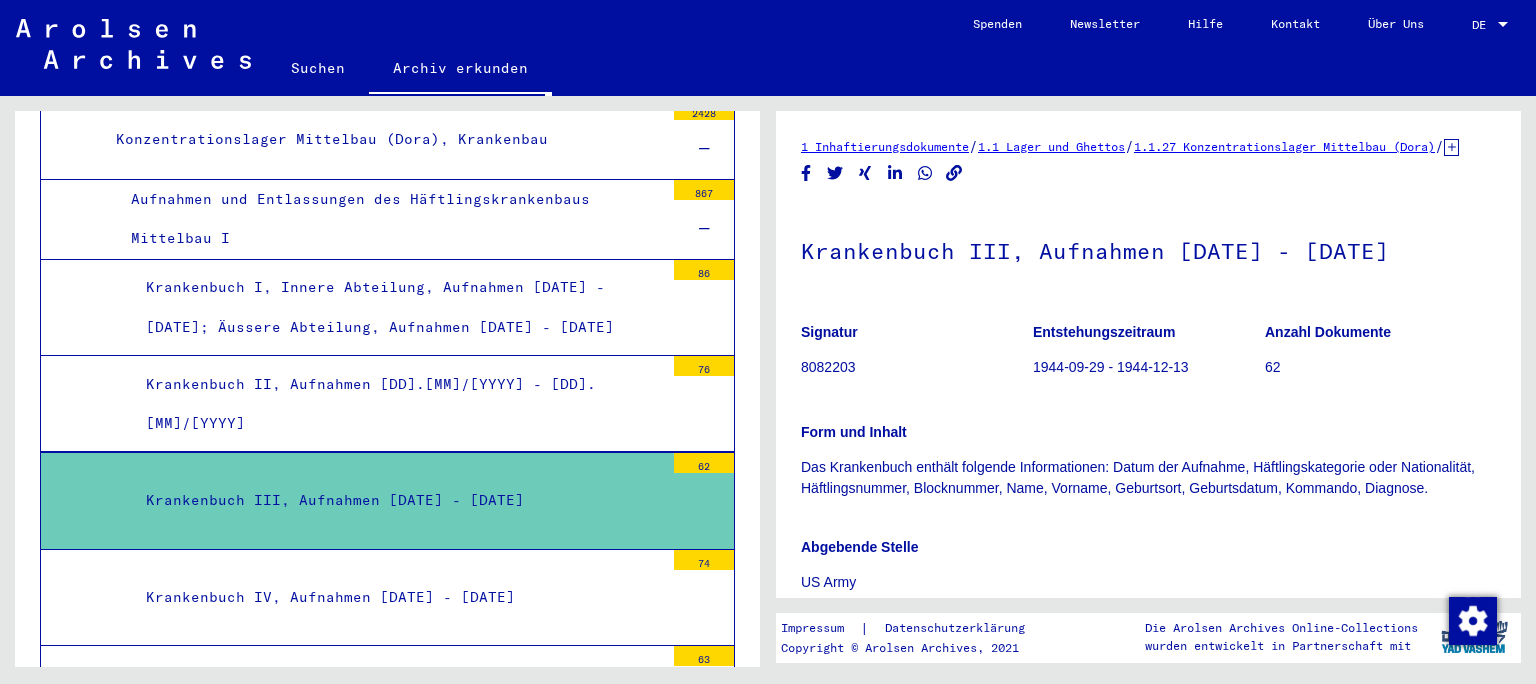 scroll, scrollTop: 306, scrollLeft: 0, axis: vertical 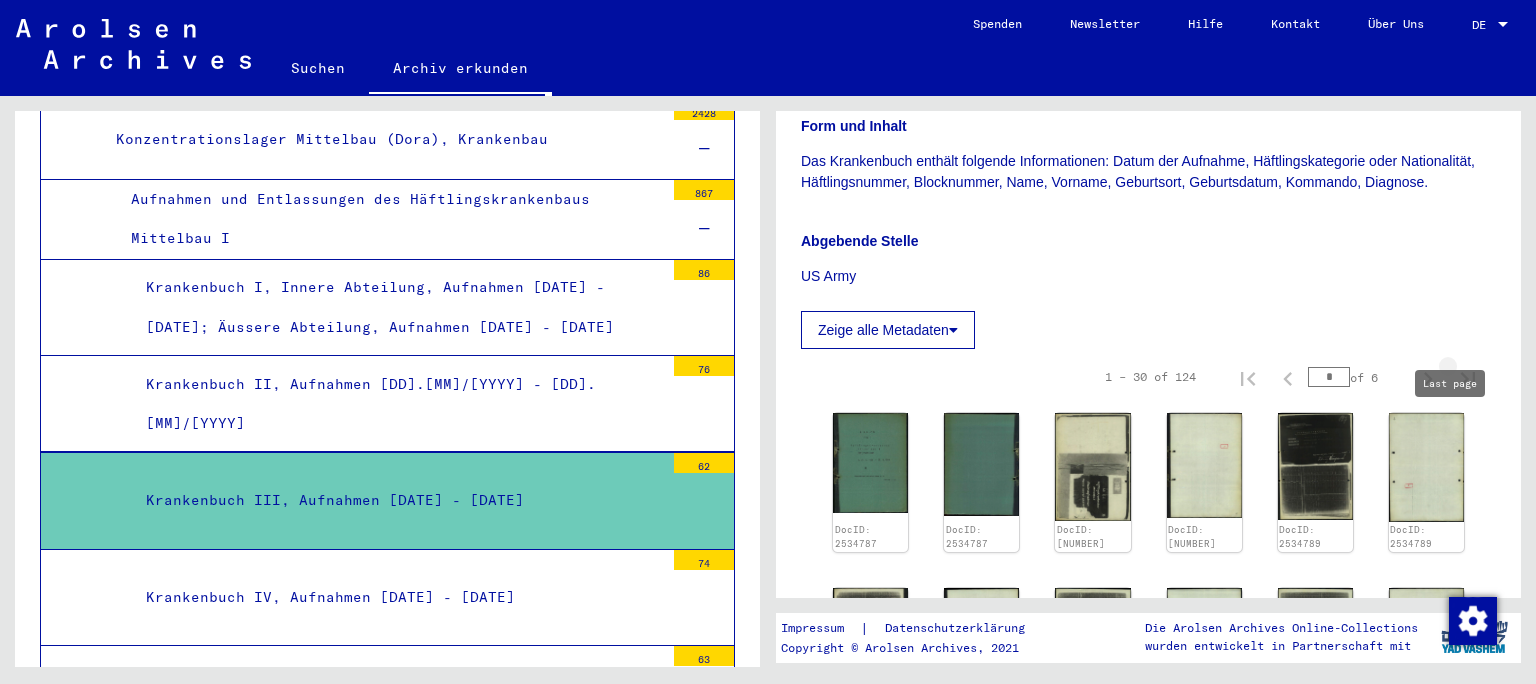 click 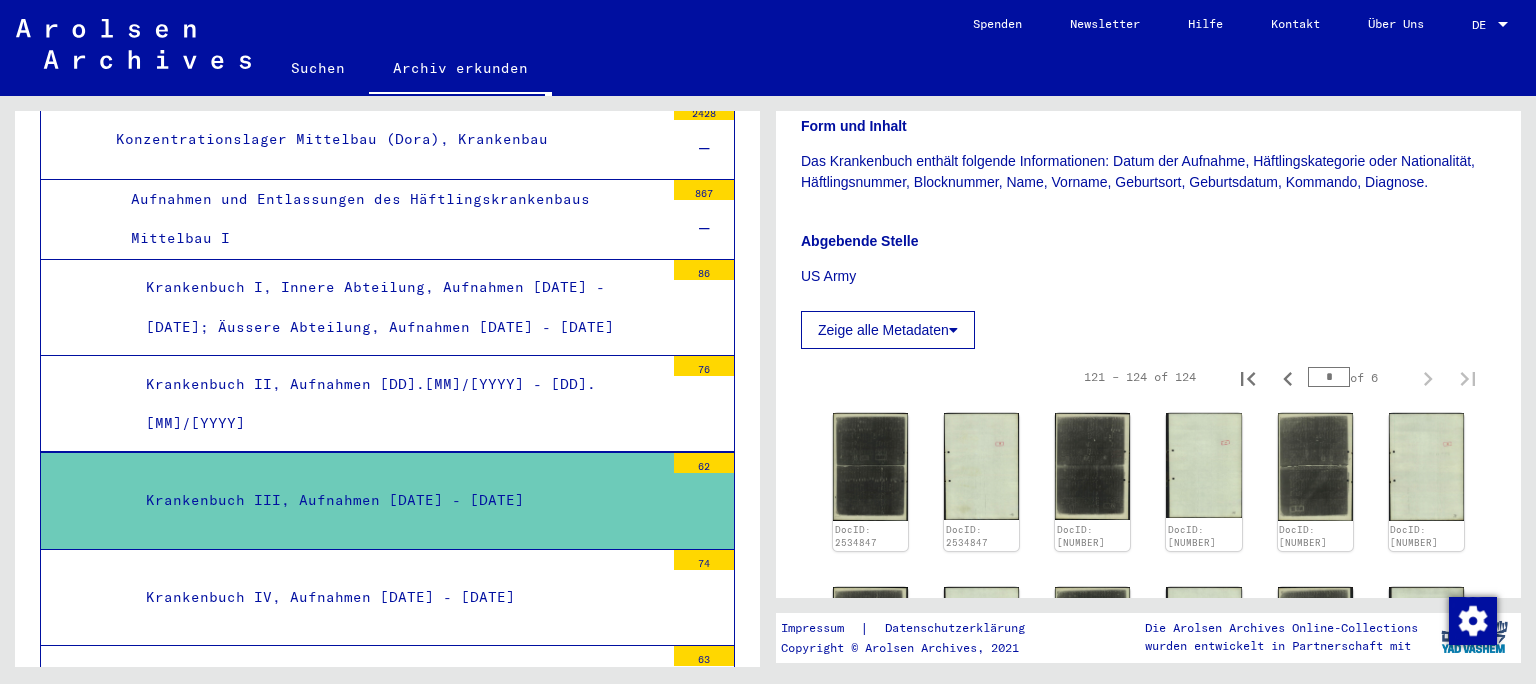click on "*" at bounding box center (1329, 377) 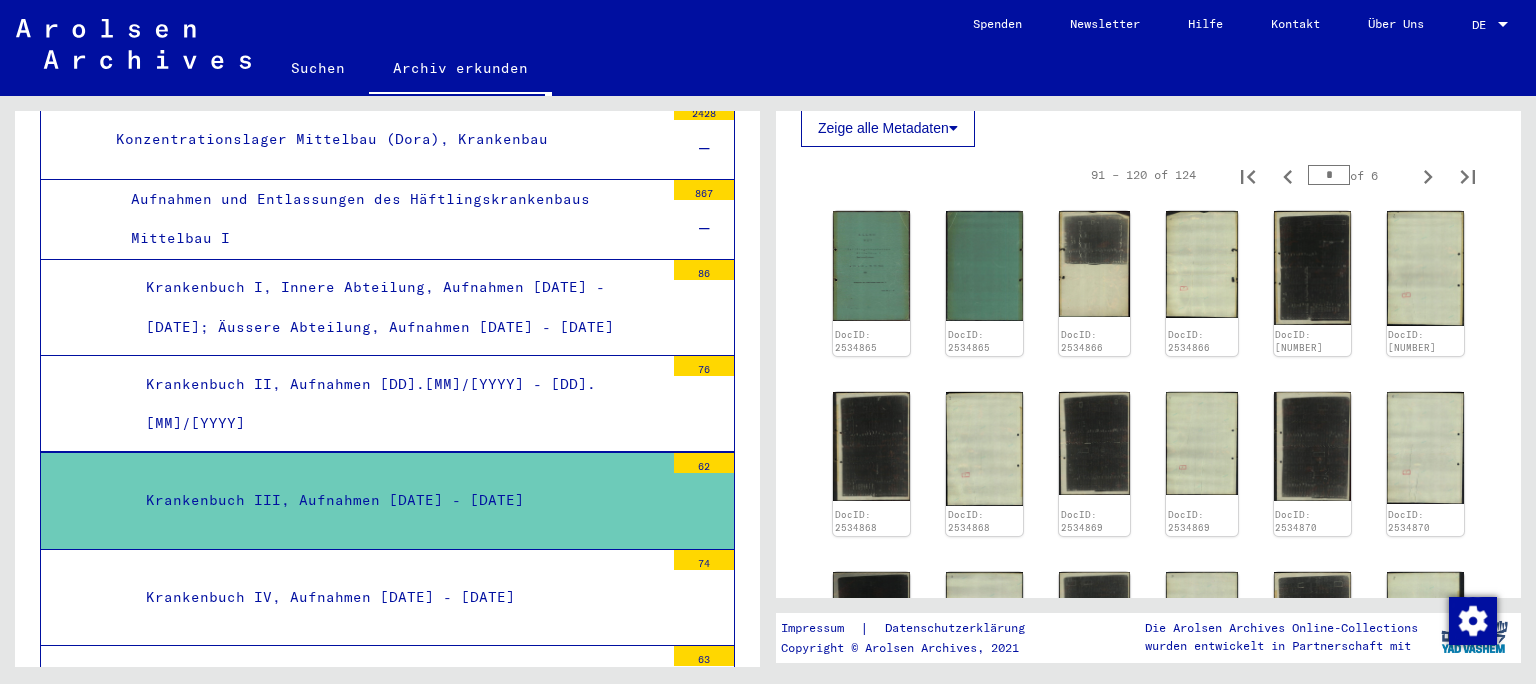 scroll, scrollTop: 511, scrollLeft: 0, axis: vertical 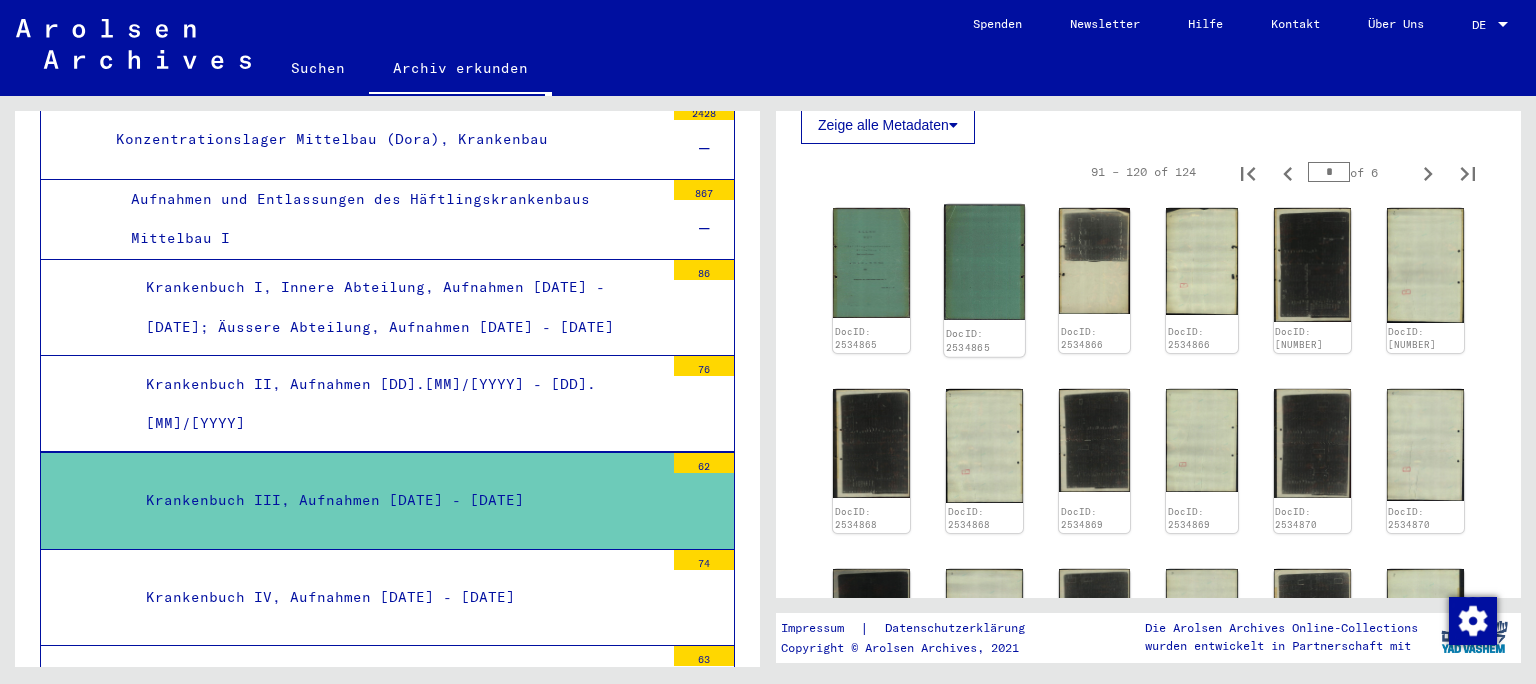click 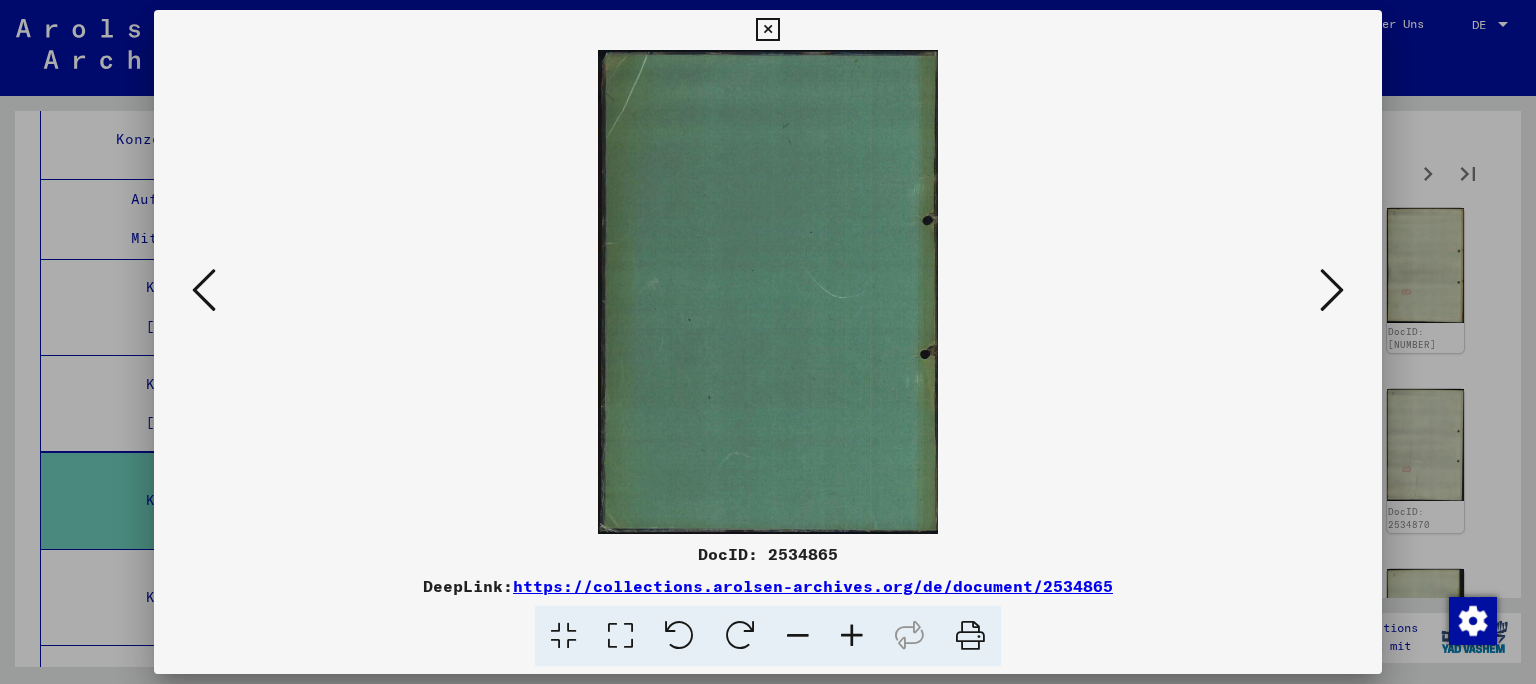 click at bounding box center (1332, 290) 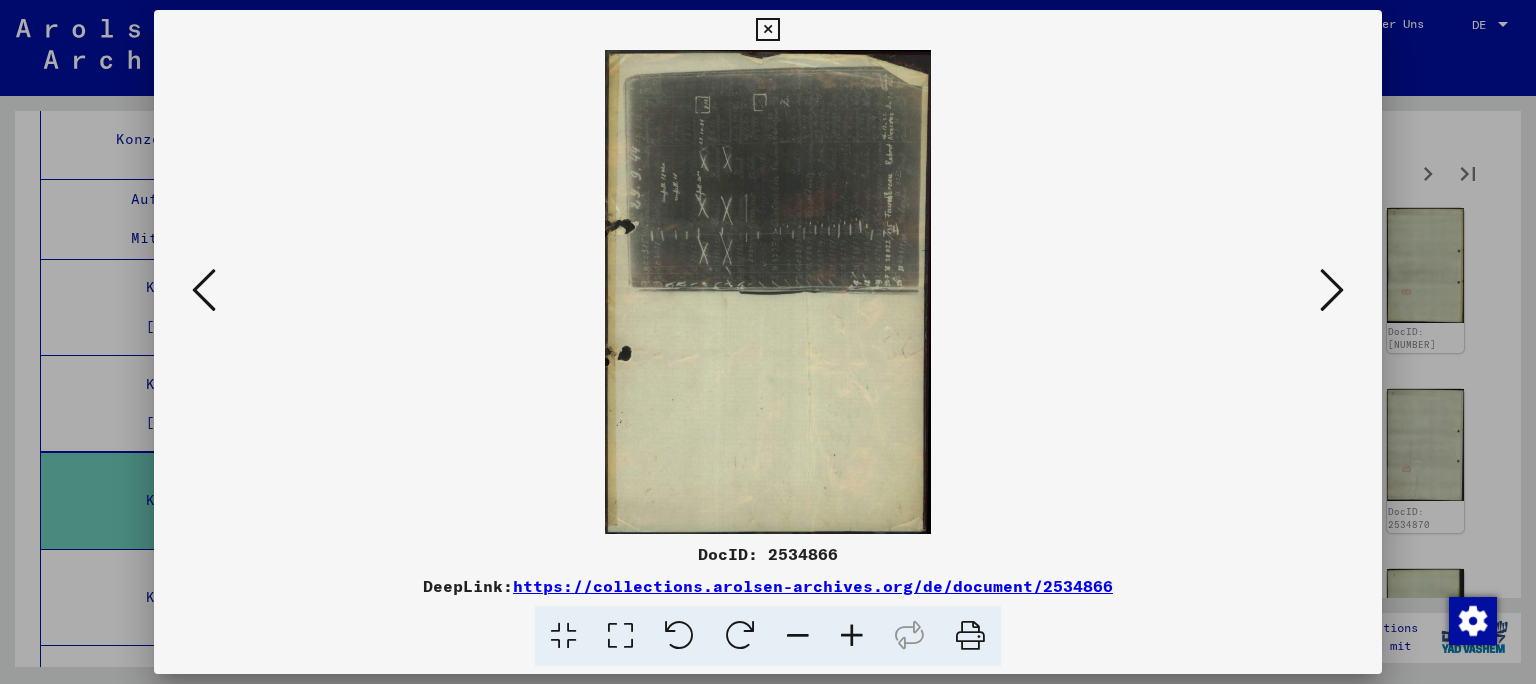 click at bounding box center [1332, 290] 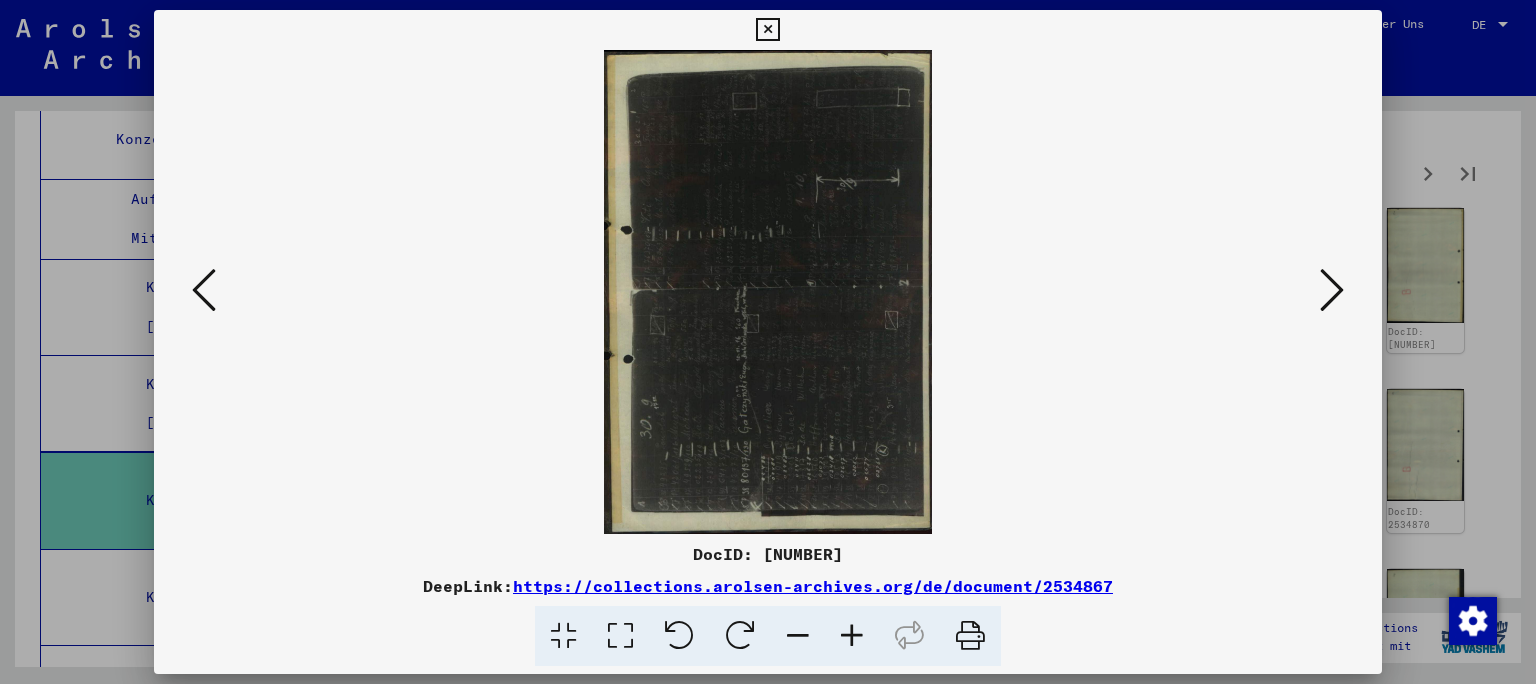 click at bounding box center (767, 30) 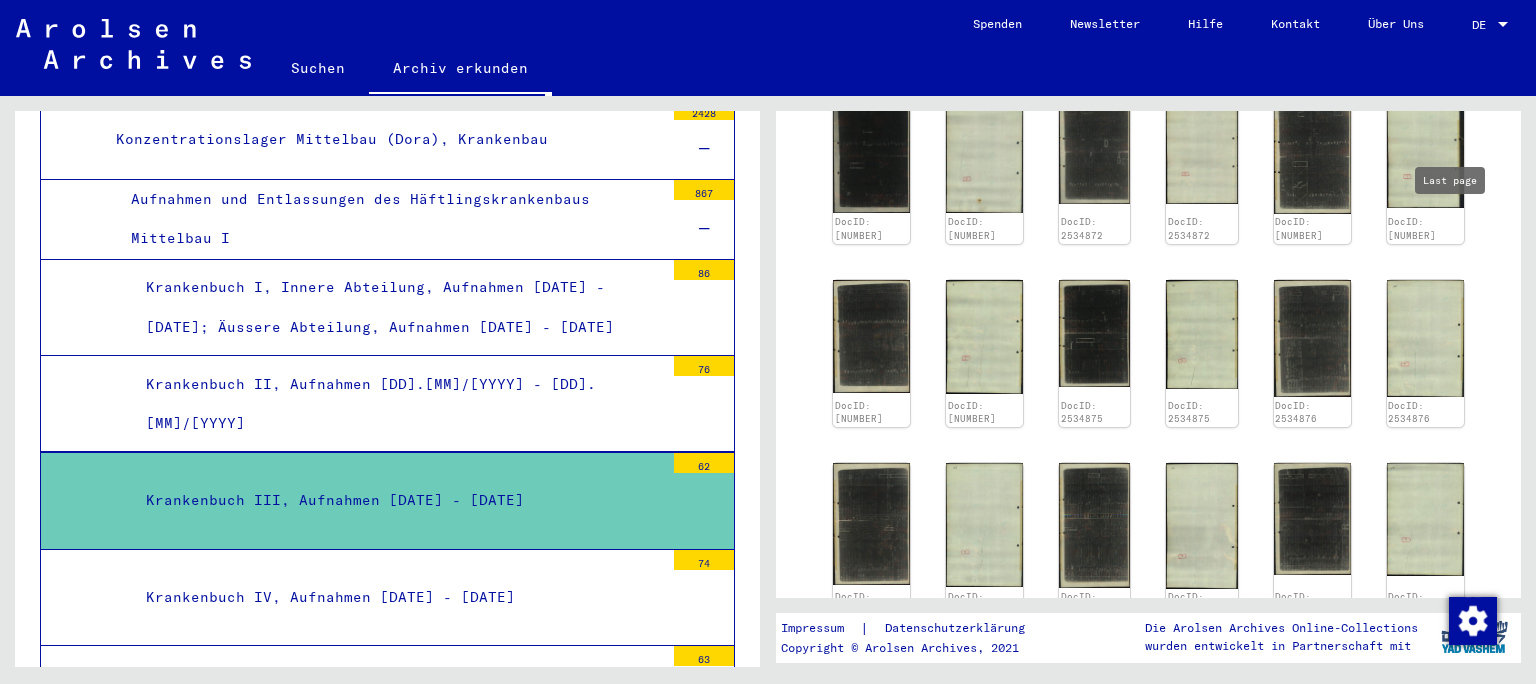 scroll, scrollTop: 667, scrollLeft: 0, axis: vertical 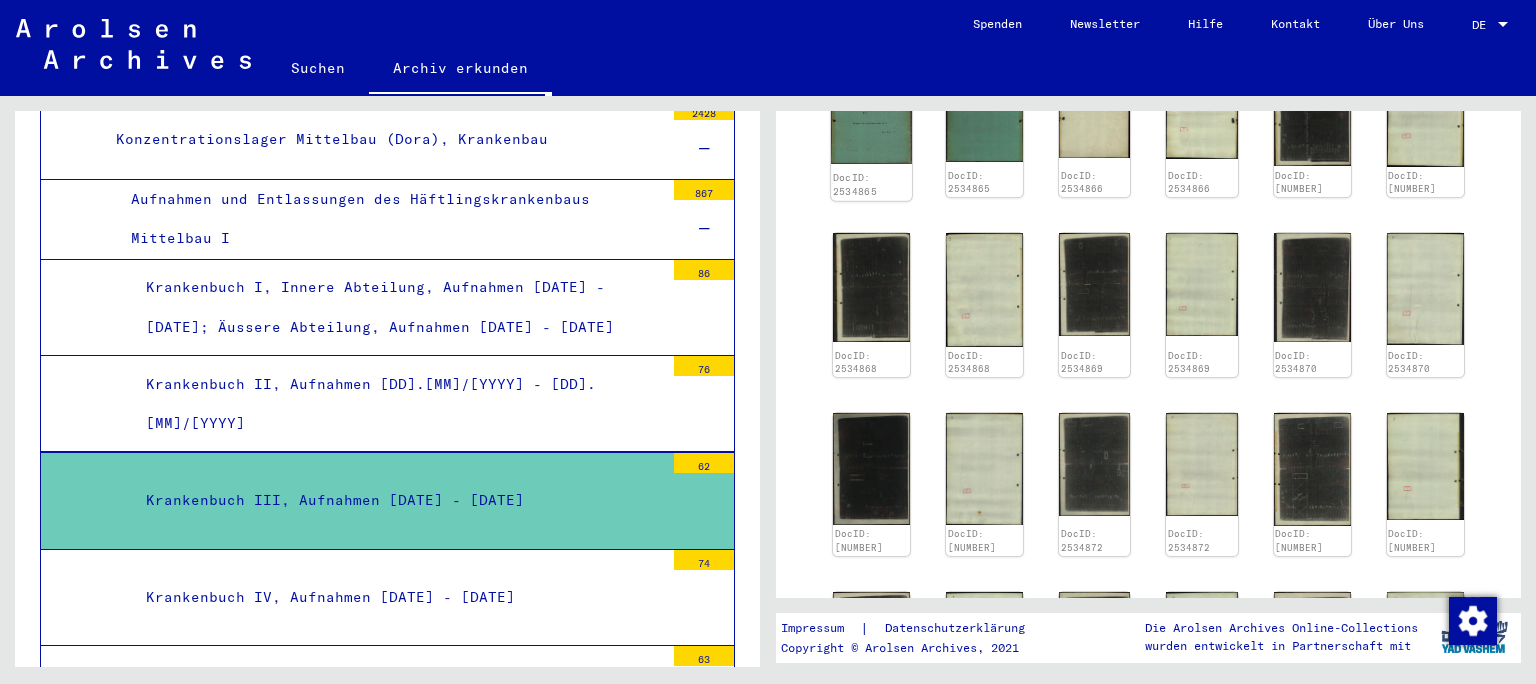 click 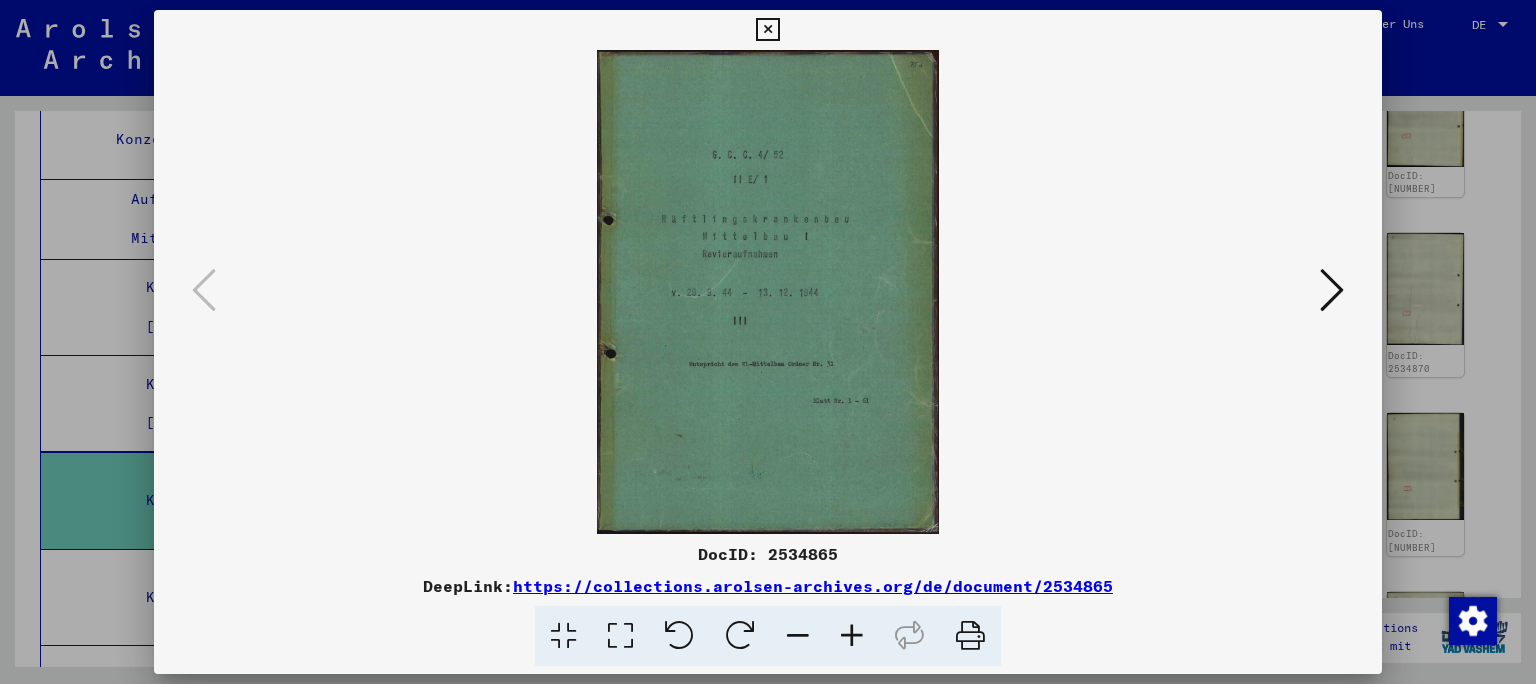 scroll, scrollTop: 646, scrollLeft: 0, axis: vertical 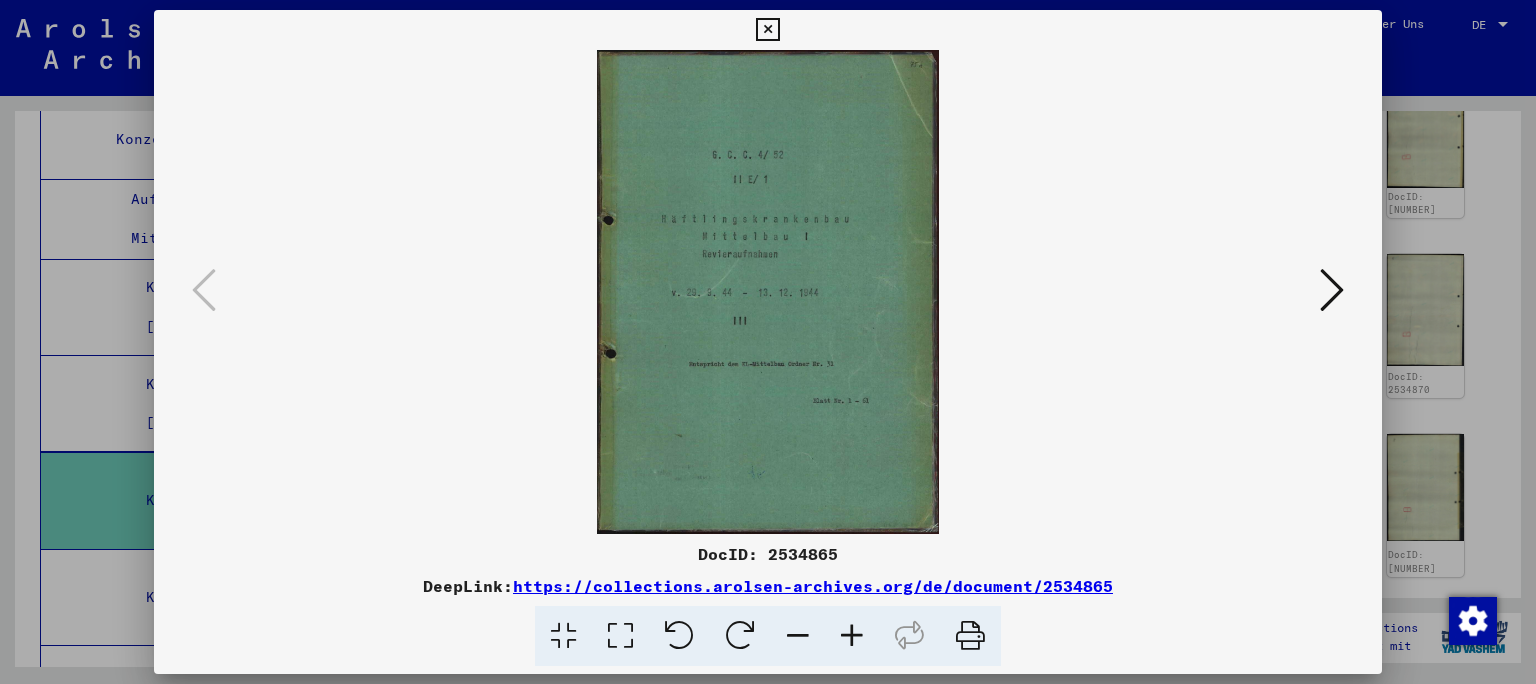 click at bounding box center [768, 292] 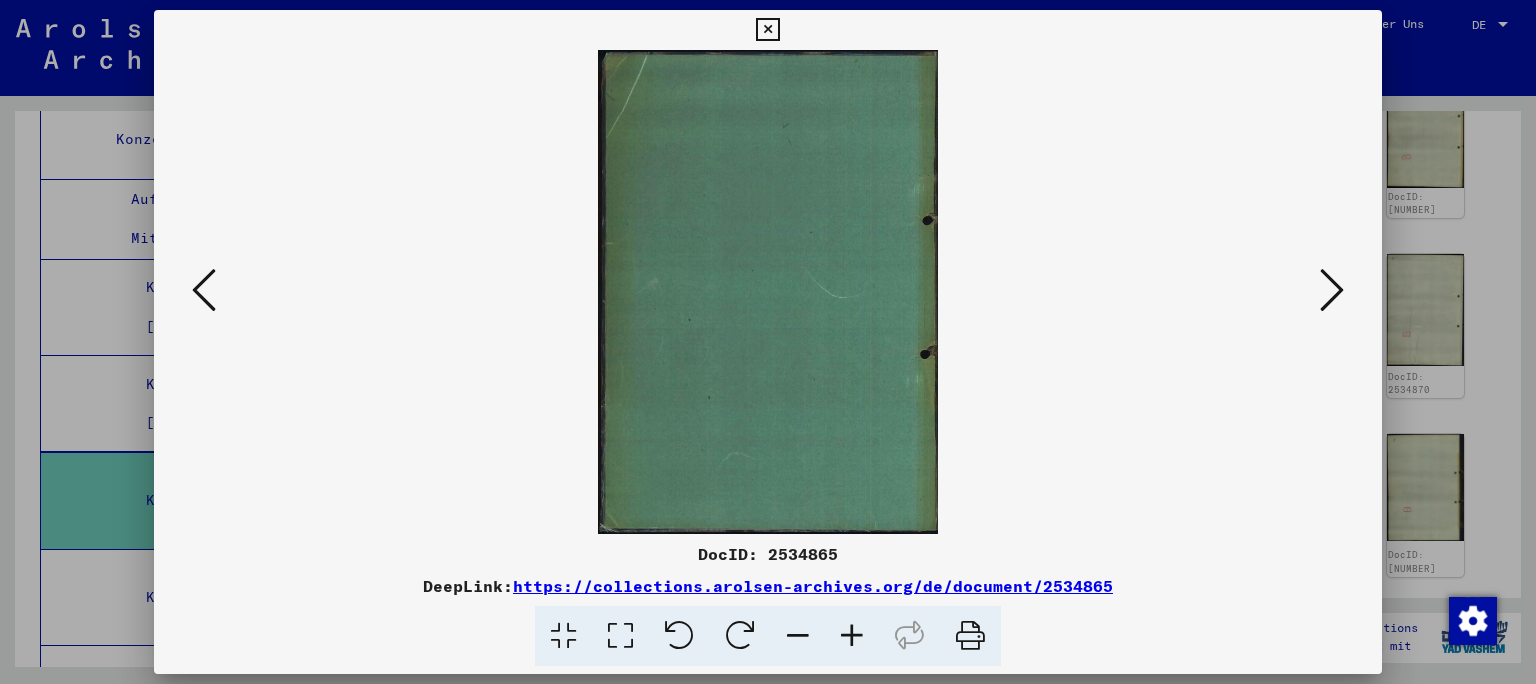 click at bounding box center (1332, 290) 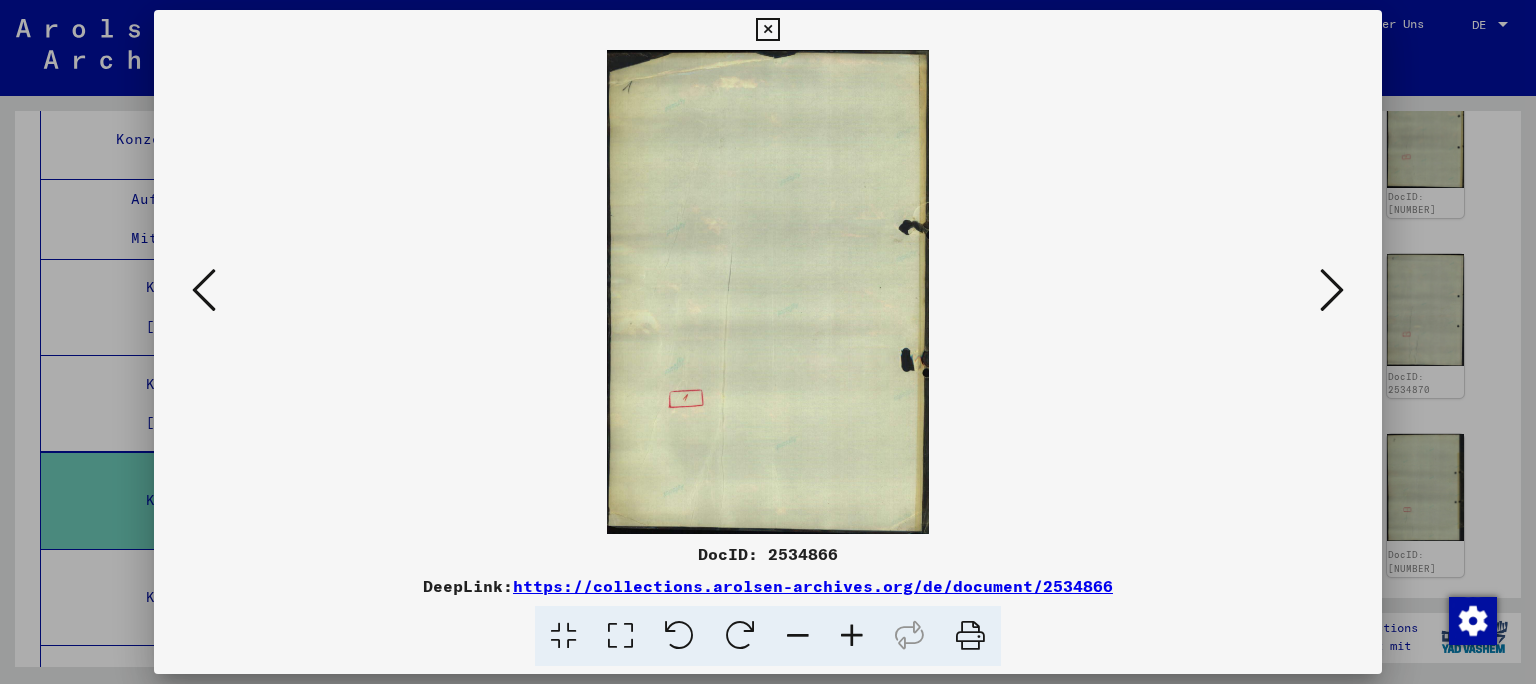 type 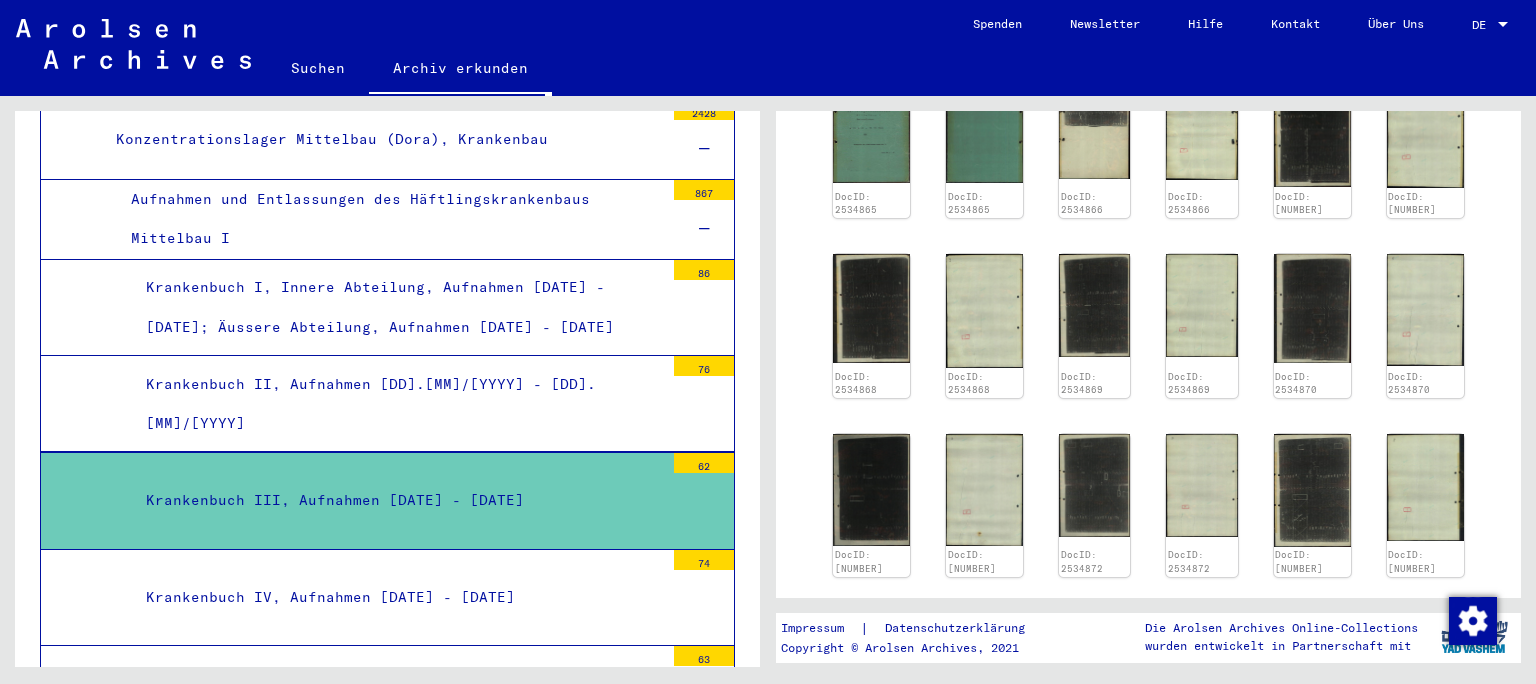 click on "[NUMBER] Inhaftierungsdokumente   /   [NUMBER].[NUMBER] Lager und Ghettos   /   [NUMBER].[NUMBER].[NUMBER] Konzentrationslager Mittelbau (Dora)   /   [NUMBER].[NUMBER].[NUMBER].[NUMBER] Konzentrationslager Mittelbau (Dora), Häftlingslisten und Korrespondenz   /   [NUMBER].[NUMBER].[NUMBER].[NUMBER]/II E Konzentrationslager Mittelbau (Dora), Krankenbau   /   [NUMBER].[NUMBER].[NUMBER]/II E a Aufnahmen und Entlassungen des Häftlingskrankenbaus Mittelbau I   /  Krankenbuch III, Aufnahmen [DD].[MM]/[YYYY] - [DD].[MM]/[YYYY]  Signatur [NUMBER] Entstehungszeitraum [YYYY]-[MM]-[DD] - [YYYY]-[MM]-[DD] Anzahl Dokumente [NUMBER] Form und Inhalt Das Krankenbuch enthält folgende Informationen: Datum der Aufnahme,      Häftlingskategorie oder Nationalität, Häftlingsnummer, Blocknummer, Name,      Vorname, Geburtsort, Geburtsdatum, Kommando, Diagnose. Abgebende Stelle US Army Zeige alle Metadaten   [NUMBER] – [NUMBER] of [NUMBER]  *  of [NUMBER]  DocID: [NUMBER] DocID: [NUMBER] DocID: [NUMBER] DocID: [NUMBER] DocID: [NUMBER] DocID: [NUMBER] DocID: [NUMBER] DocID: [NUMBER] DocID: [NUMBER] DocID: [NUMBER] DocID: [NUMBER] DocID: [NUMBER] DocID: [NUMBER] DocID: [NUMBER] DocID: [NUMBER] *  of [NUMBER]  +" 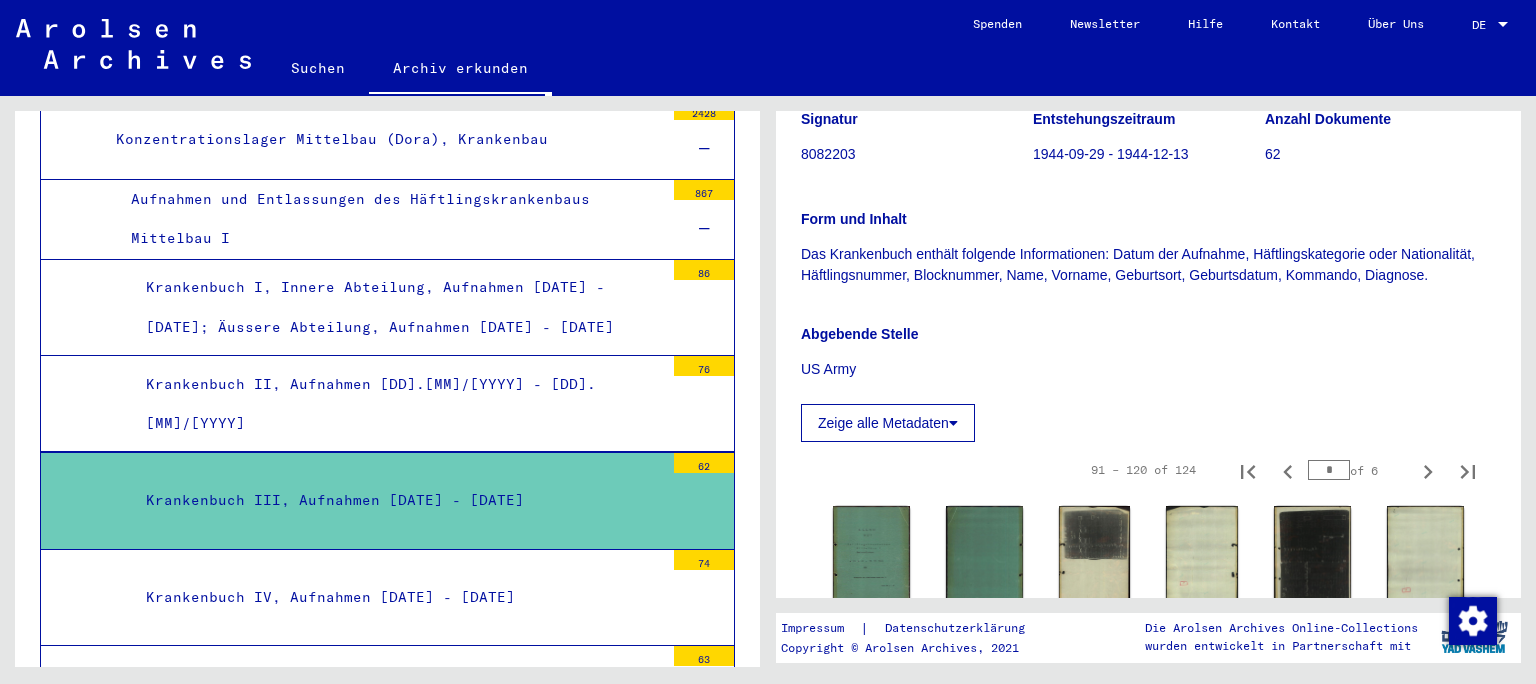 scroll, scrollTop: 146, scrollLeft: 0, axis: vertical 